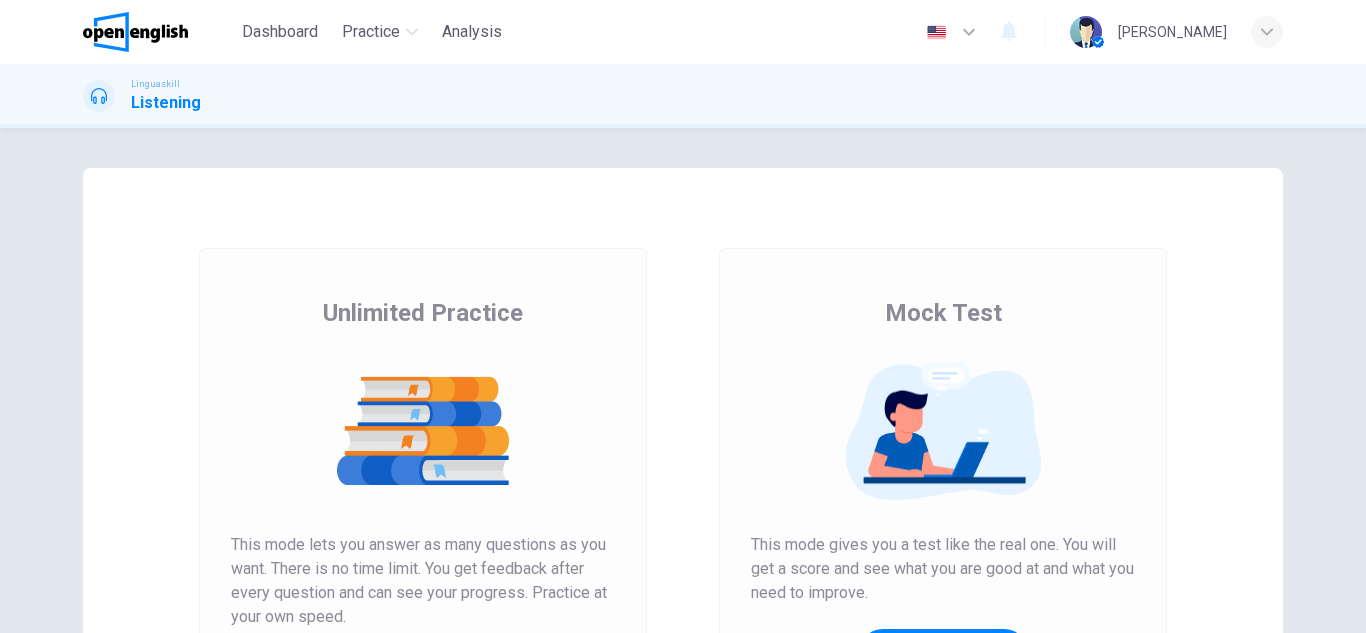 scroll, scrollTop: 0, scrollLeft: 0, axis: both 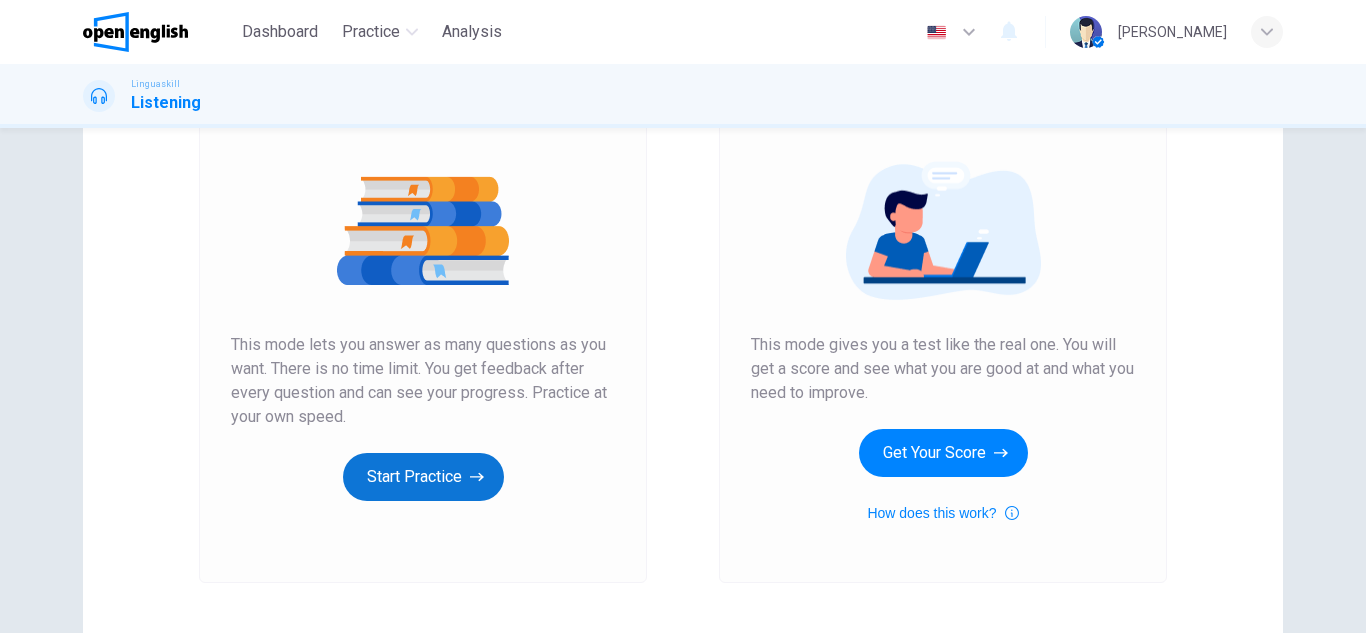 click on "Start Practice" at bounding box center (423, 477) 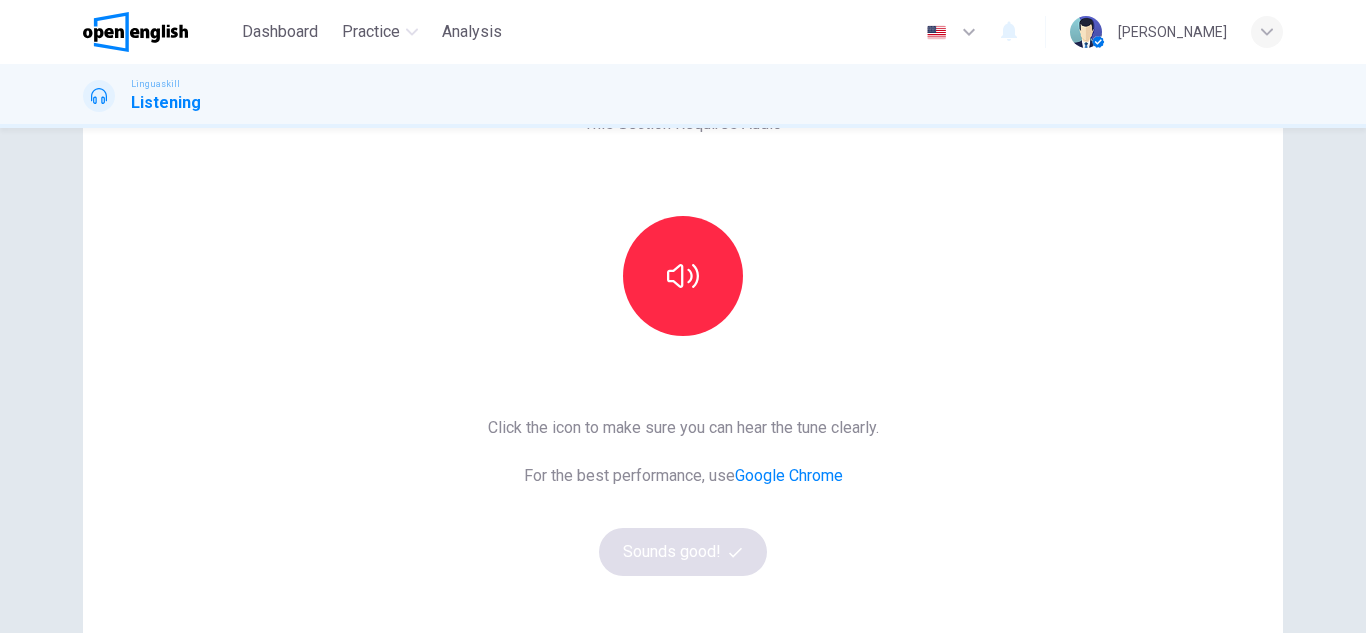 scroll, scrollTop: 100, scrollLeft: 0, axis: vertical 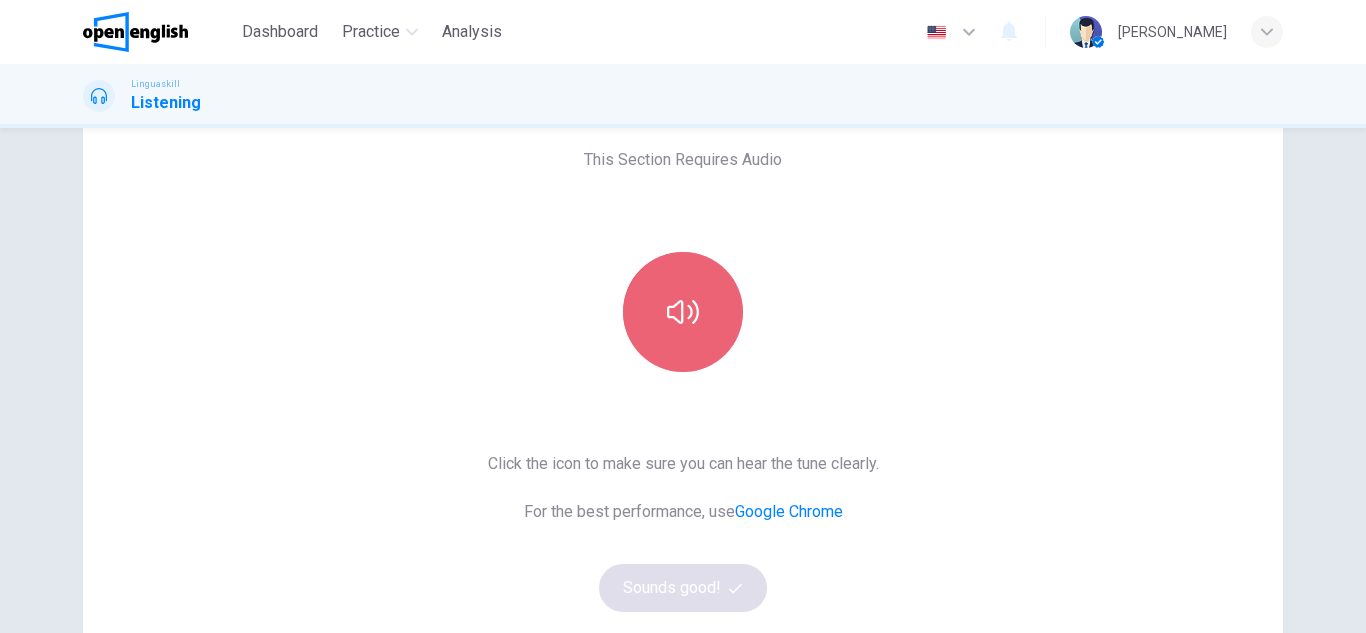 click 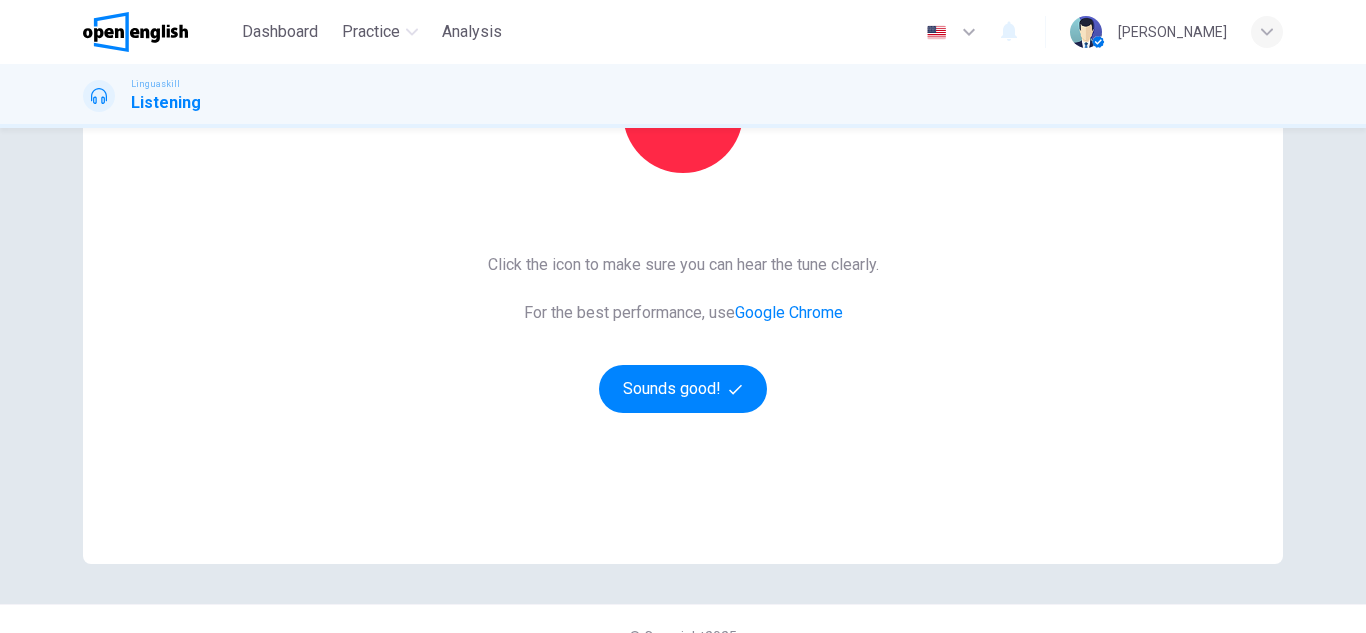 scroll, scrollTop: 300, scrollLeft: 0, axis: vertical 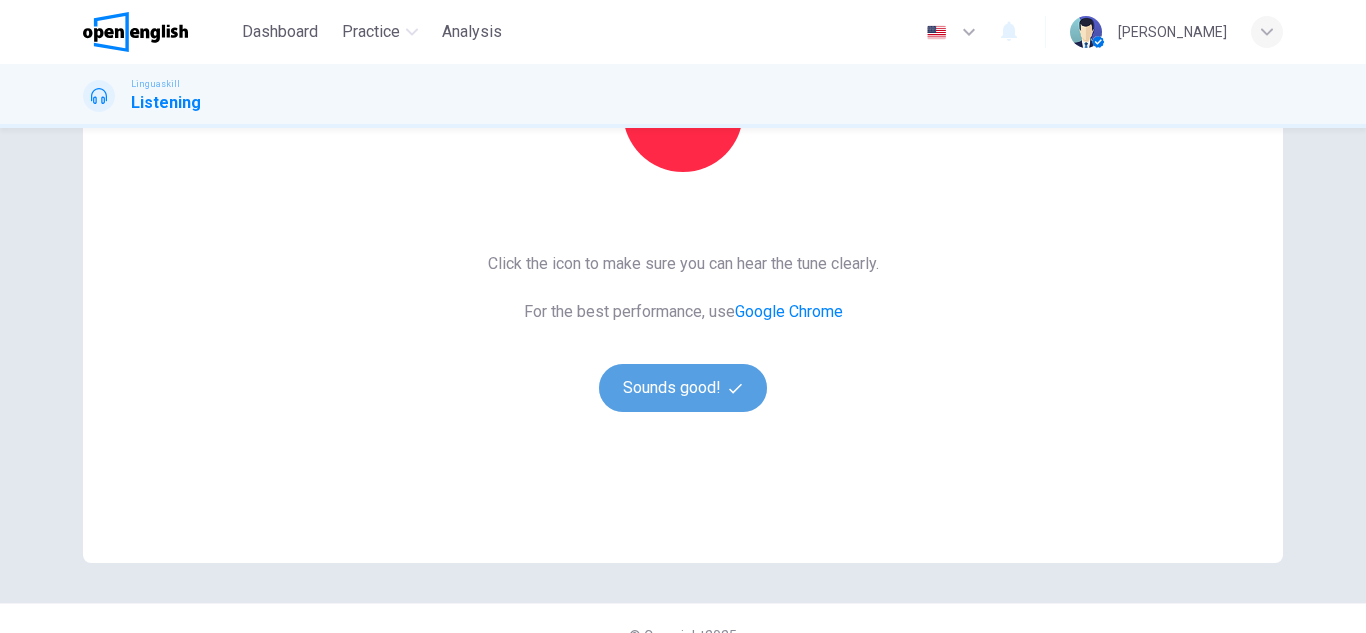 click on "Sounds good!" at bounding box center (683, 388) 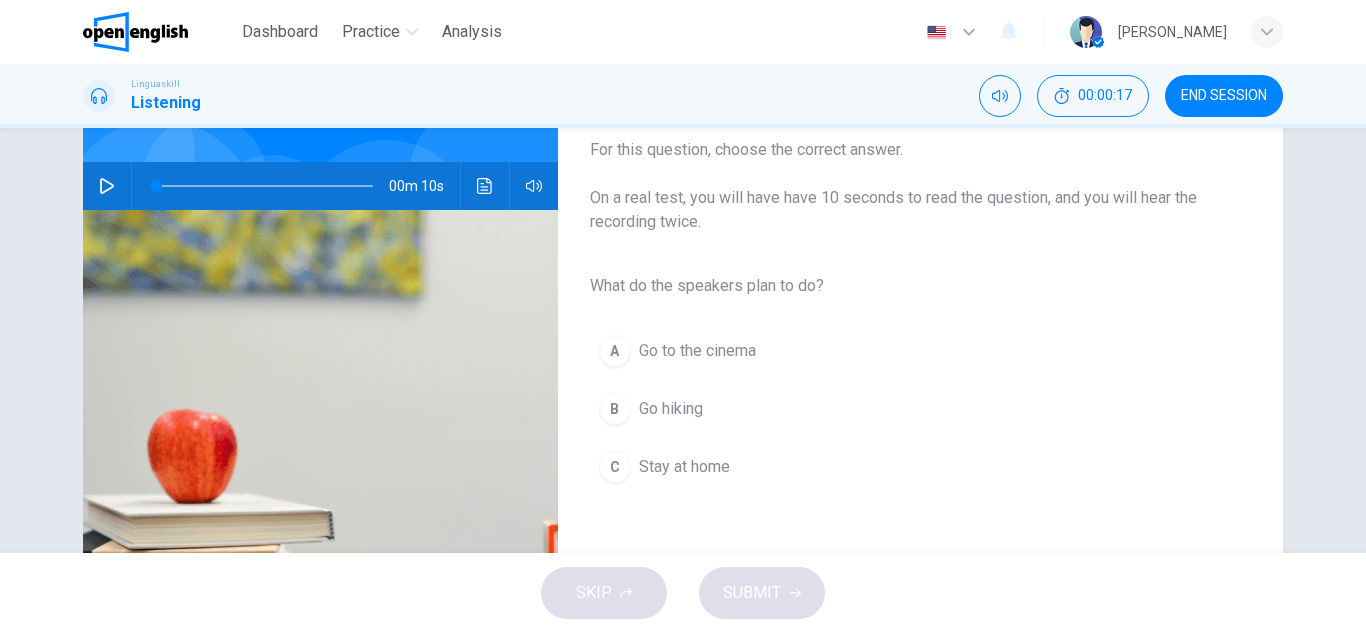 scroll, scrollTop: 200, scrollLeft: 0, axis: vertical 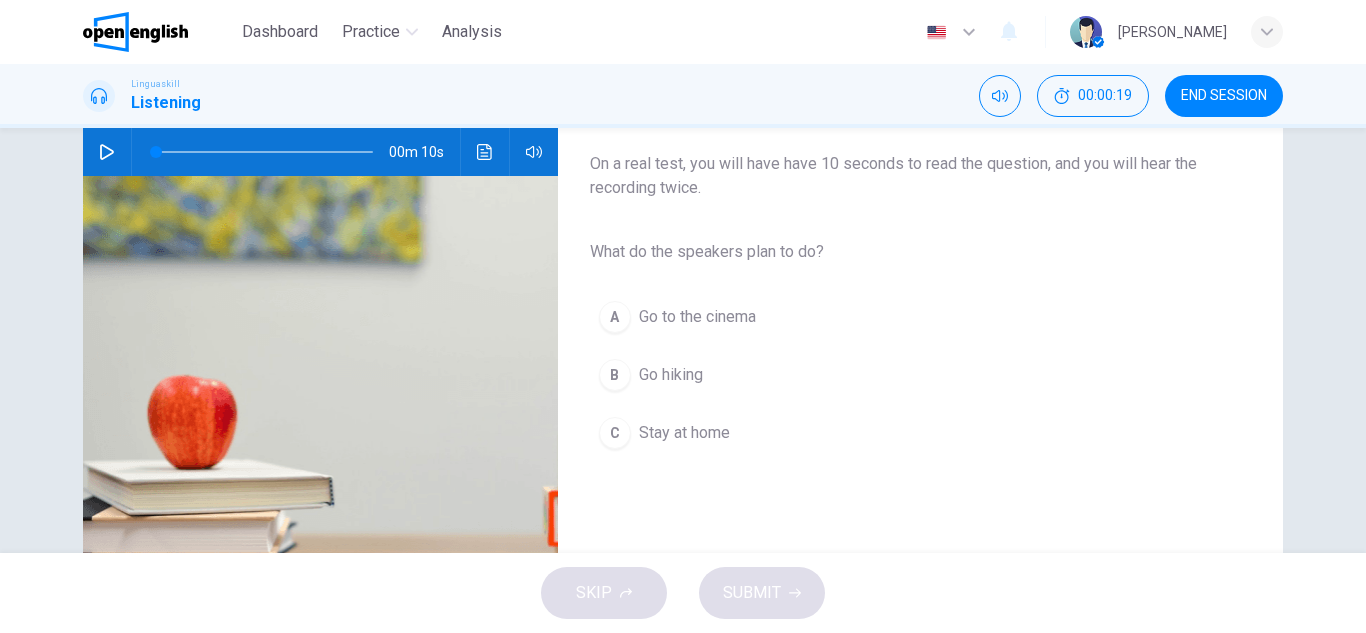 click 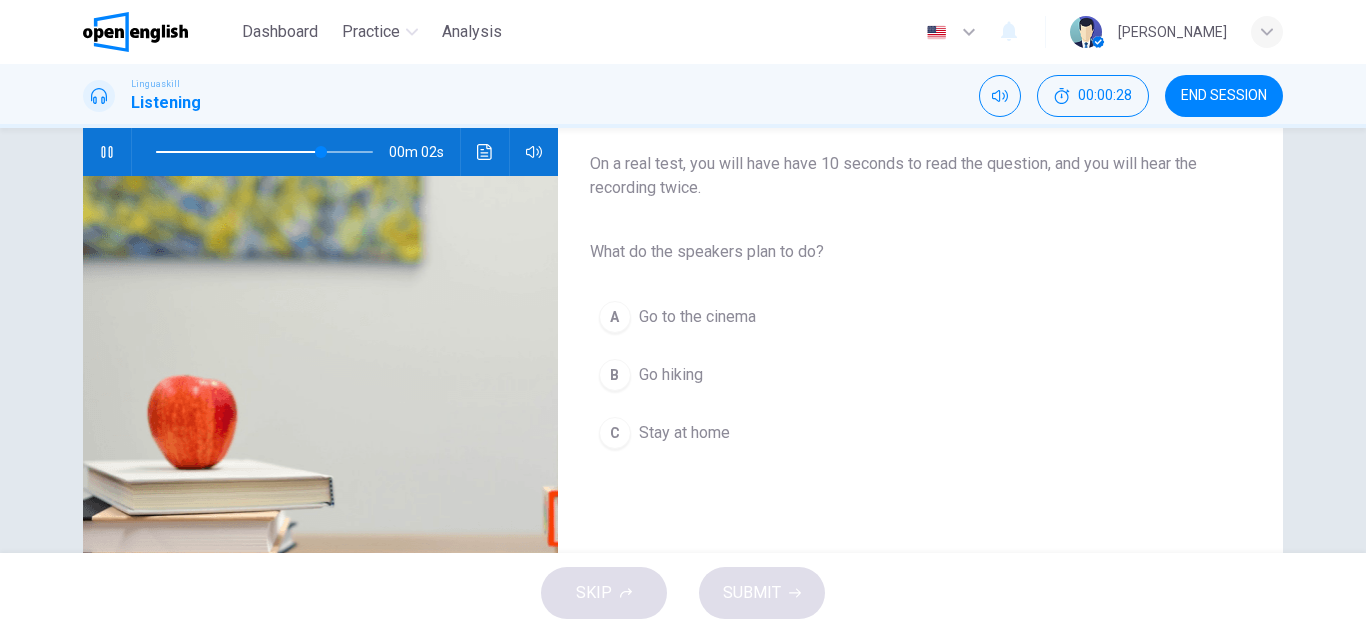 click on "B" at bounding box center (615, 375) 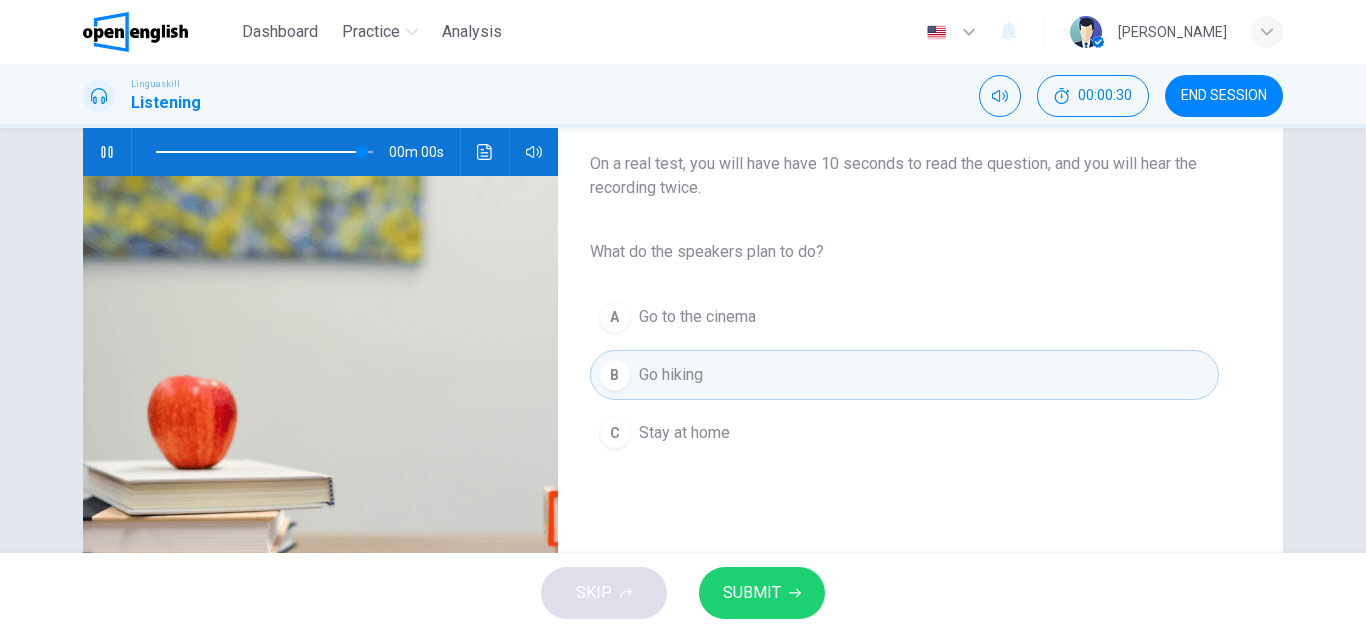 type on "*" 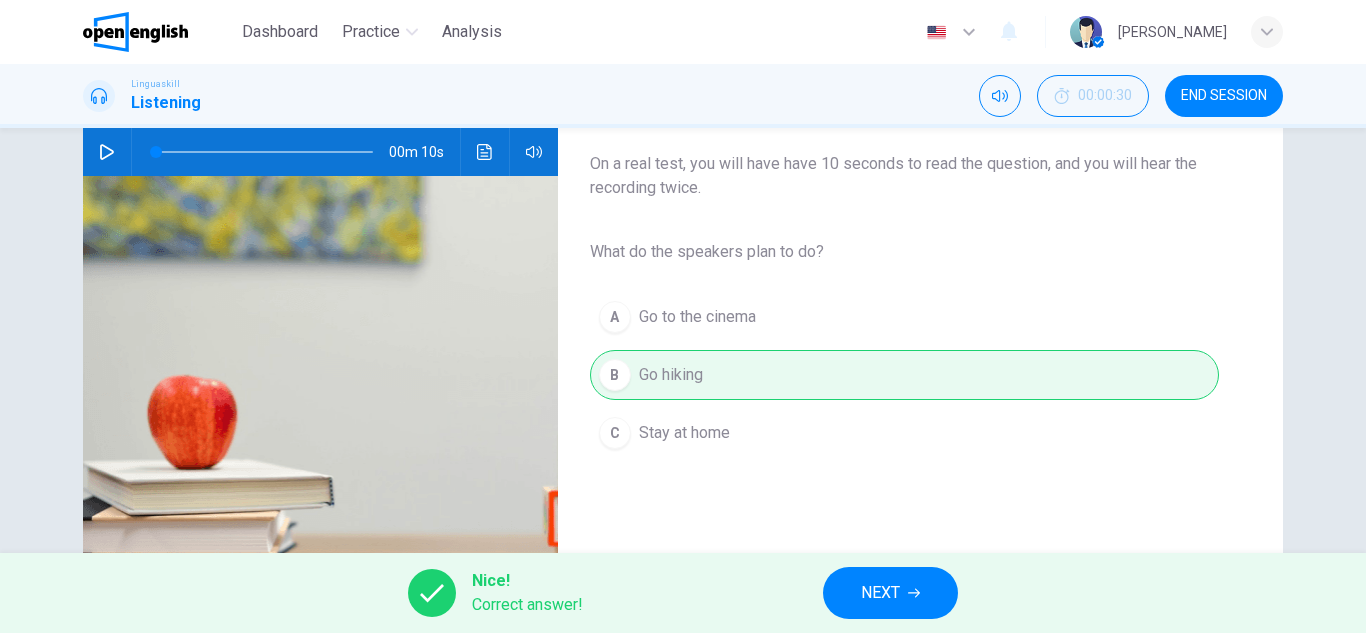 click on "NEXT" at bounding box center [880, 593] 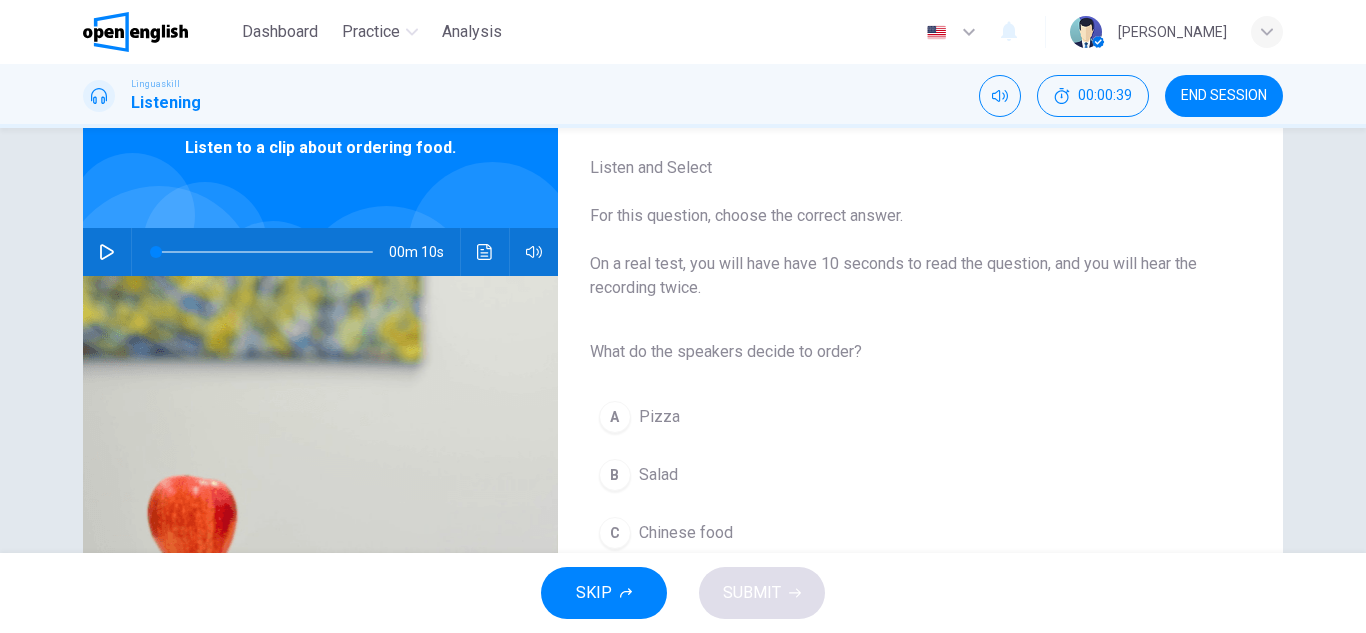 scroll, scrollTop: 200, scrollLeft: 0, axis: vertical 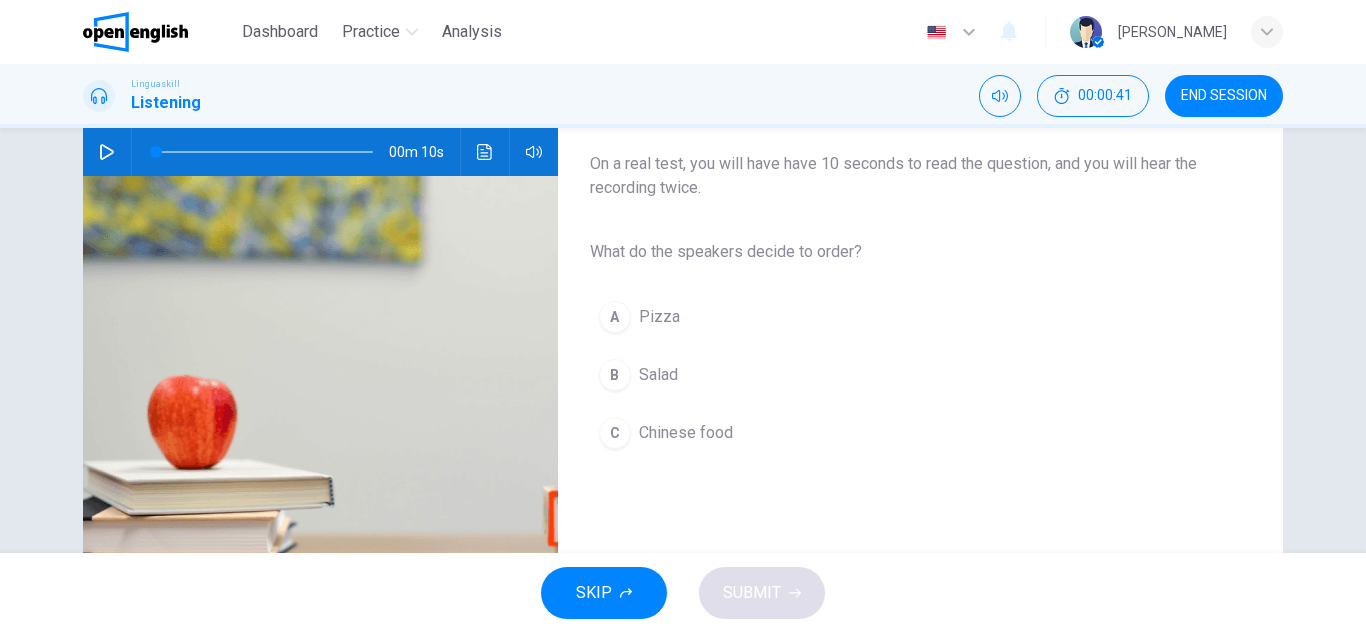 click 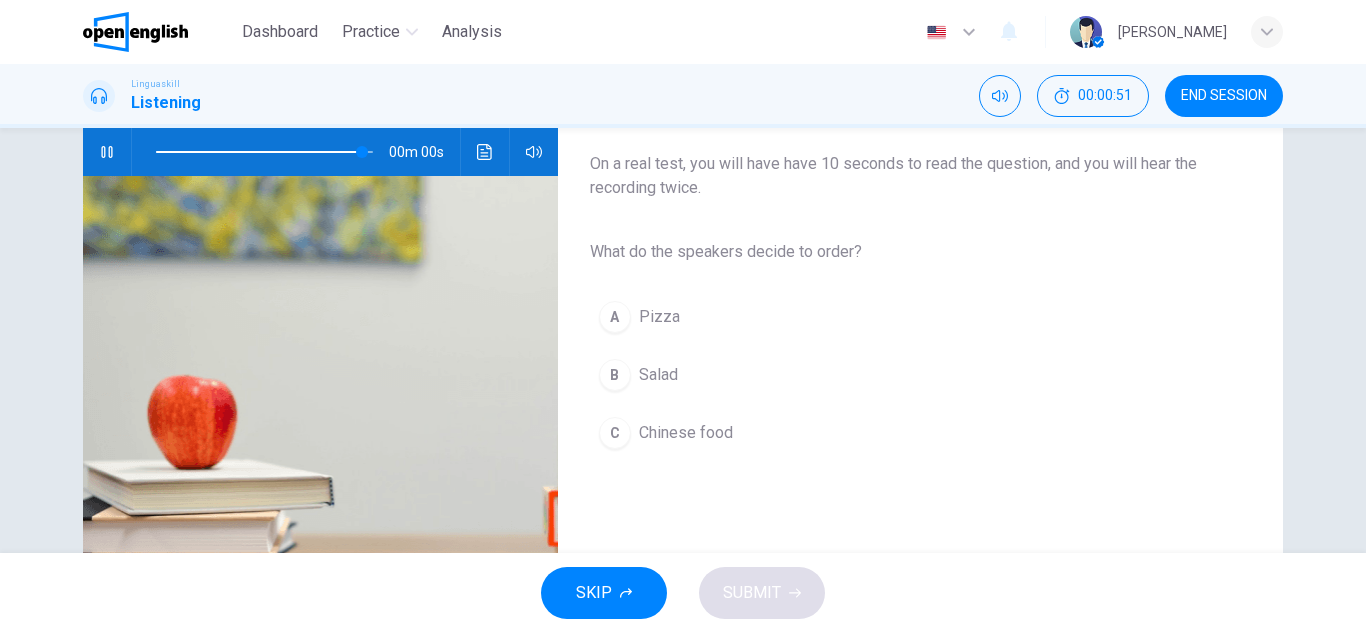 type on "*" 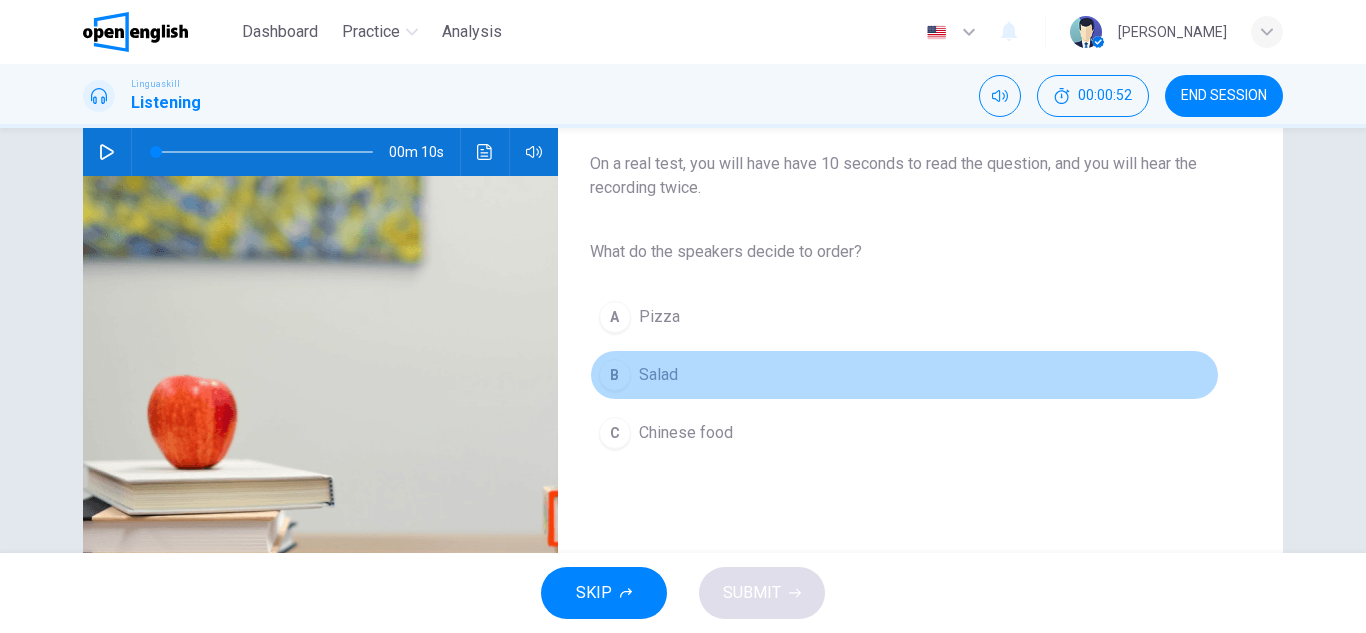 click on "B Salad" at bounding box center (904, 375) 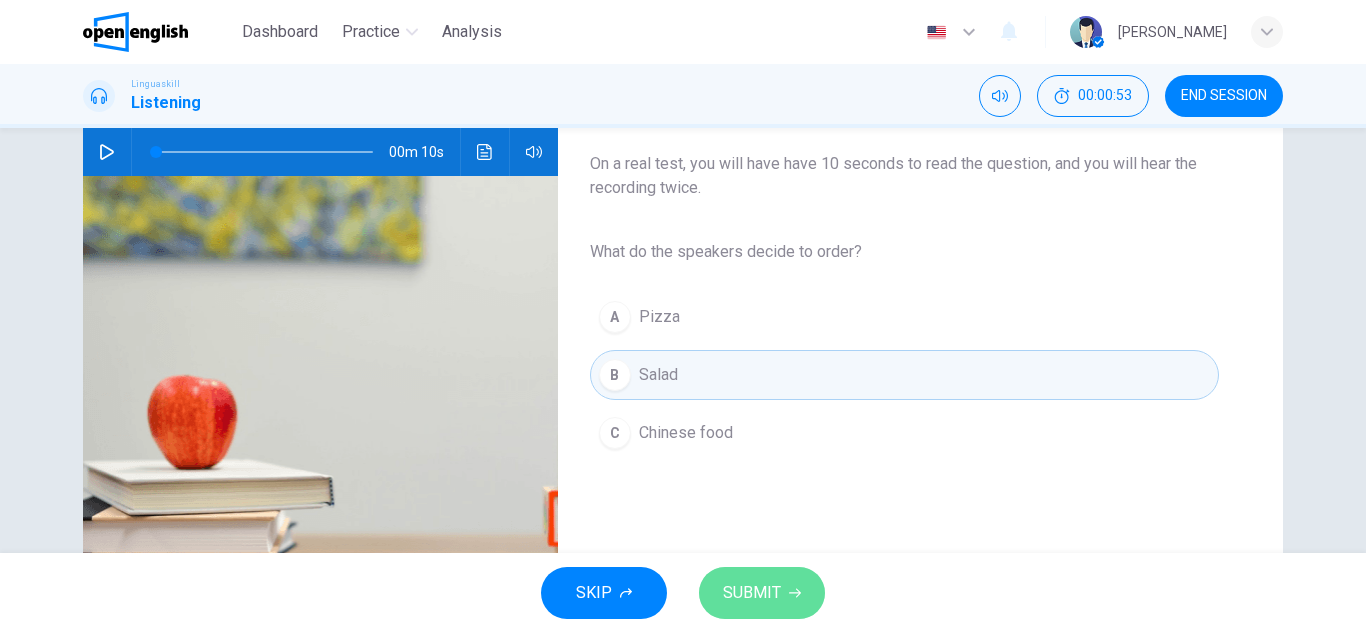 click on "SUBMIT" at bounding box center [752, 593] 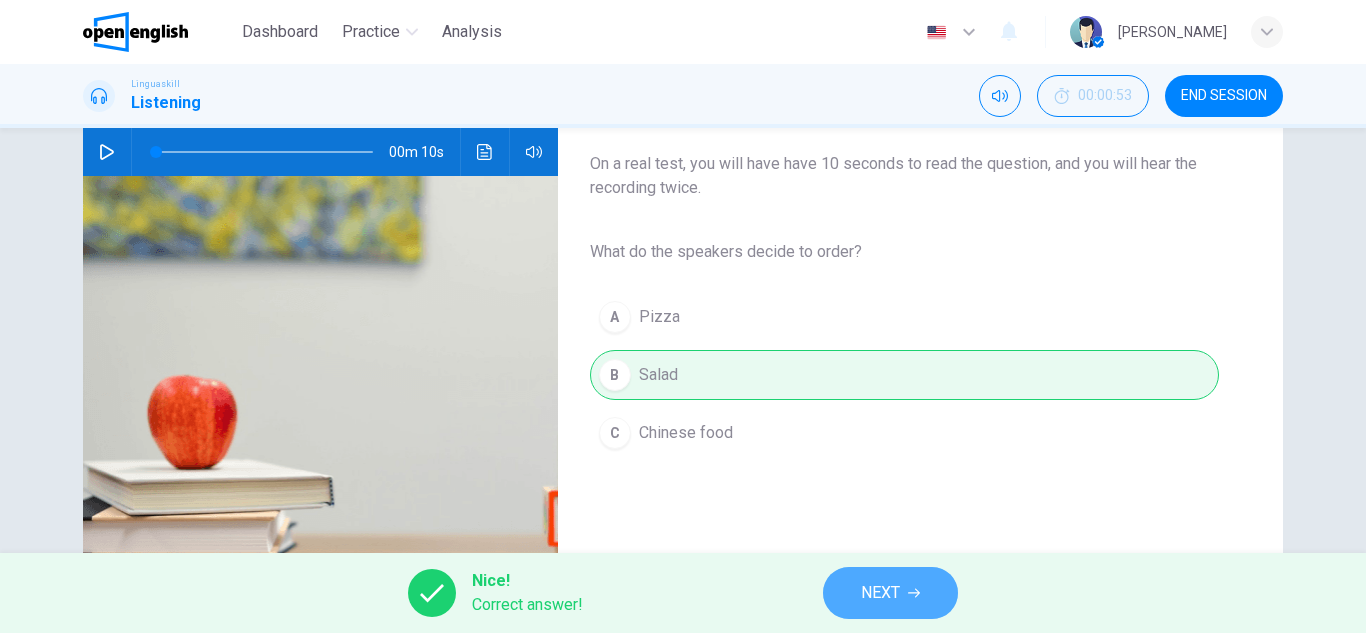 click on "NEXT" at bounding box center [890, 593] 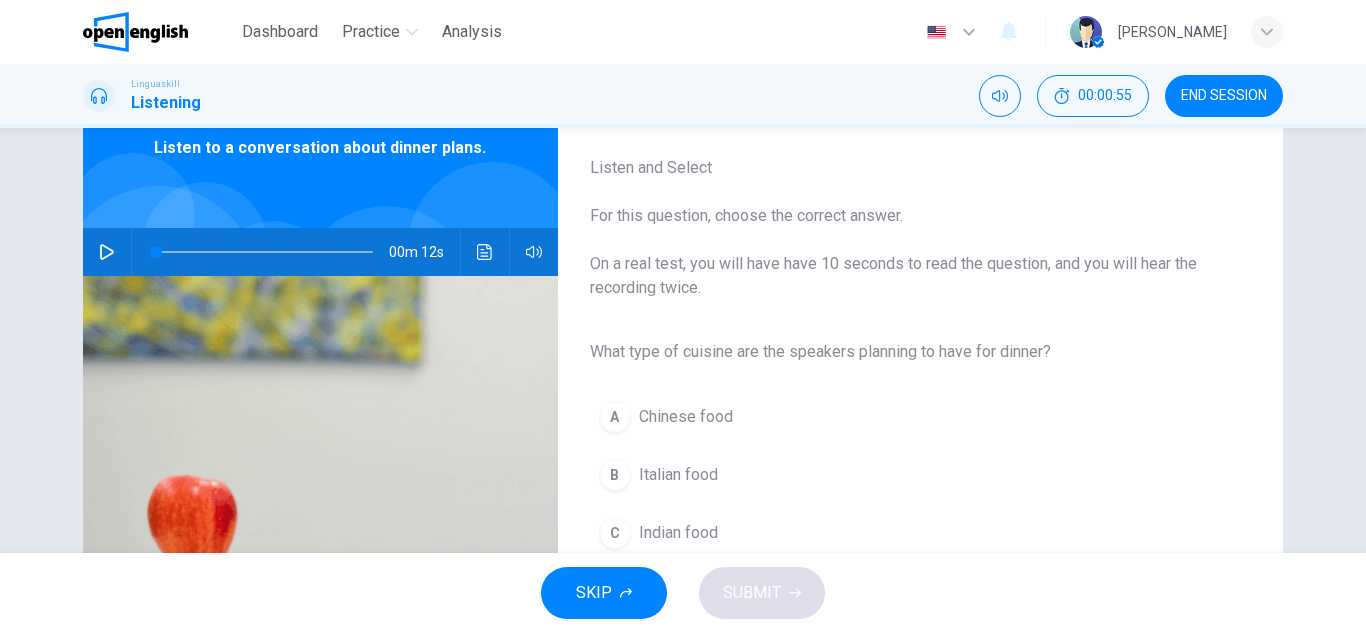 scroll, scrollTop: 0, scrollLeft: 0, axis: both 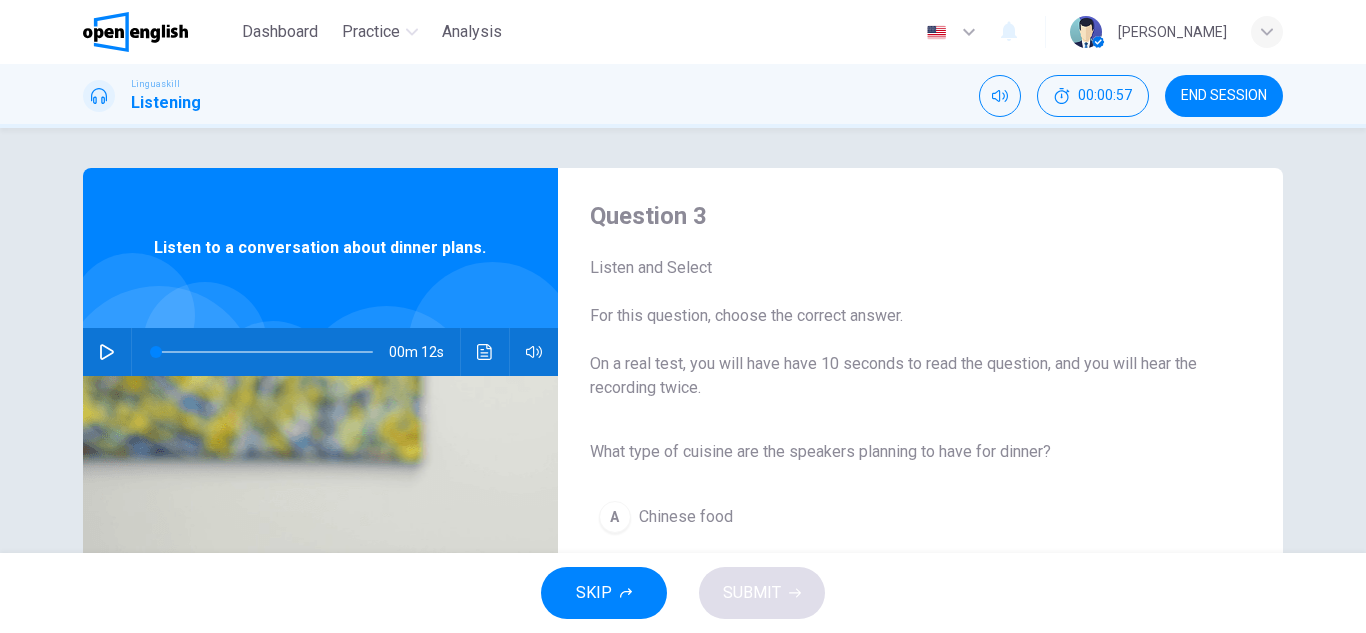 click 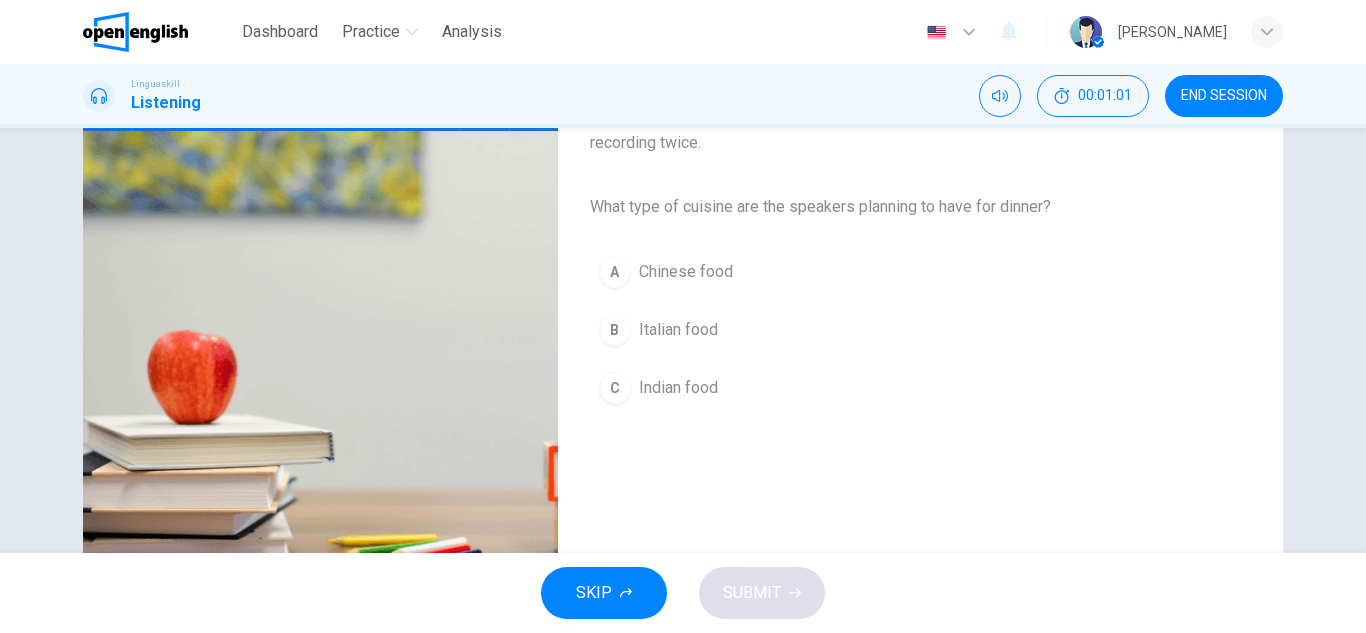 scroll, scrollTop: 200, scrollLeft: 0, axis: vertical 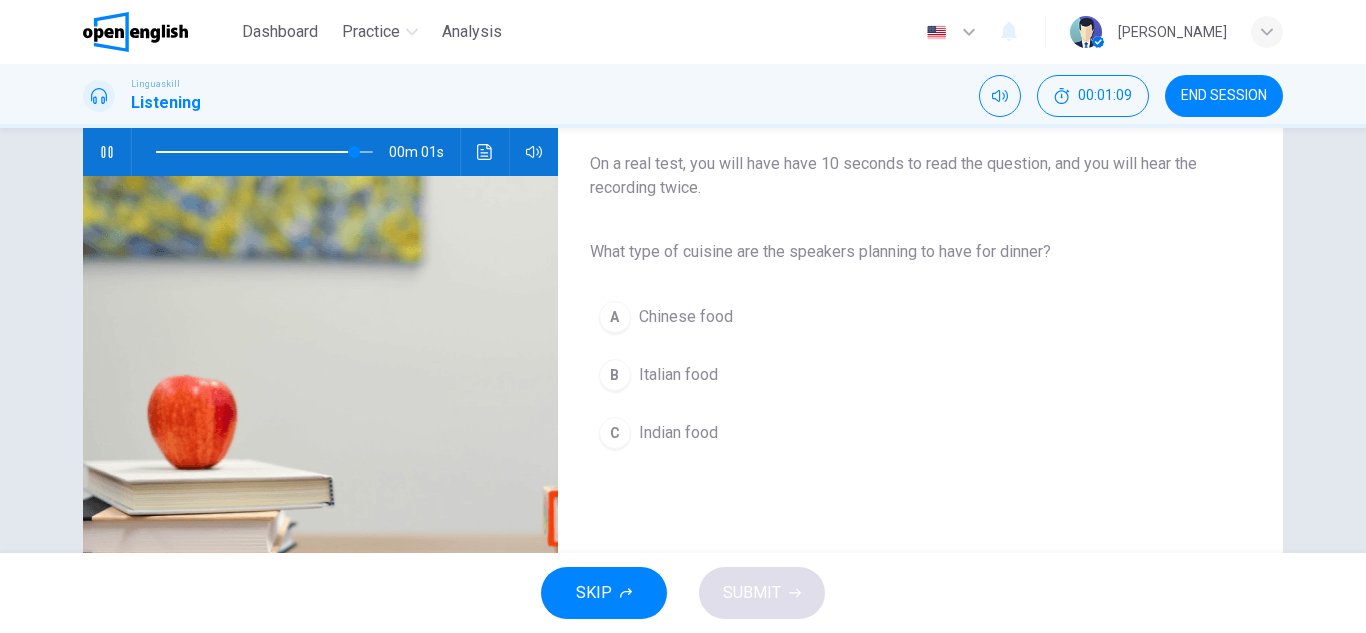 type on "*" 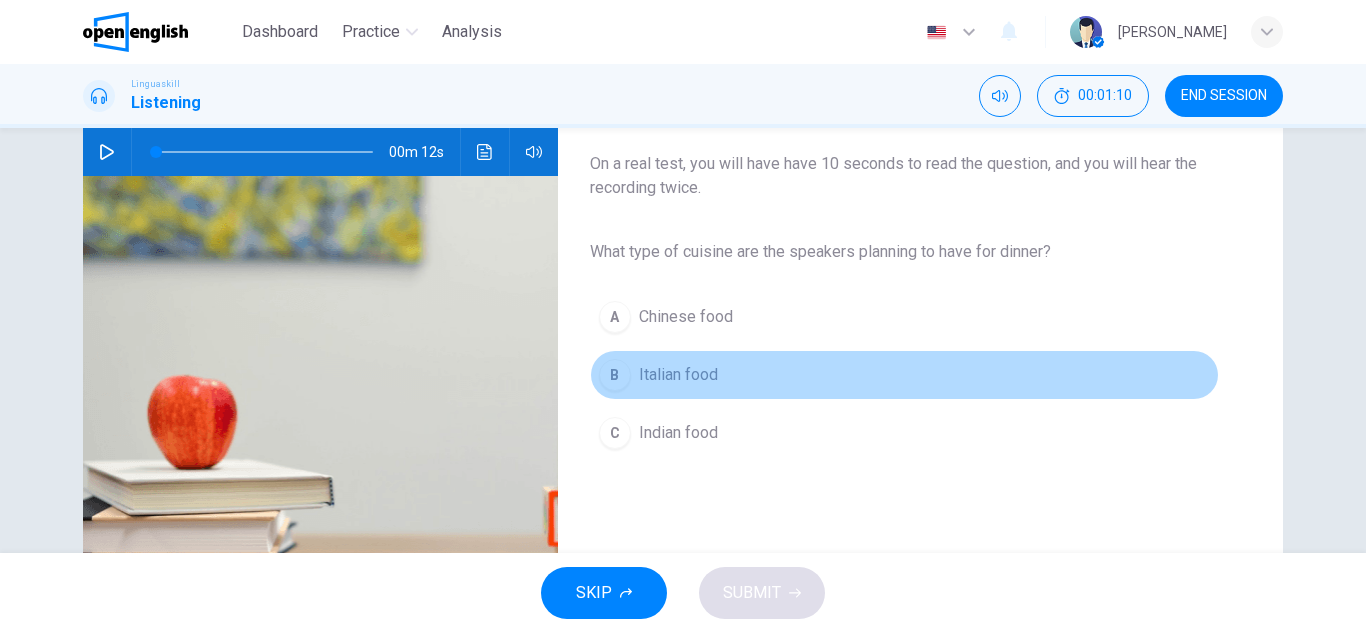 click on "Italian food" at bounding box center [678, 375] 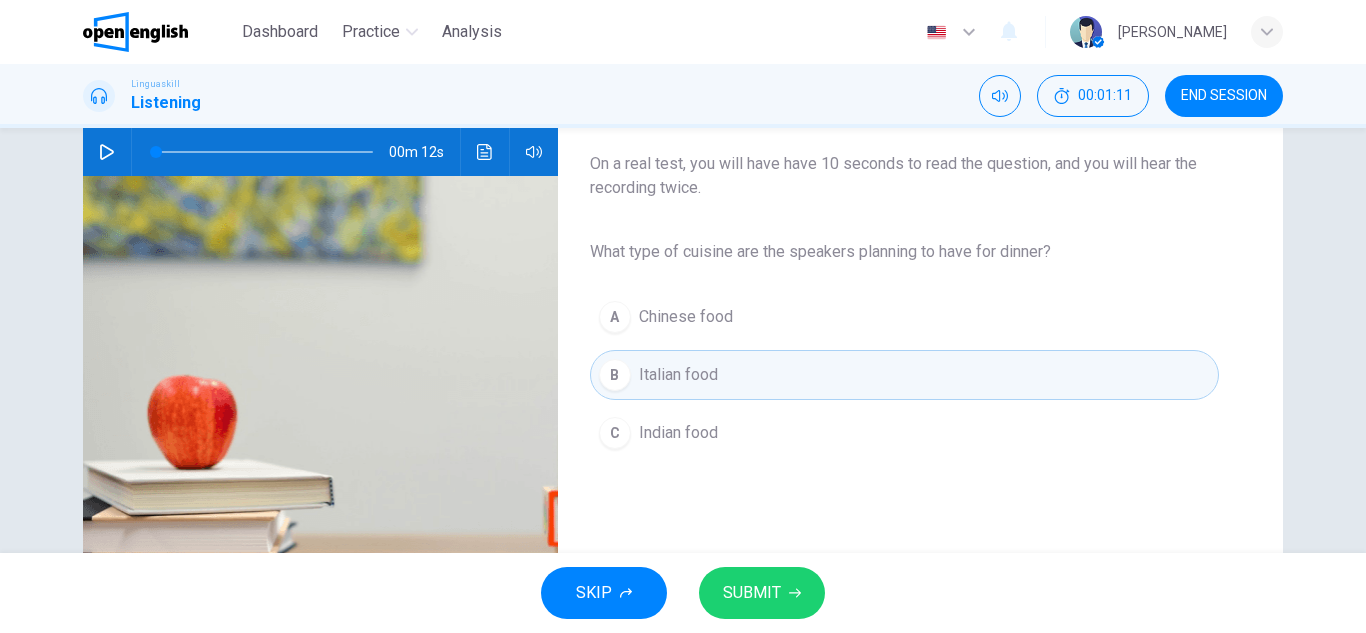 click on "SUBMIT" at bounding box center (762, 593) 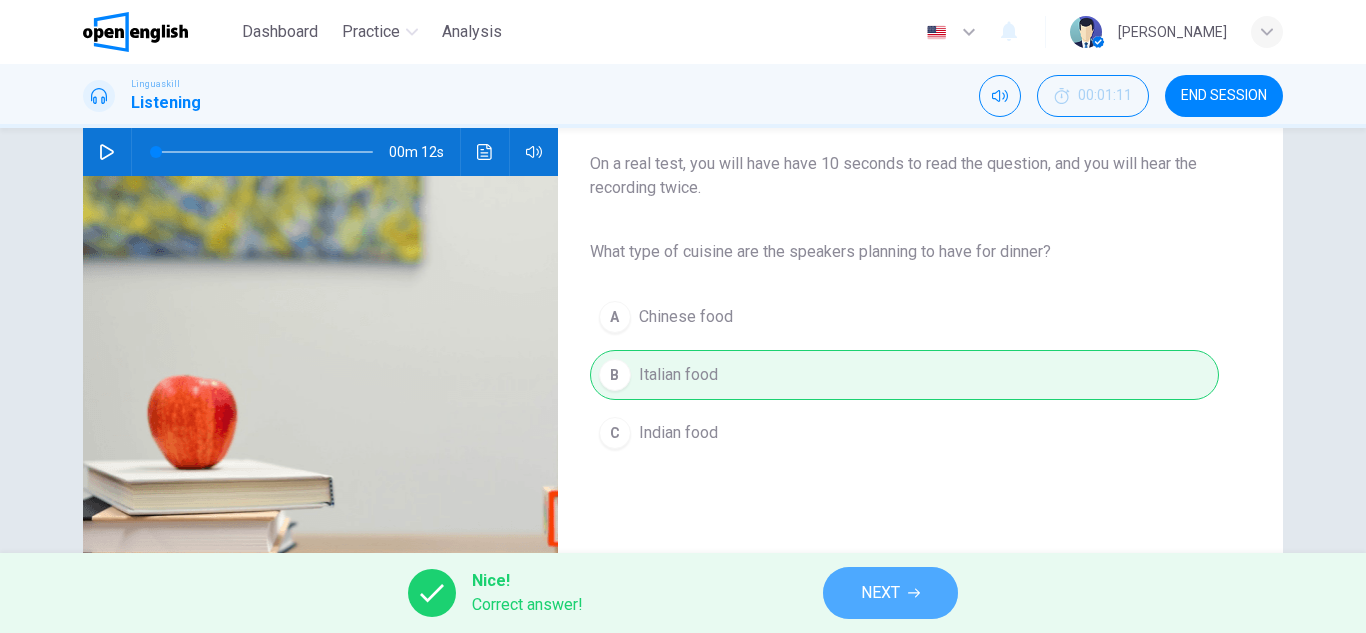 click on "NEXT" at bounding box center [890, 593] 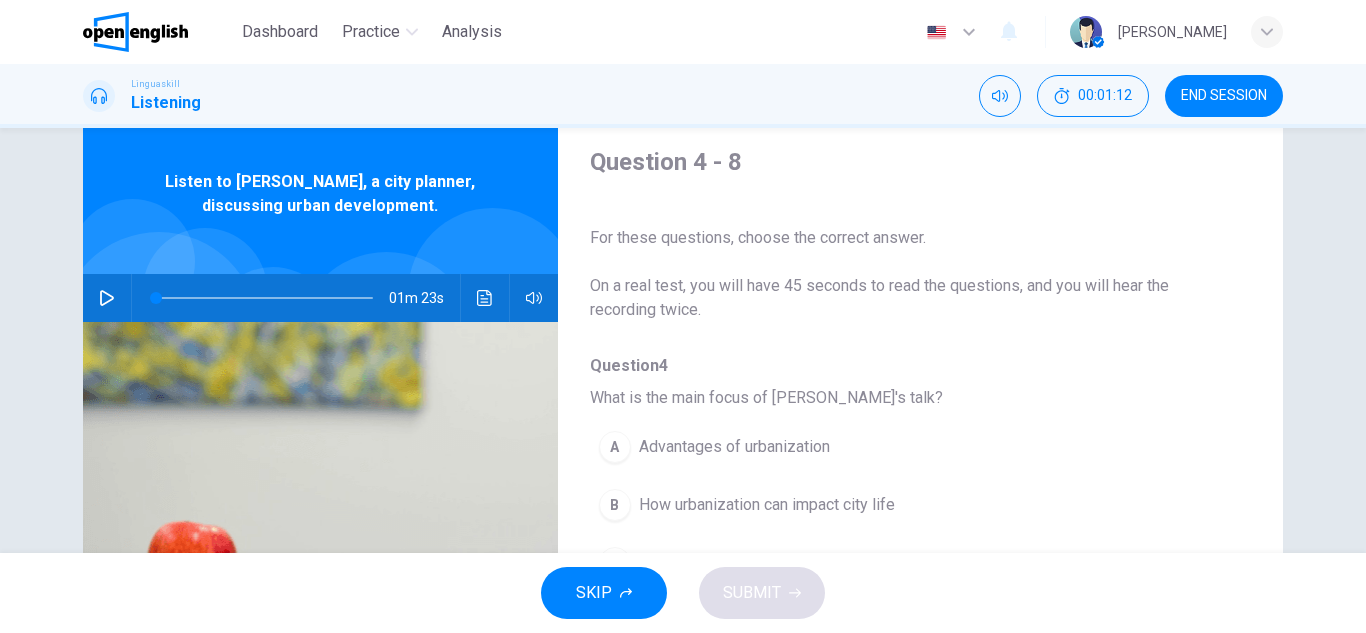 scroll, scrollTop: 100, scrollLeft: 0, axis: vertical 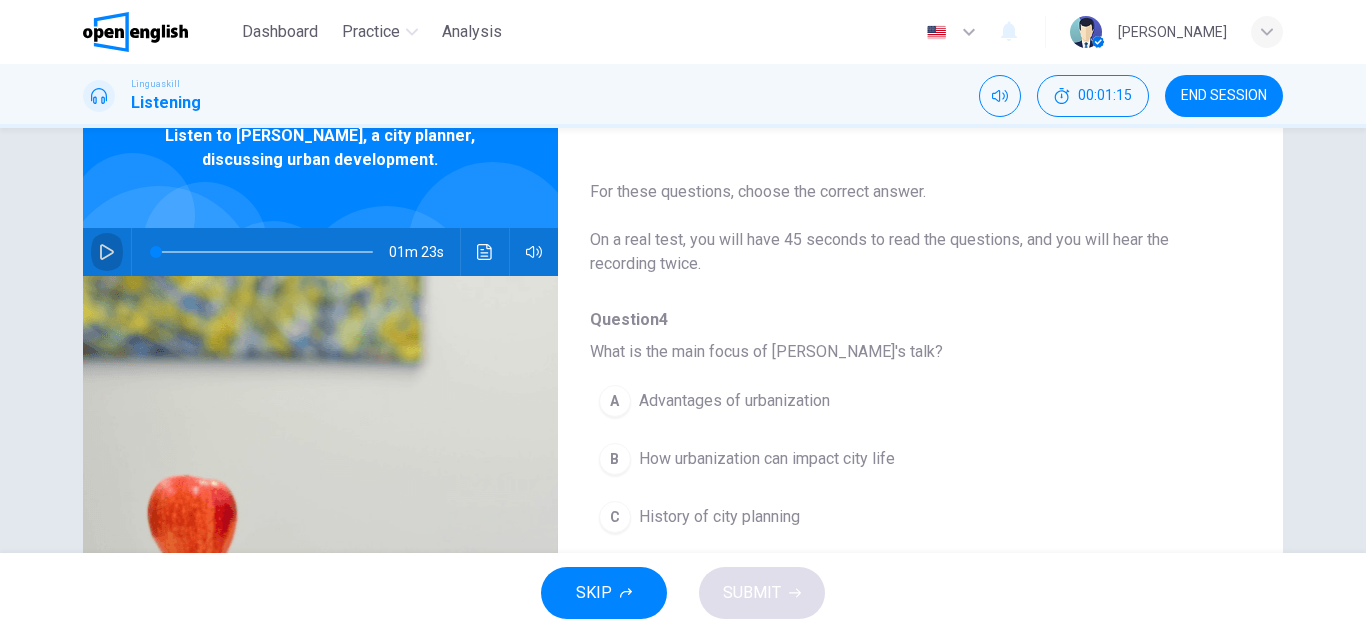 click 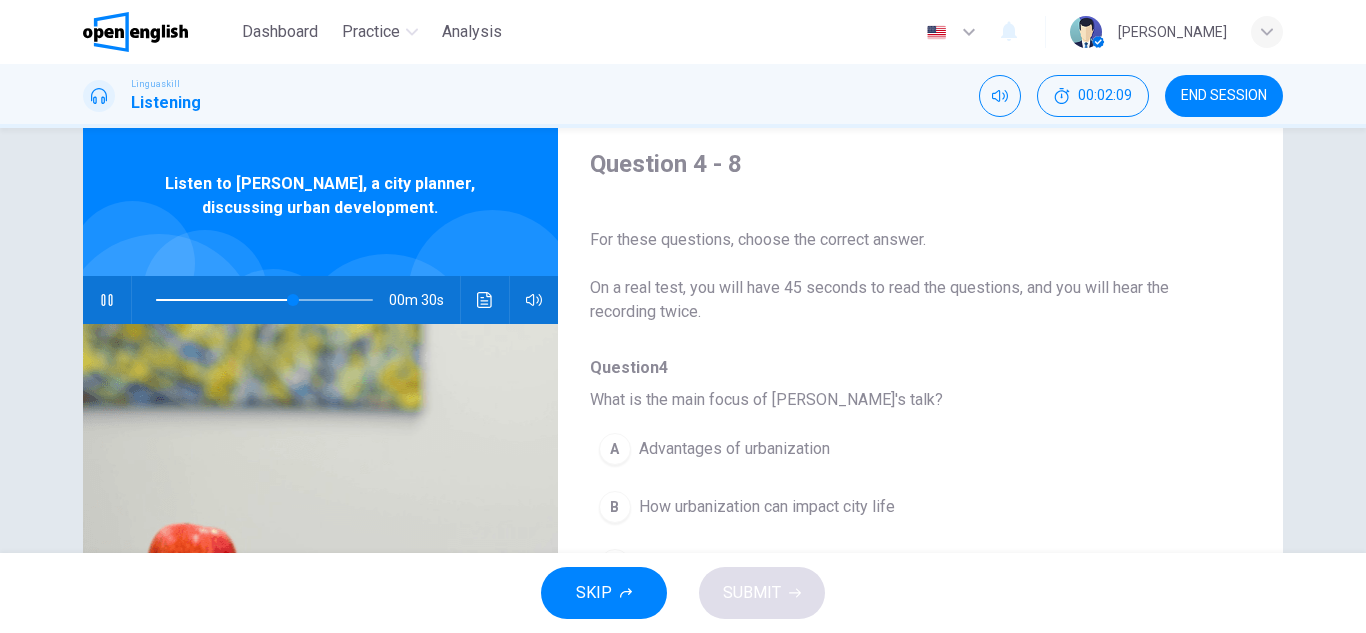 scroll, scrollTop: 100, scrollLeft: 0, axis: vertical 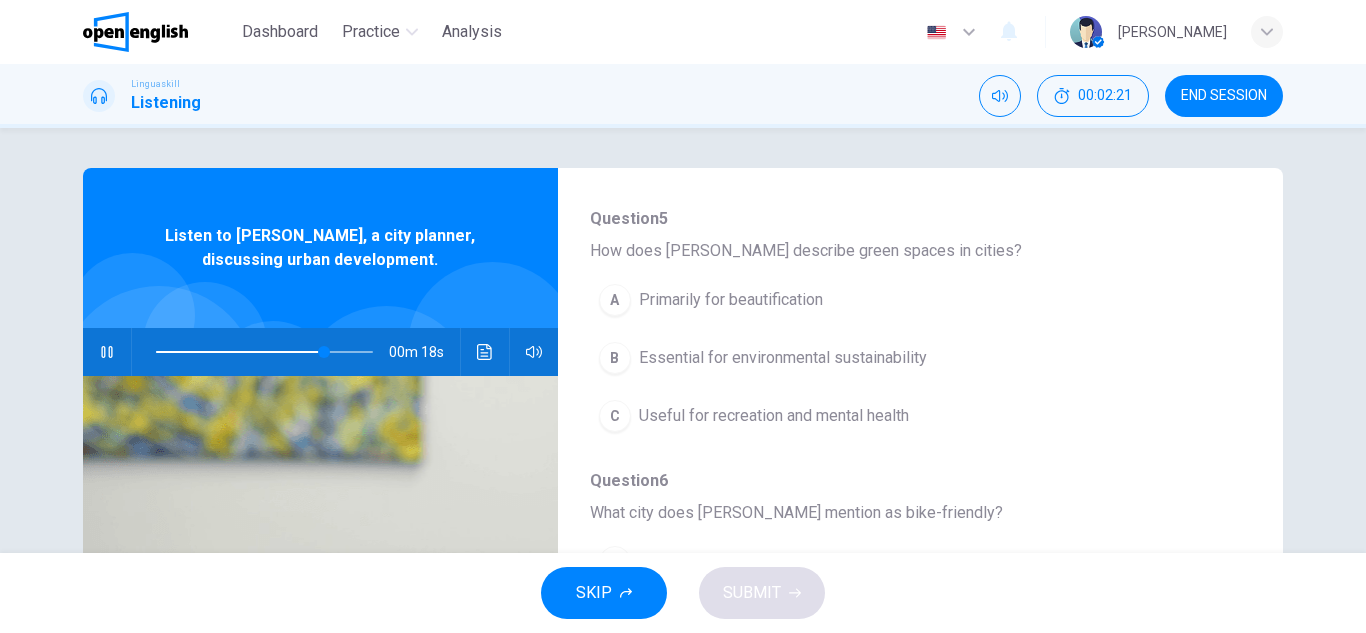 click at bounding box center [264, 352] 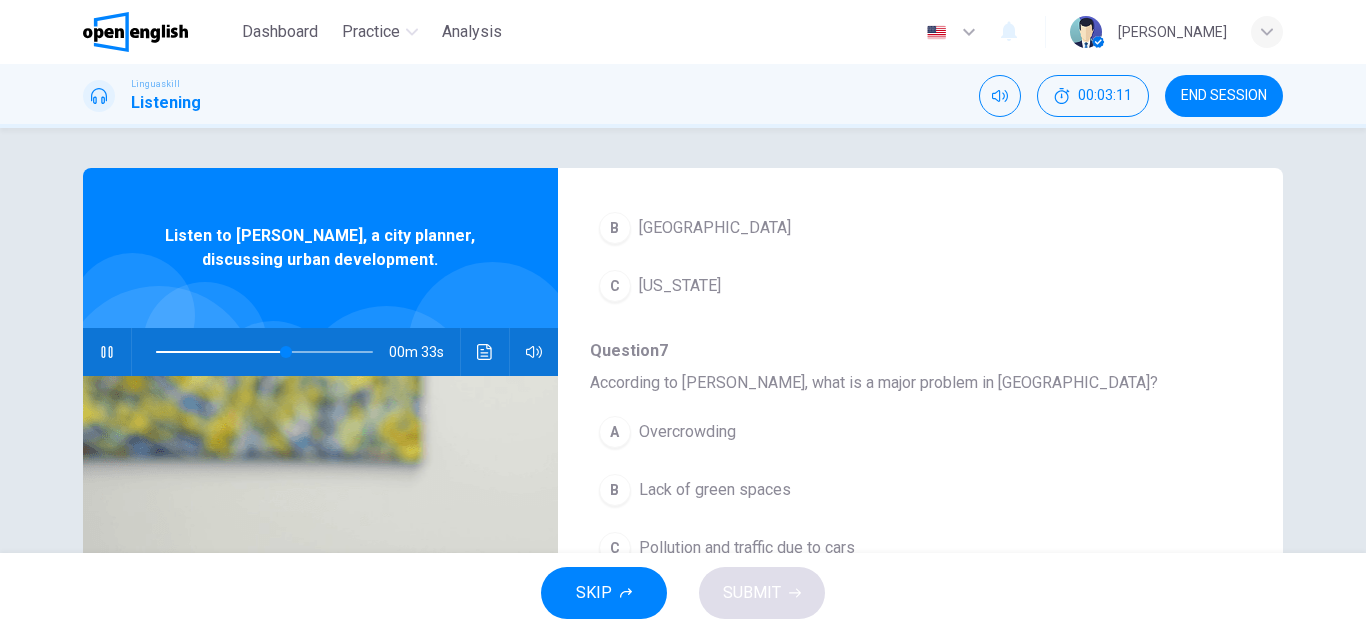 scroll, scrollTop: 863, scrollLeft: 0, axis: vertical 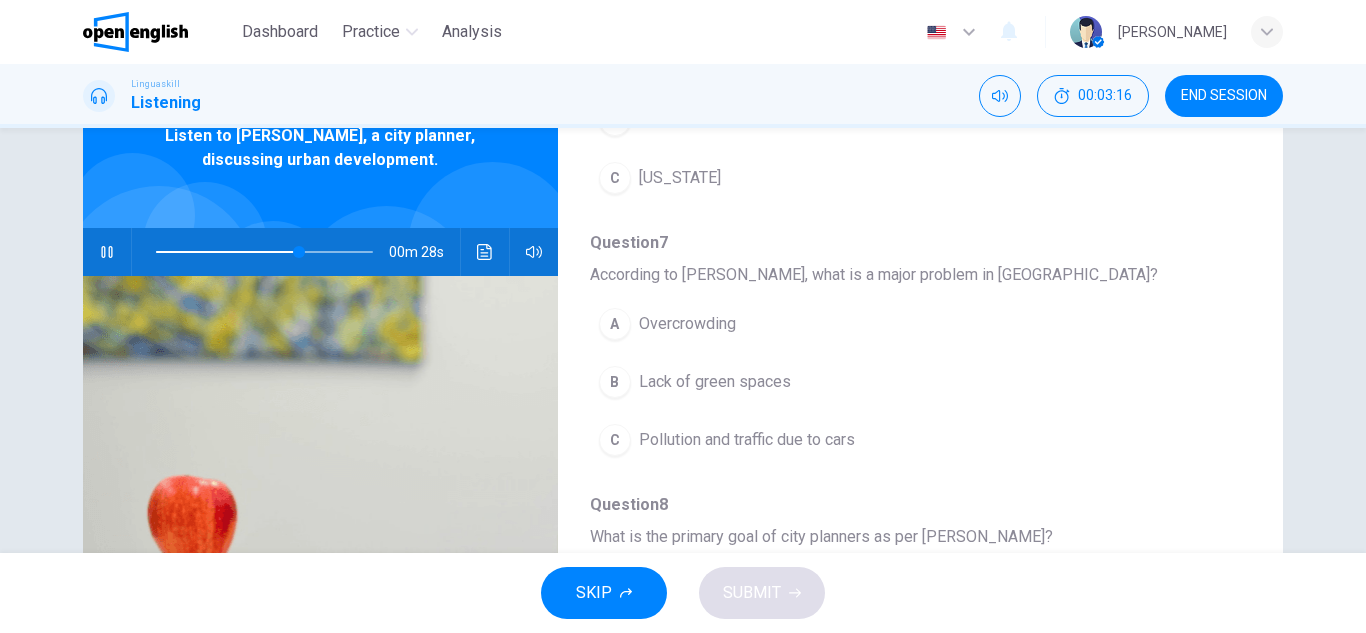 click on "Pollution and traffic due to cars" at bounding box center (747, 440) 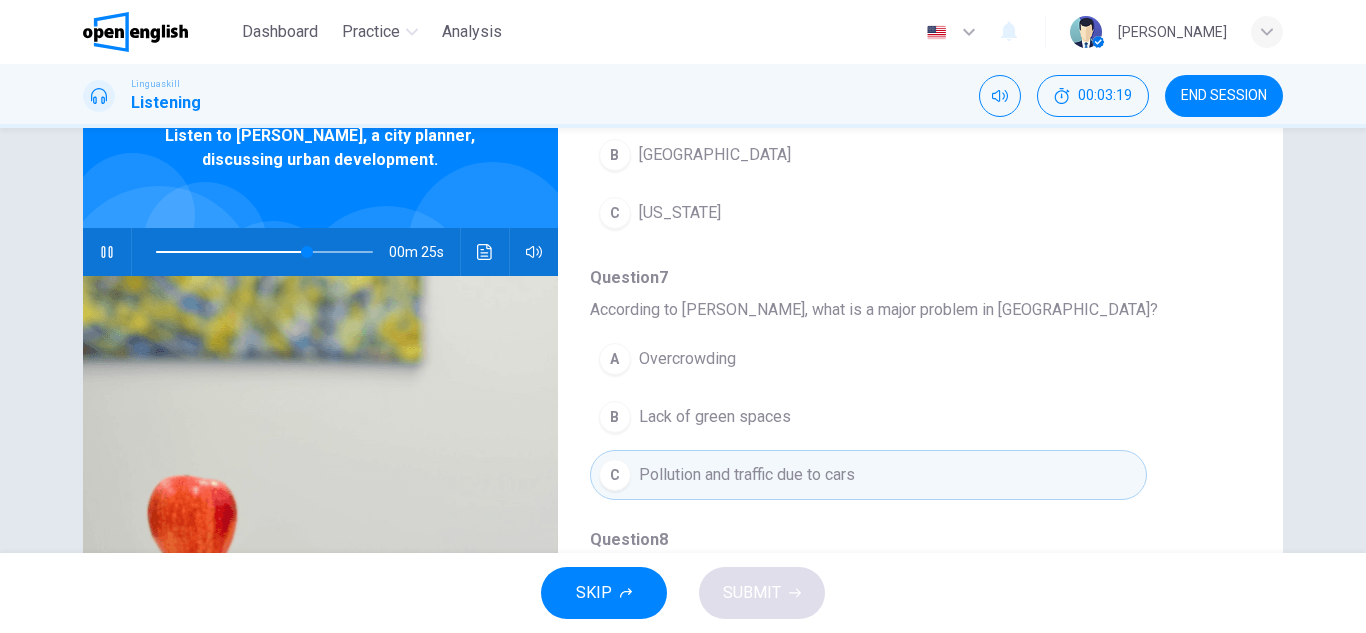scroll, scrollTop: 863, scrollLeft: 0, axis: vertical 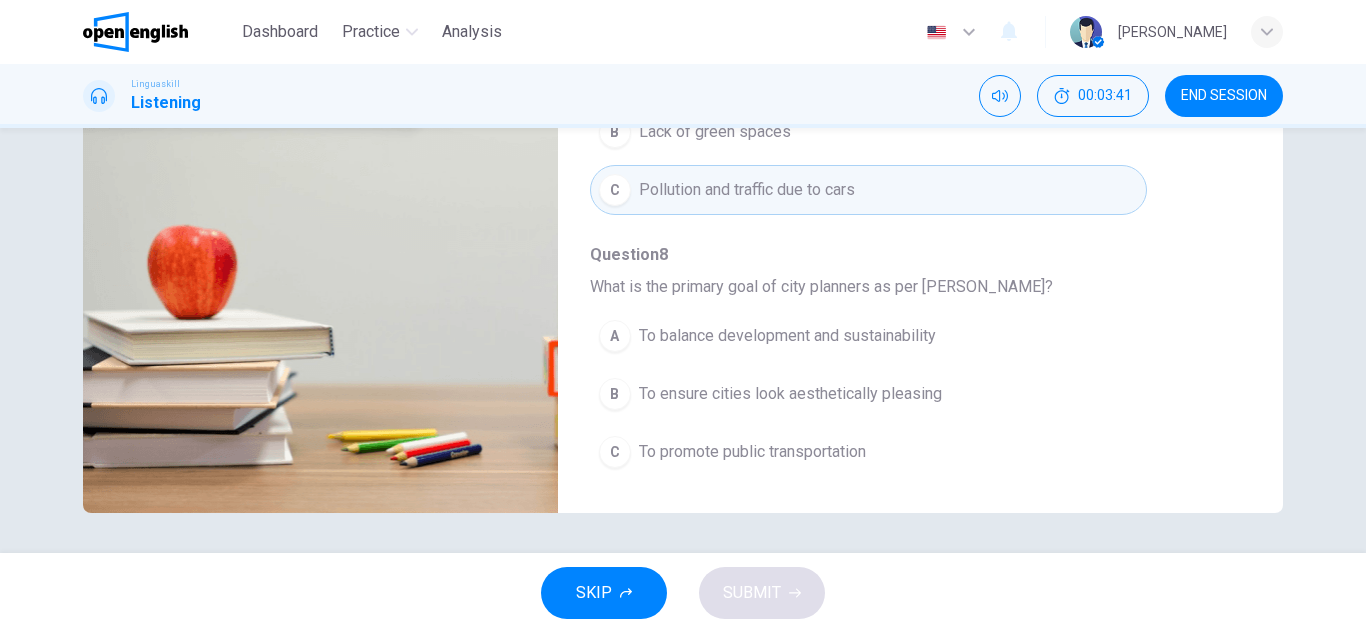 click on "A To balance development and sustainability" at bounding box center [868, 336] 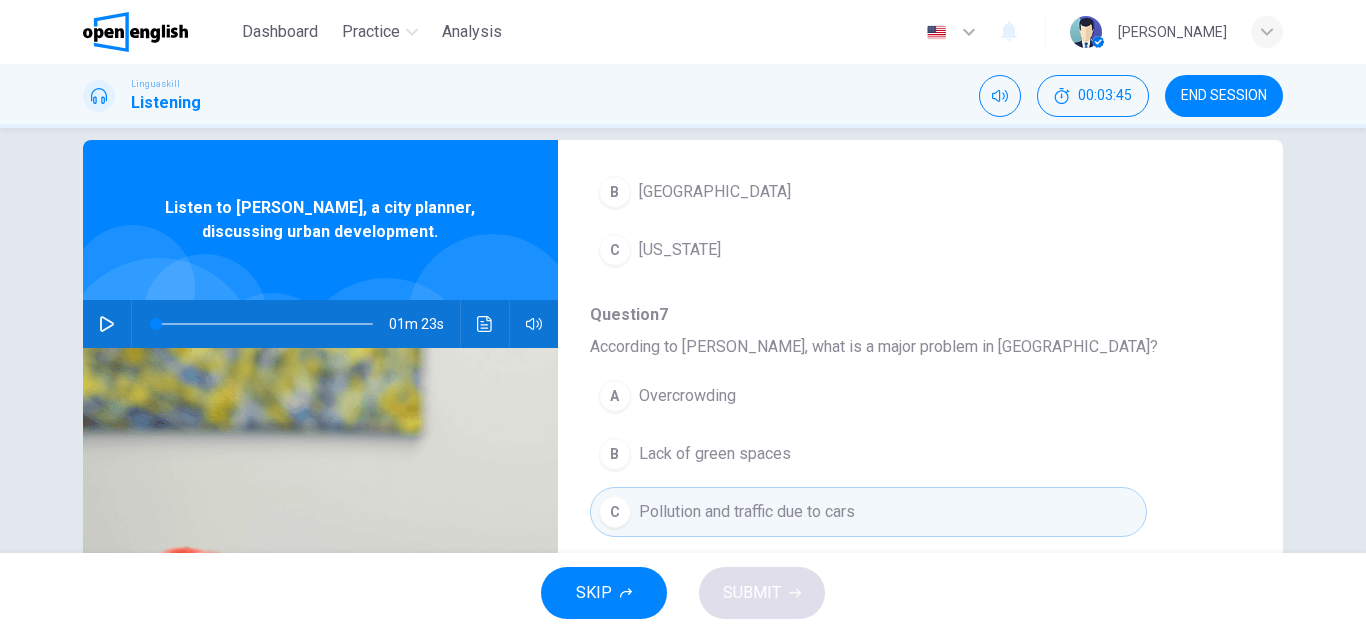 scroll, scrollTop: 0, scrollLeft: 0, axis: both 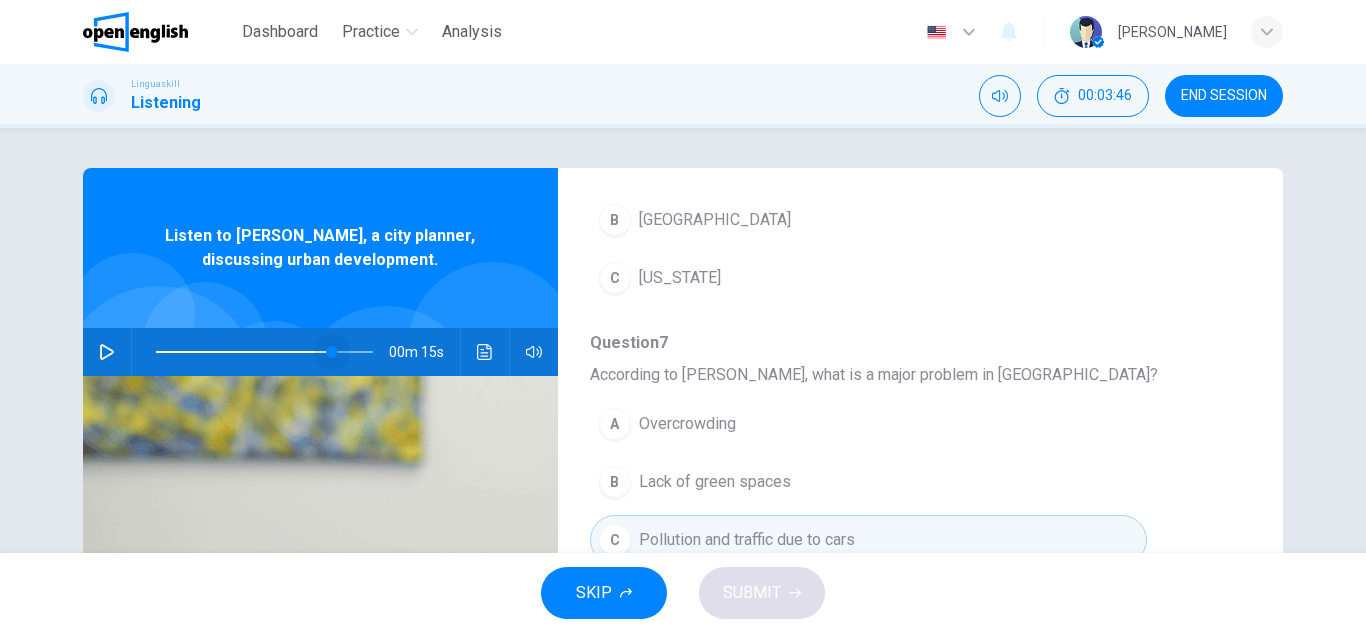 click at bounding box center (264, 352) 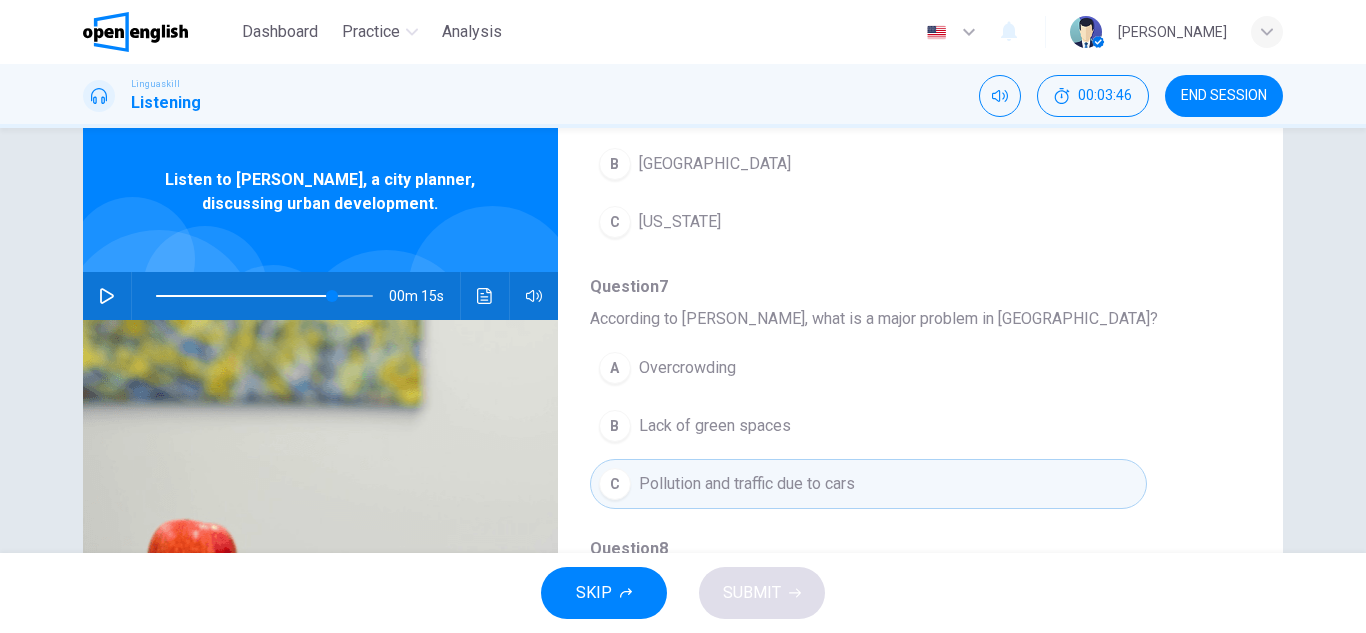scroll, scrollTop: 100, scrollLeft: 0, axis: vertical 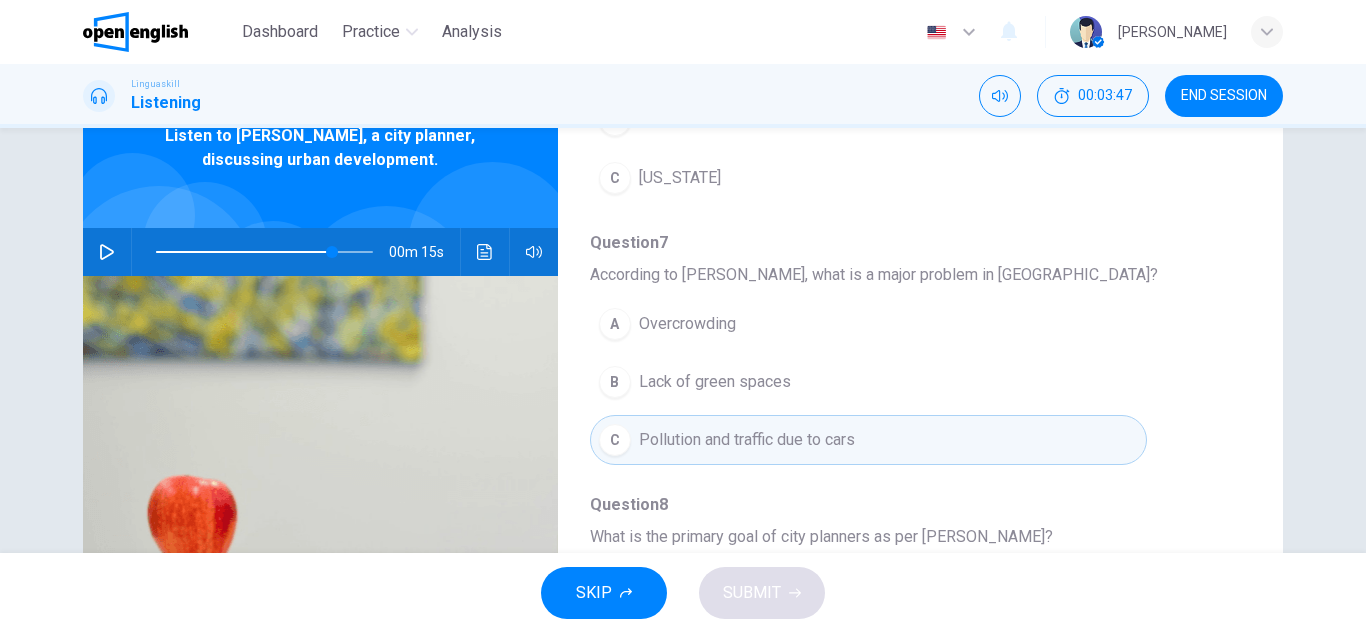 click 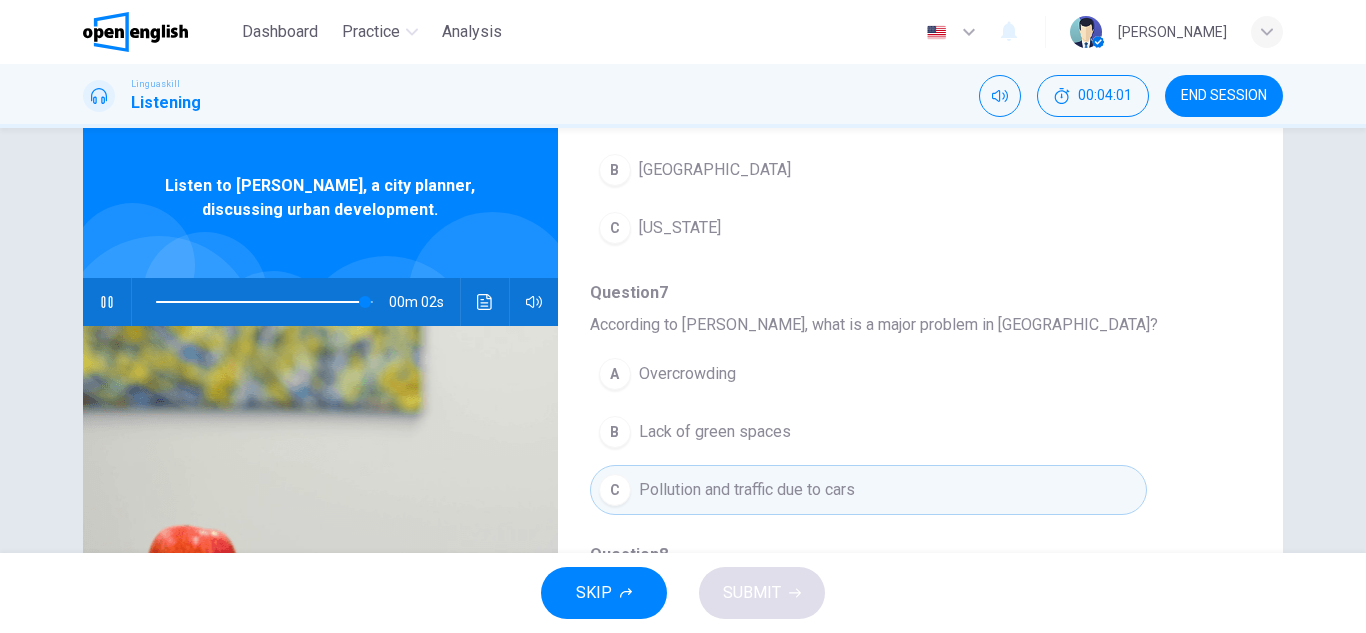 scroll, scrollTop: 0, scrollLeft: 0, axis: both 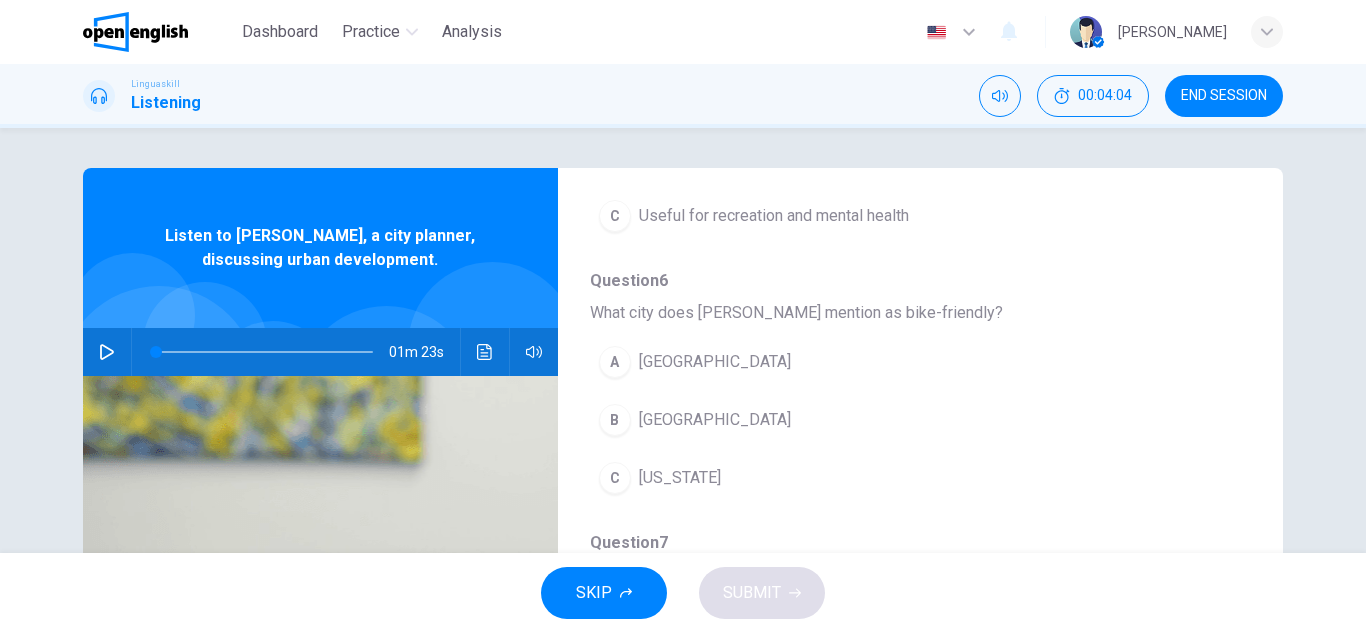 click at bounding box center [264, 352] 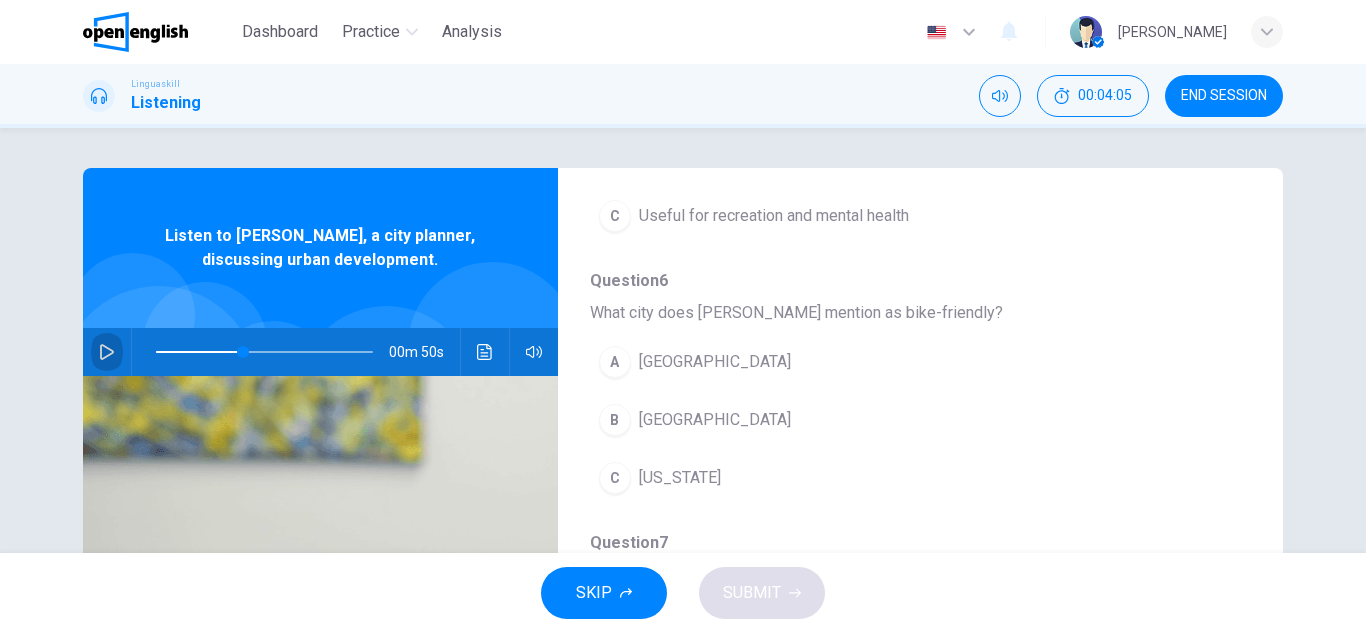 click 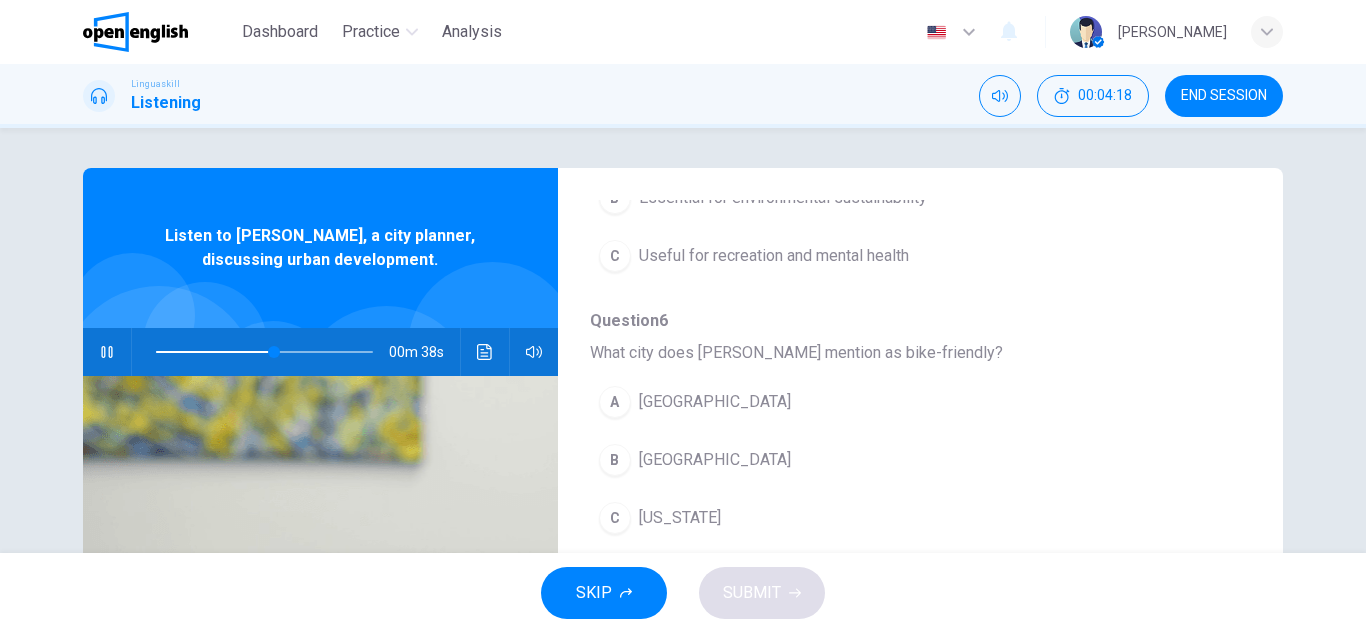 scroll, scrollTop: 663, scrollLeft: 0, axis: vertical 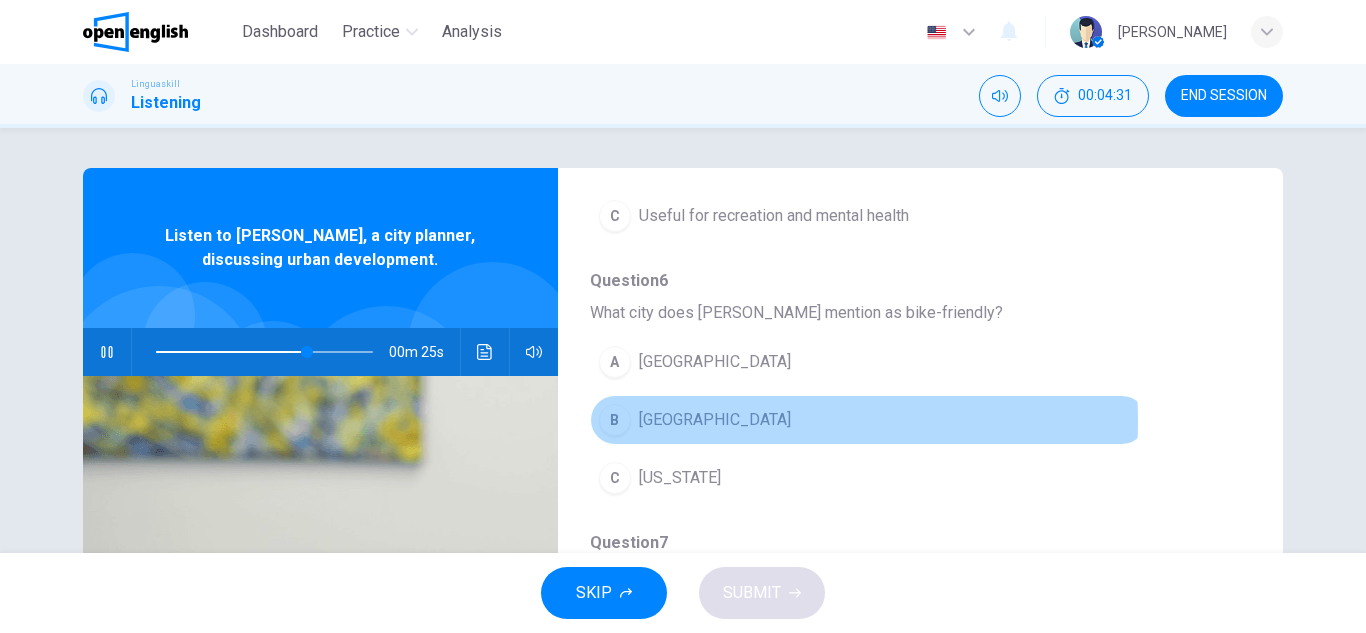click on "B [GEOGRAPHIC_DATA]" at bounding box center [868, 420] 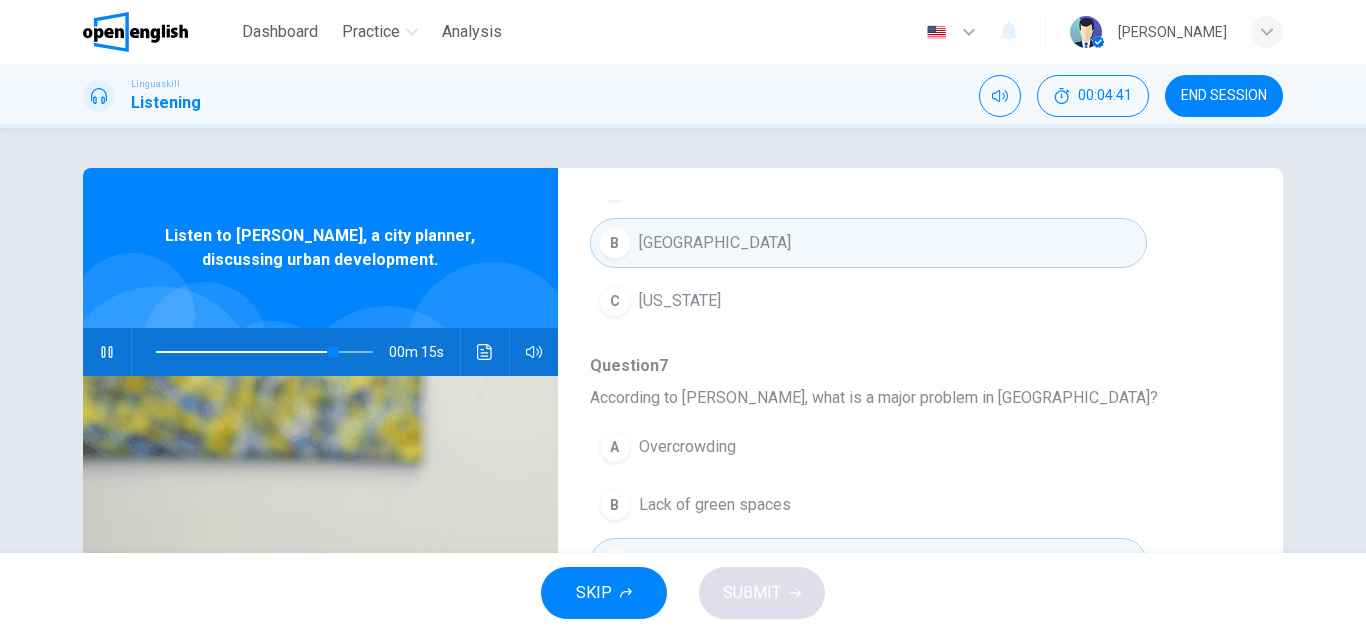 scroll, scrollTop: 863, scrollLeft: 0, axis: vertical 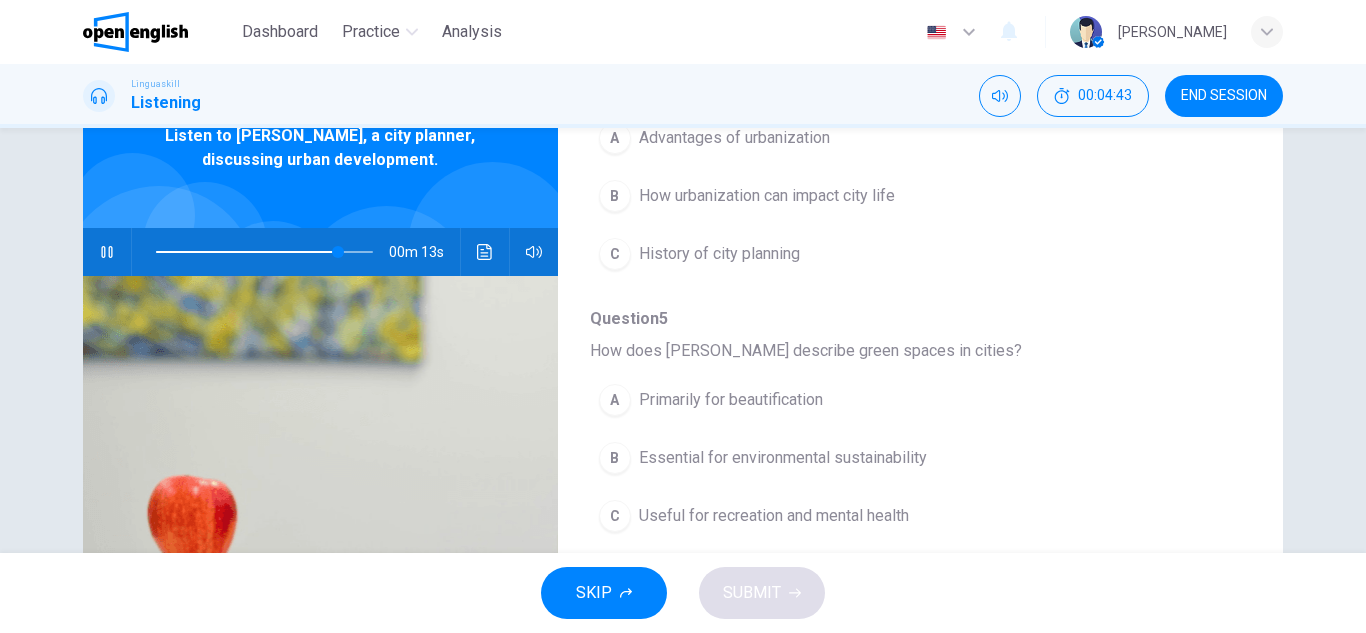 click at bounding box center (264, 252) 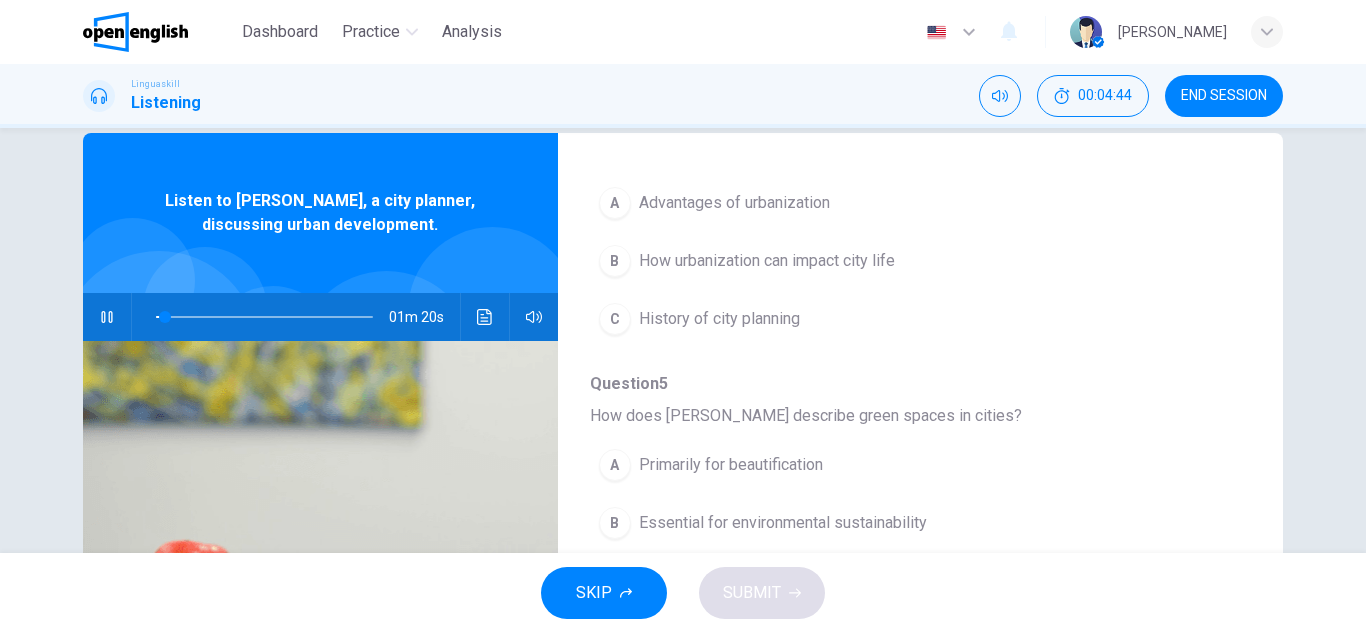 scroll, scrollTop: 0, scrollLeft: 0, axis: both 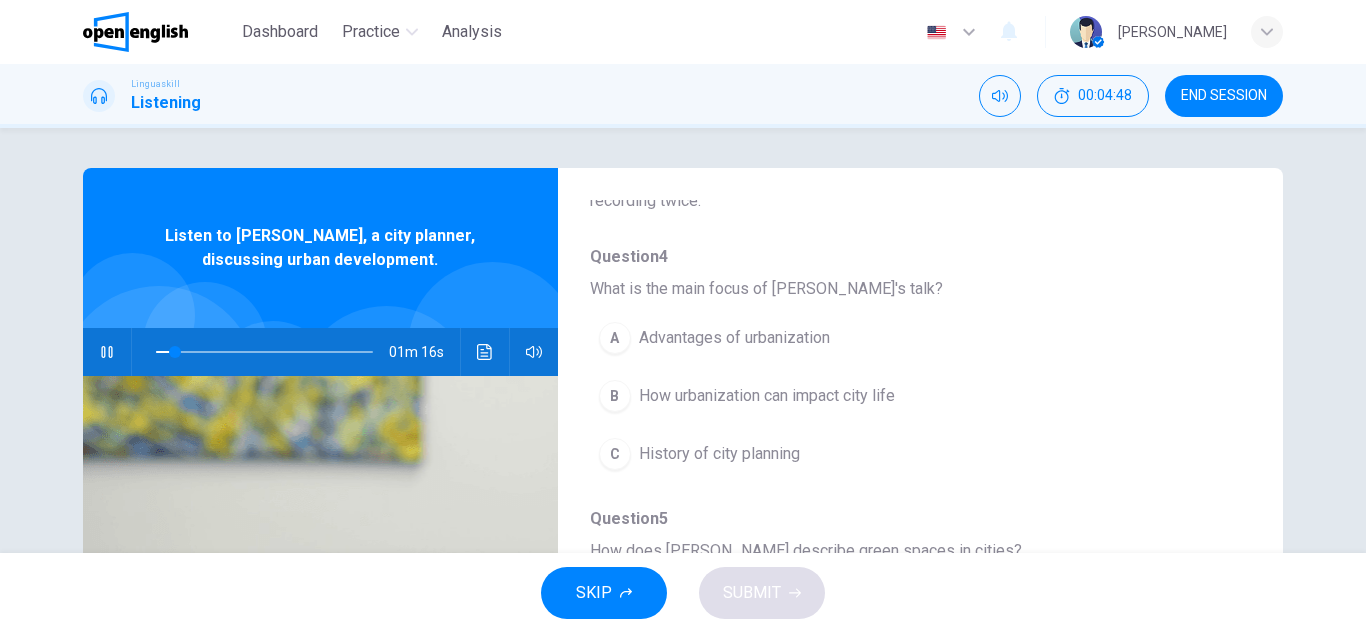 click on "How urbanization can impact city life" at bounding box center [767, 396] 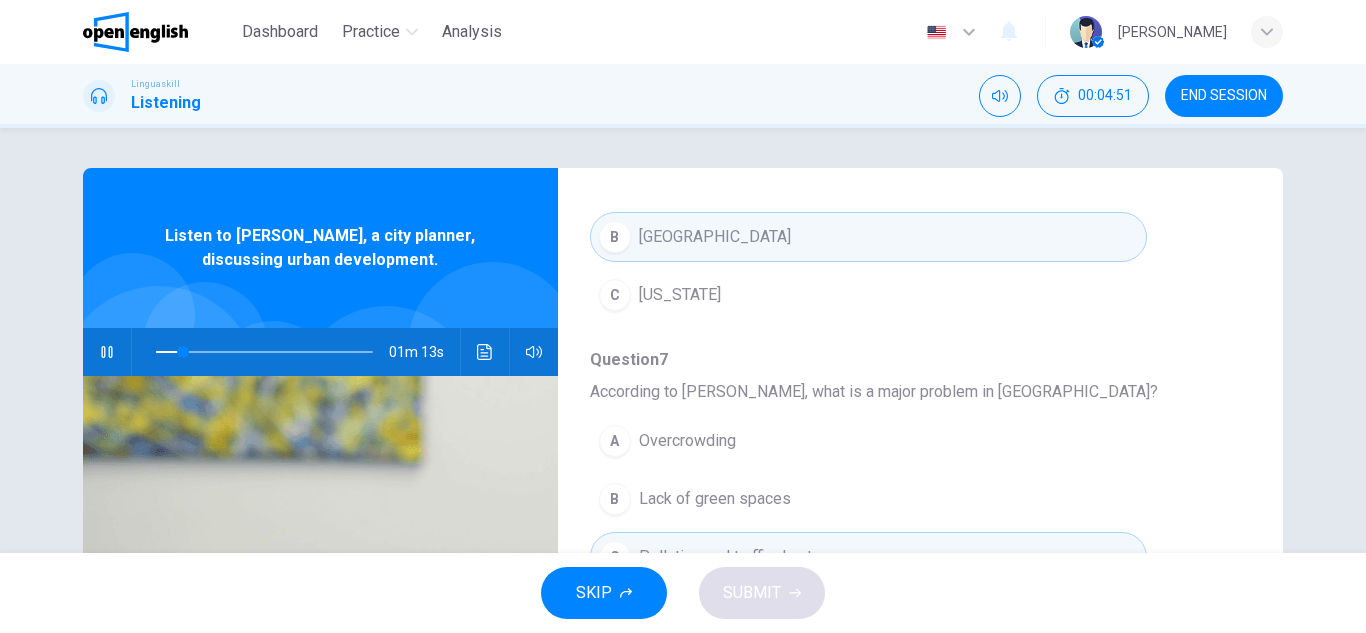 scroll, scrollTop: 863, scrollLeft: 0, axis: vertical 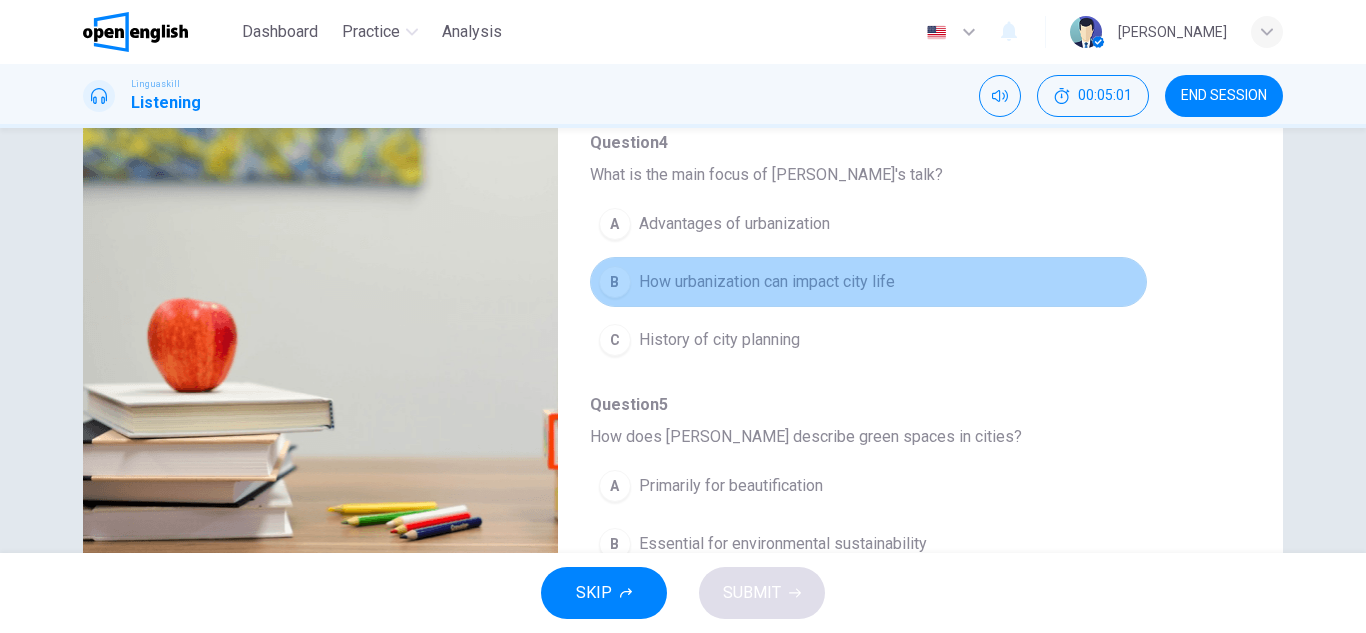 click on "B How urbanization can impact city life" at bounding box center [868, 282] 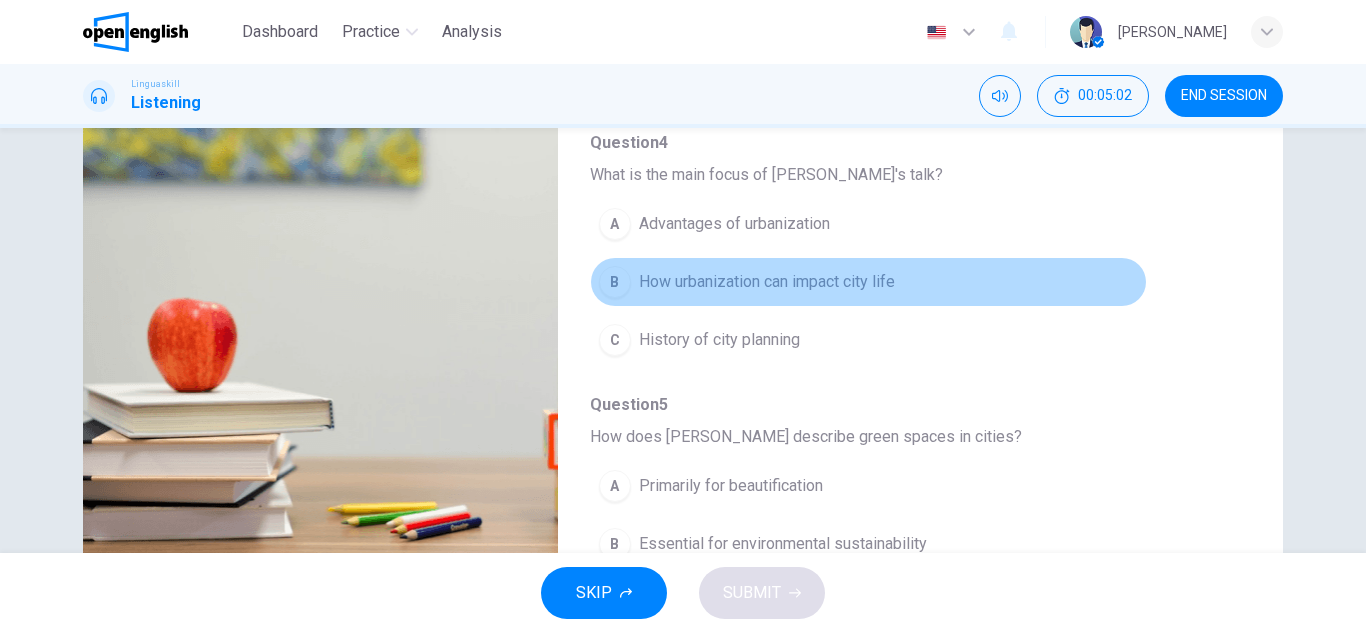click on "B How urbanization can impact city life" at bounding box center (868, 282) 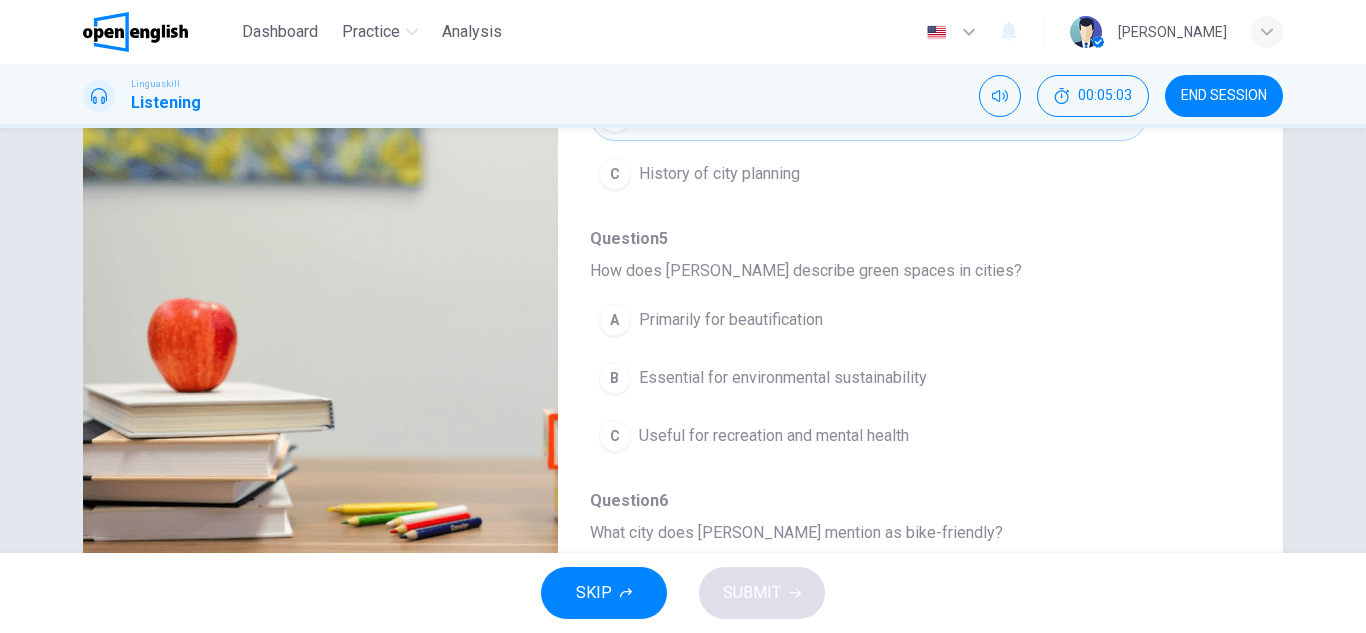 scroll, scrollTop: 200, scrollLeft: 0, axis: vertical 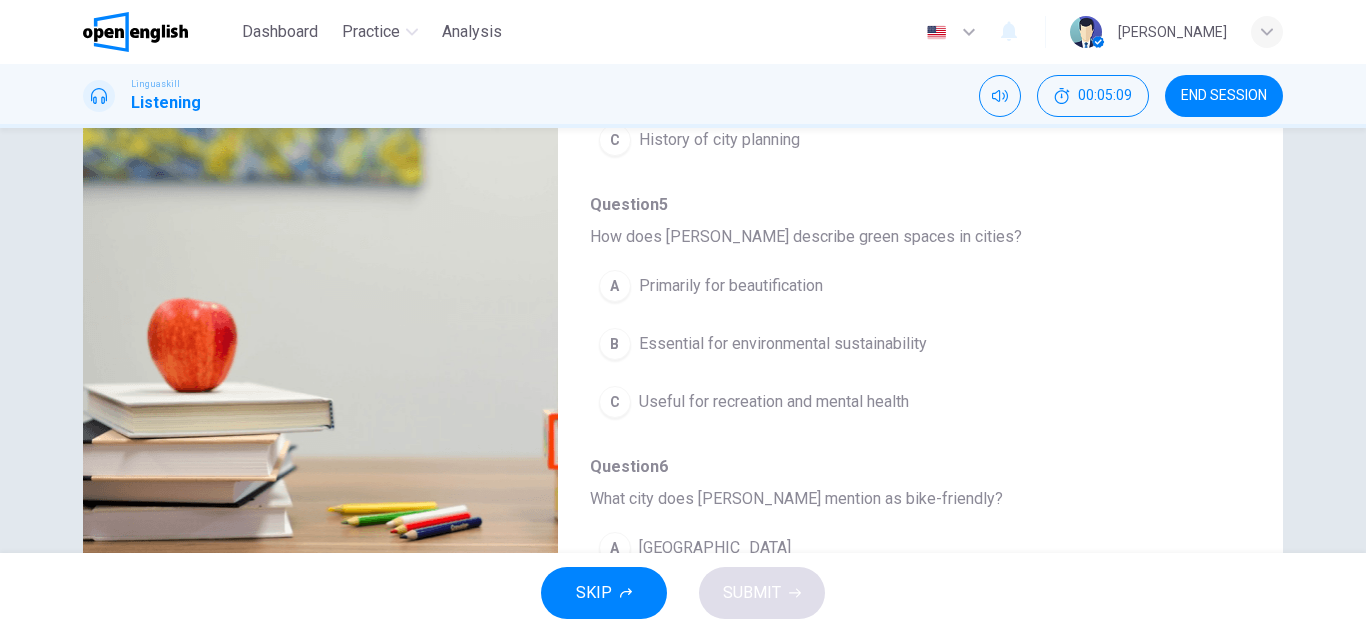click on "B Essential for environmental sustainability" at bounding box center (868, 344) 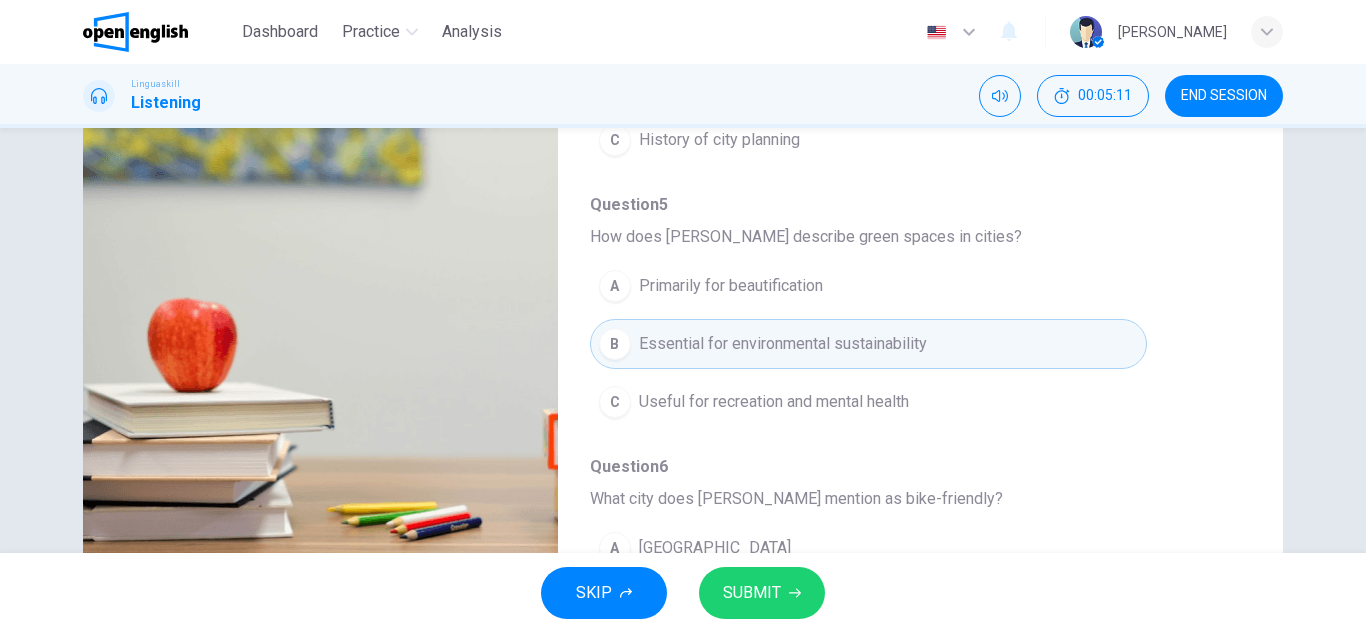 click on "Useful for recreation and mental health" at bounding box center [774, 402] 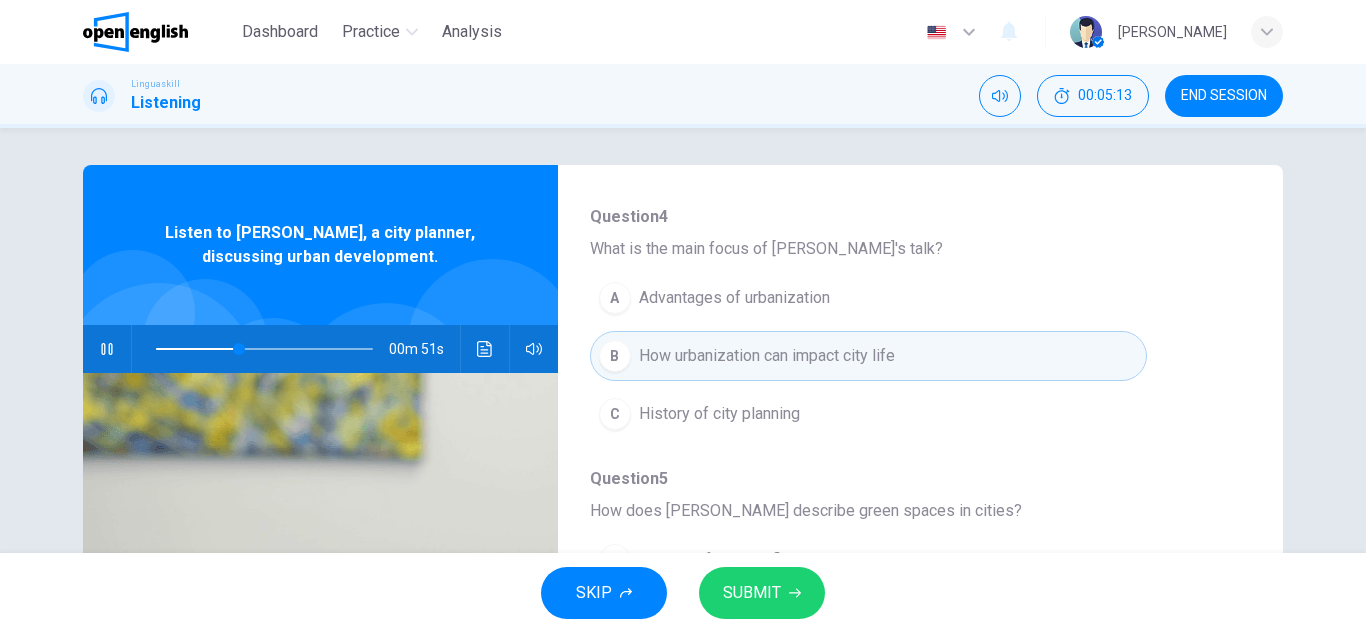 scroll, scrollTop: 0, scrollLeft: 0, axis: both 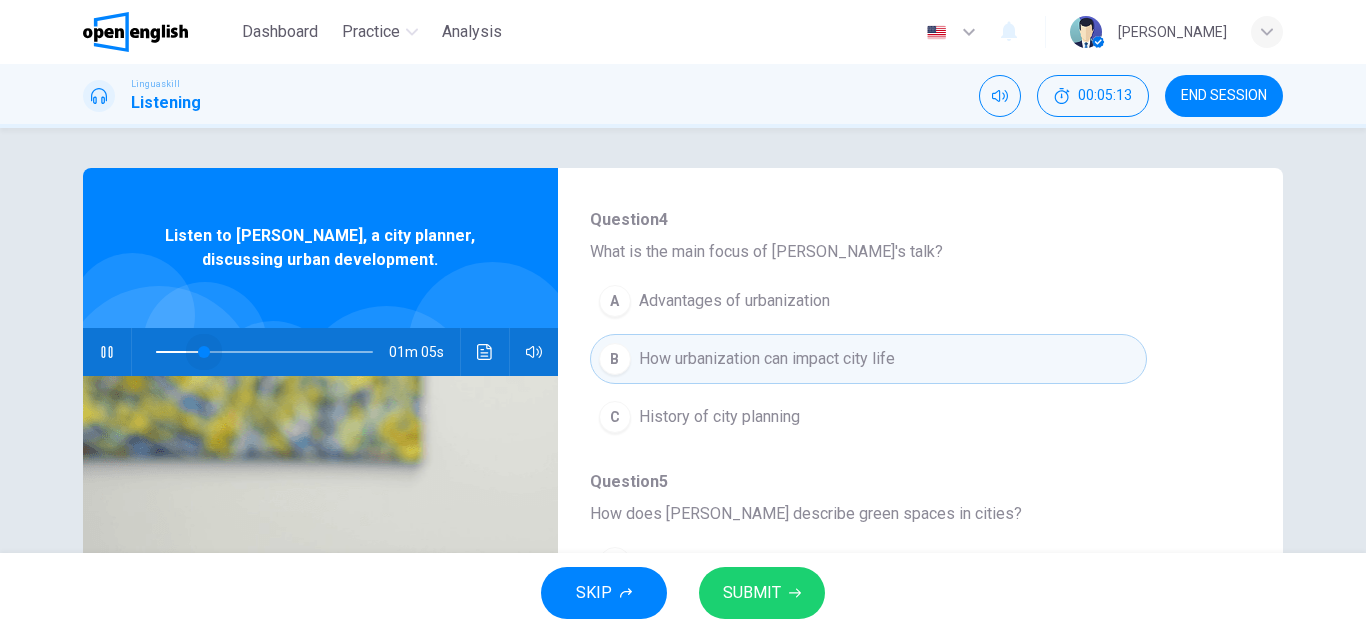 click at bounding box center [264, 352] 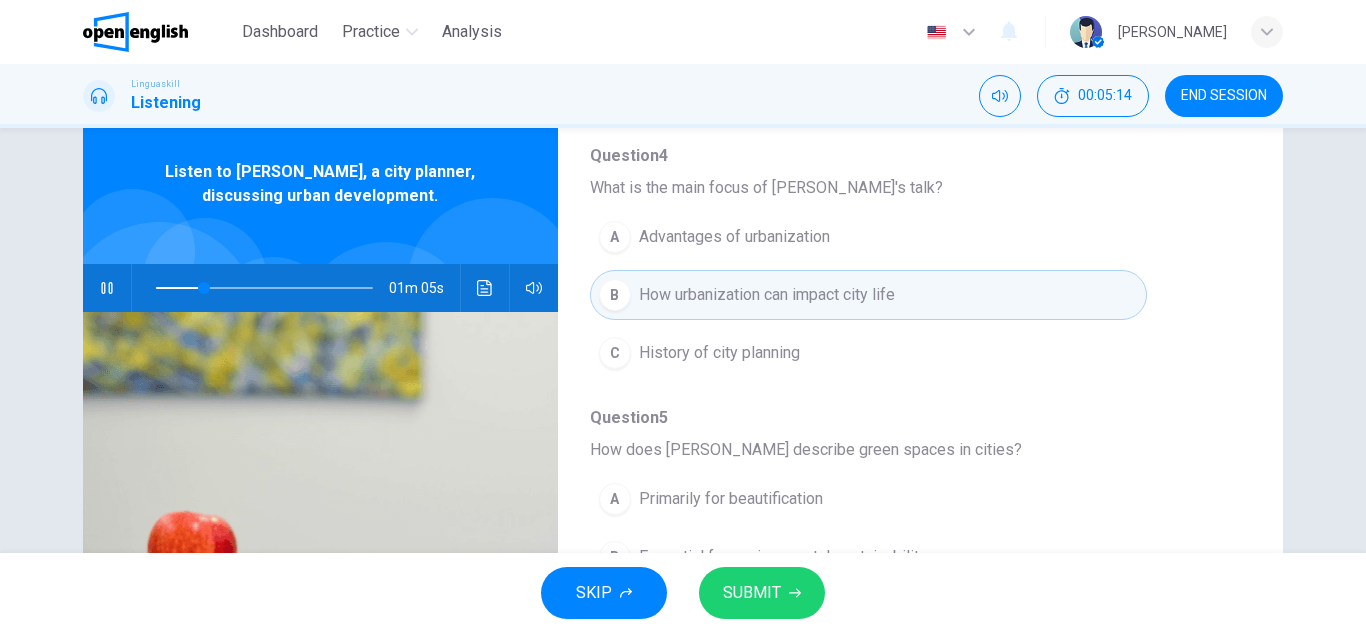 scroll, scrollTop: 100, scrollLeft: 0, axis: vertical 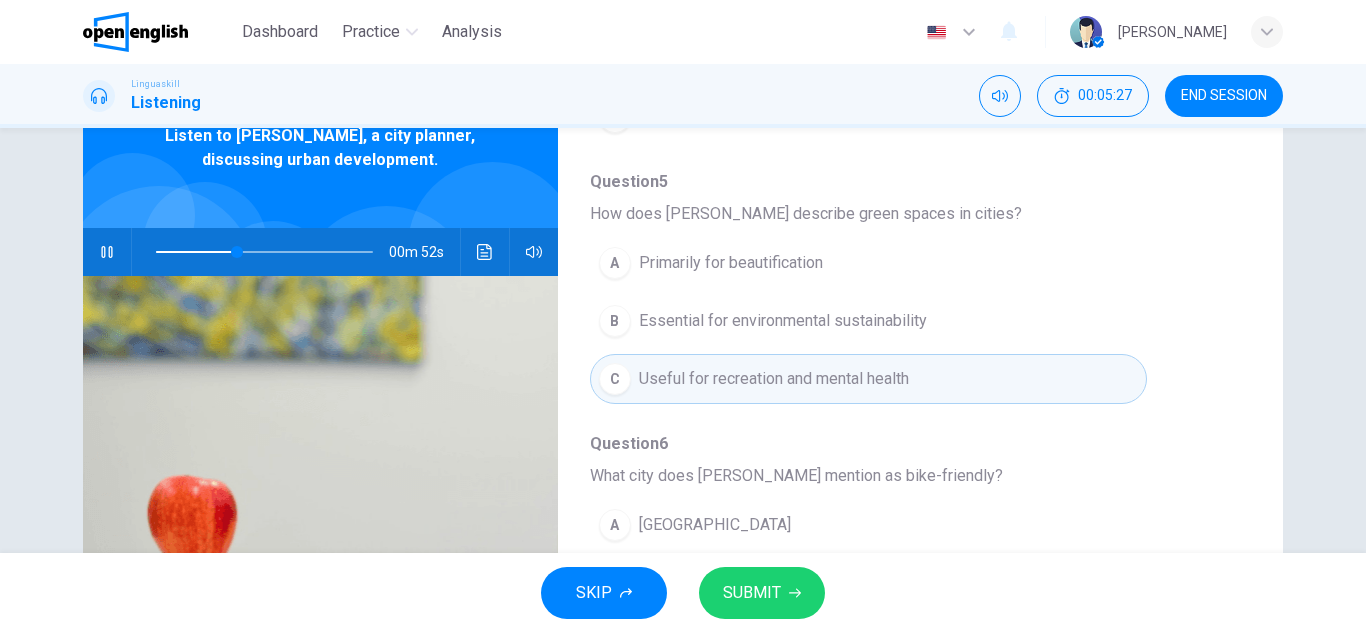 click on "SUBMIT" at bounding box center (762, 593) 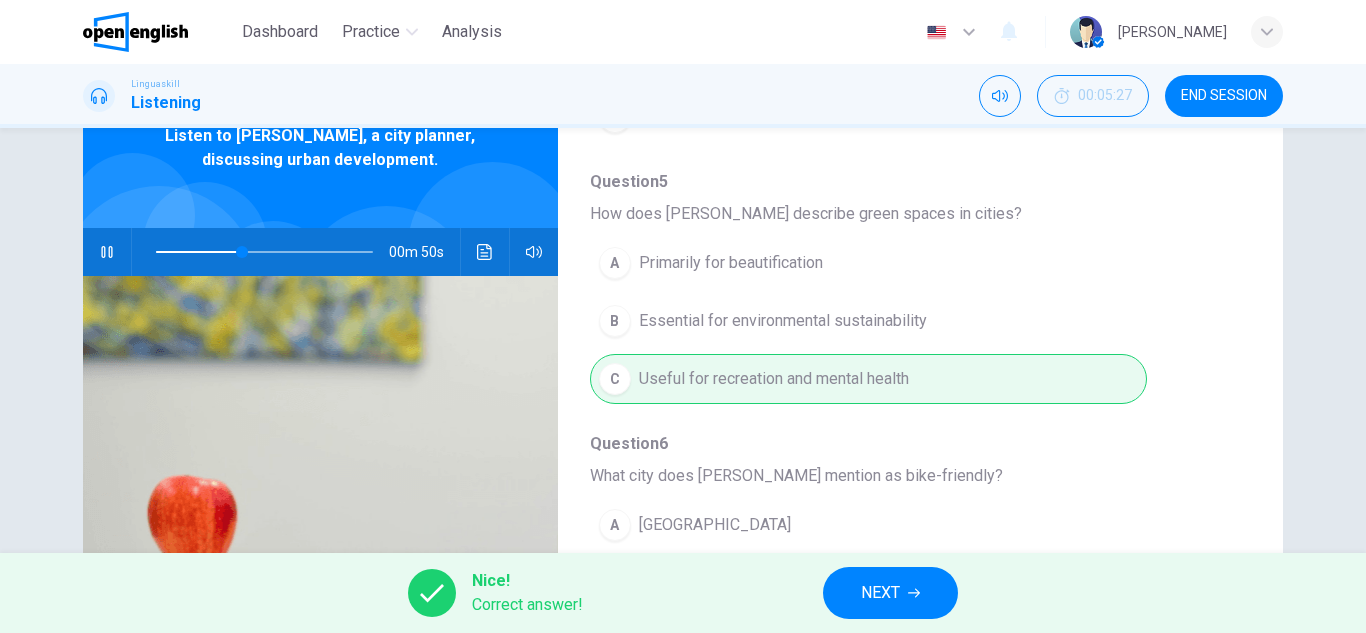 type on "**" 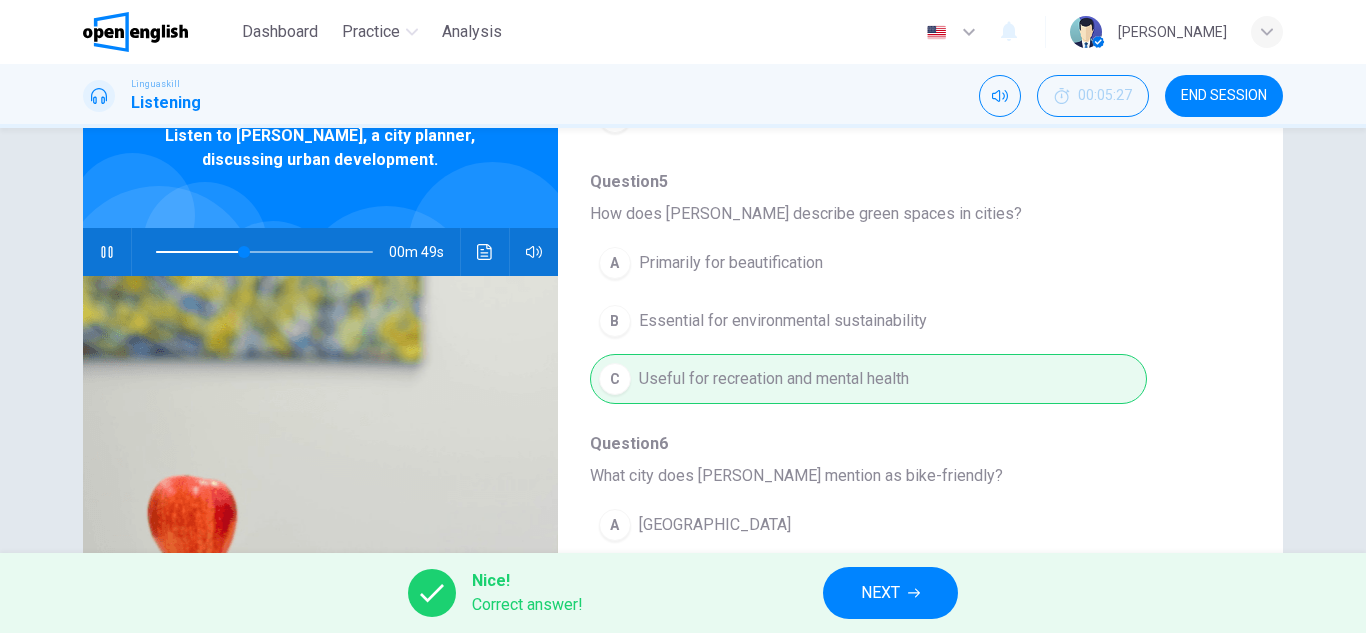 click on "NEXT" at bounding box center [890, 593] 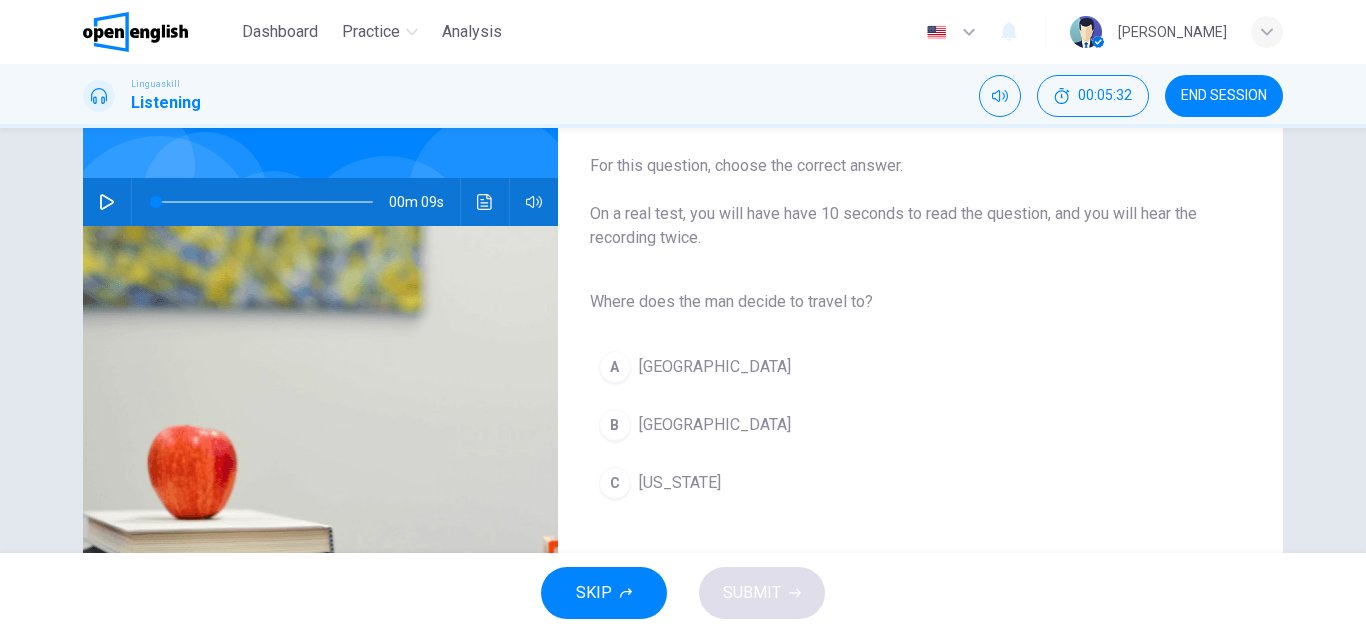 scroll, scrollTop: 50, scrollLeft: 0, axis: vertical 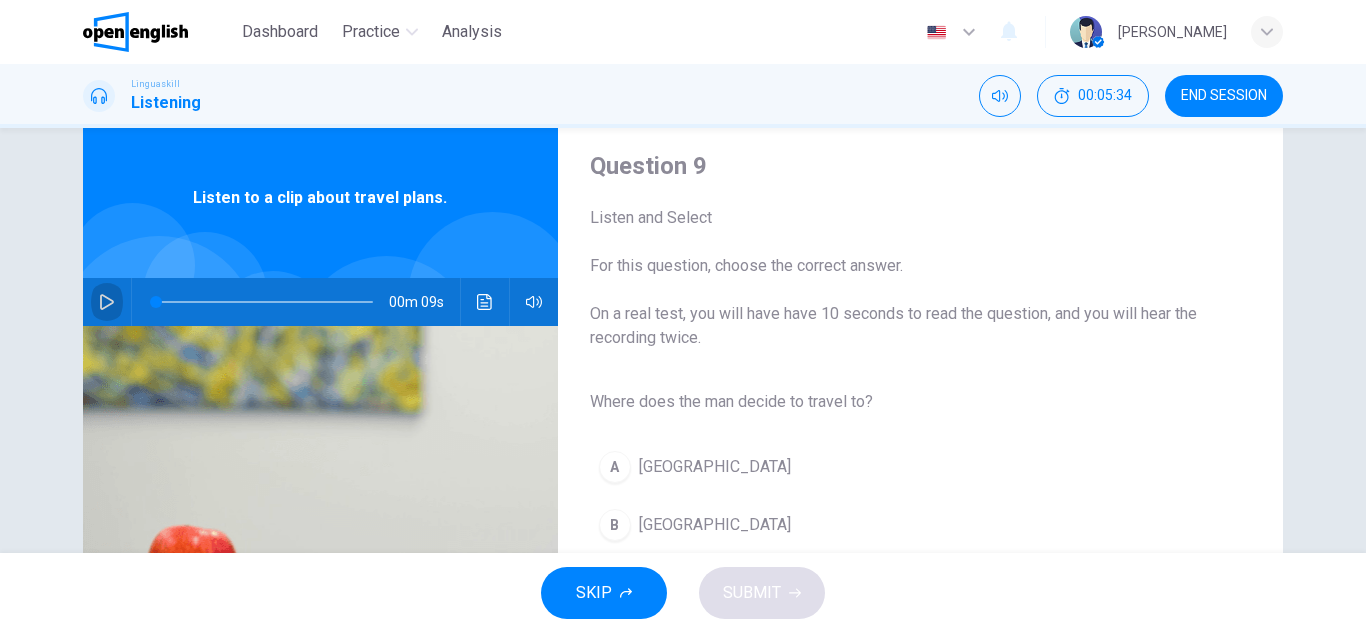 click 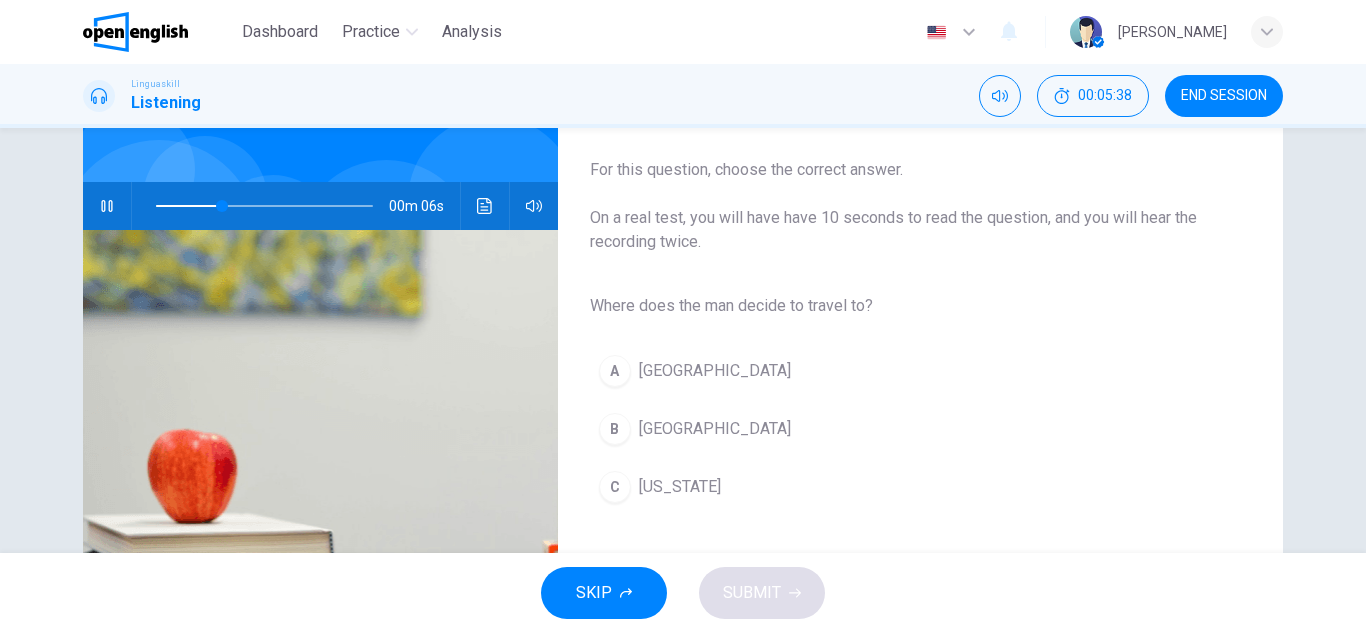 scroll, scrollTop: 150, scrollLeft: 0, axis: vertical 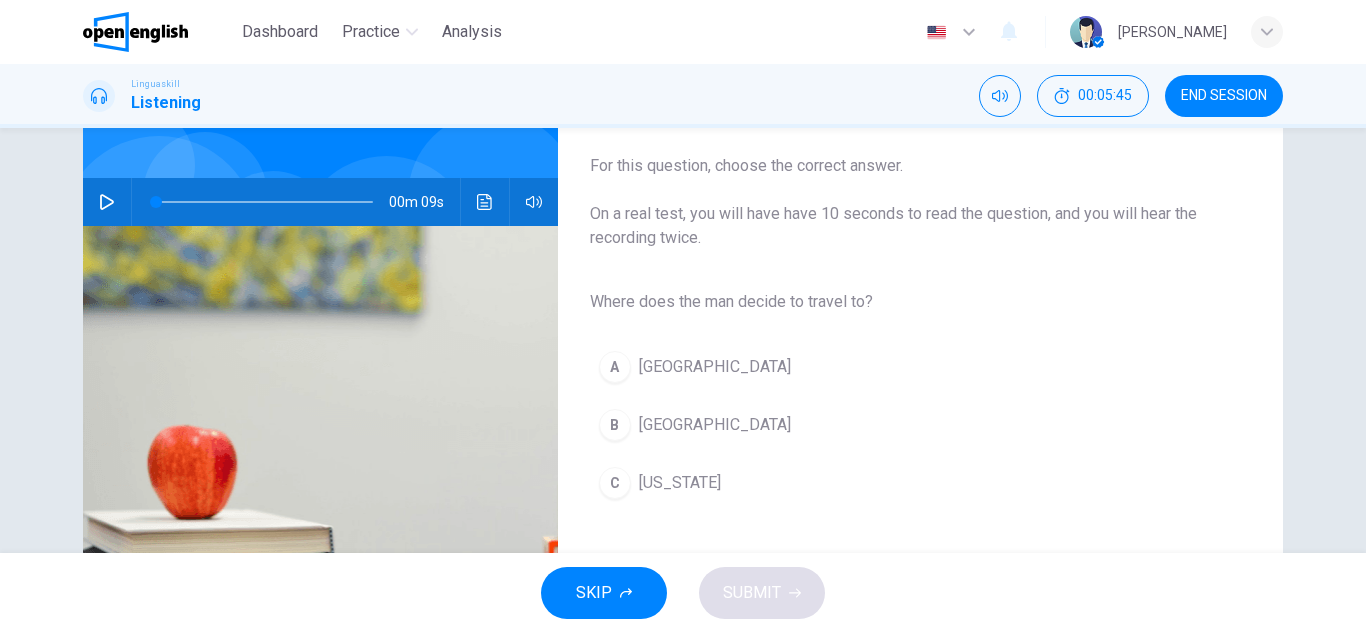 click 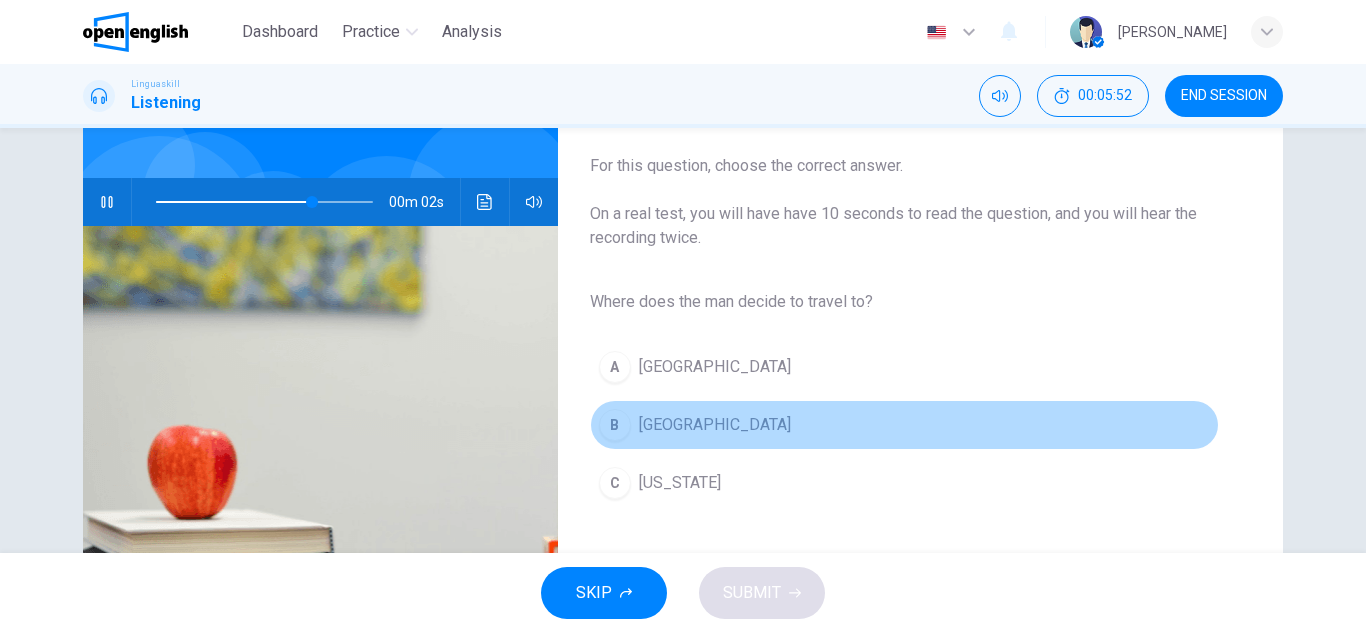 click on "[GEOGRAPHIC_DATA]" at bounding box center [715, 425] 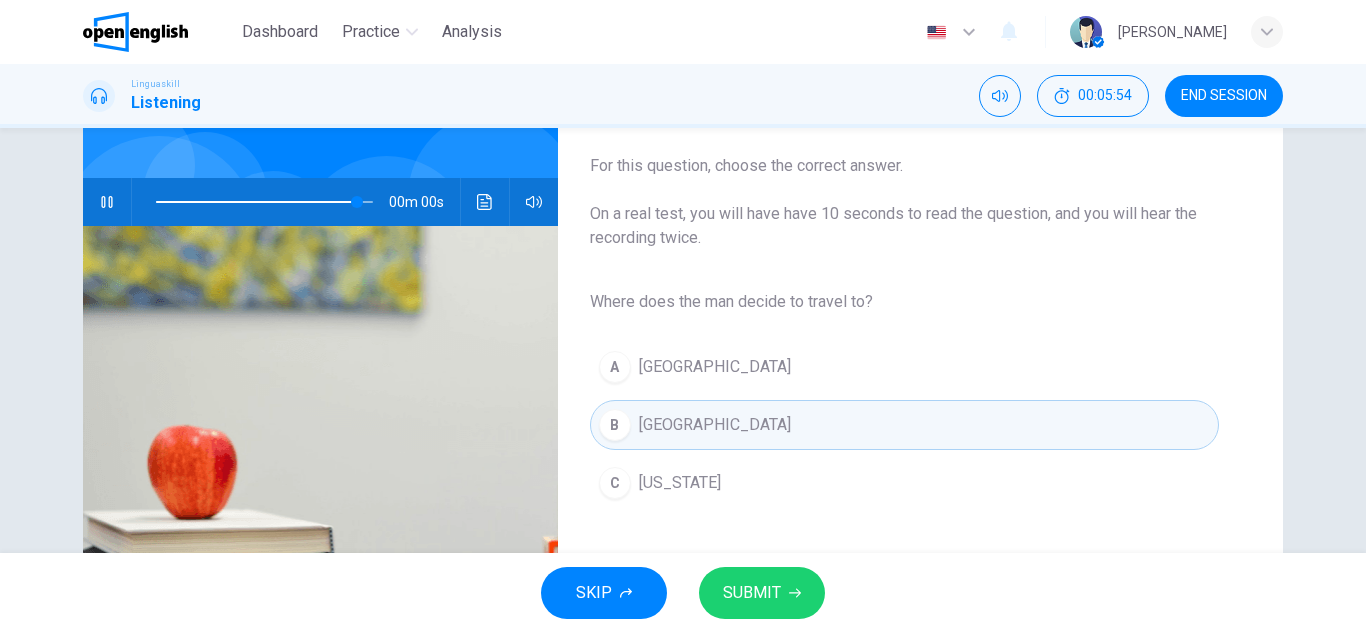 type on "*" 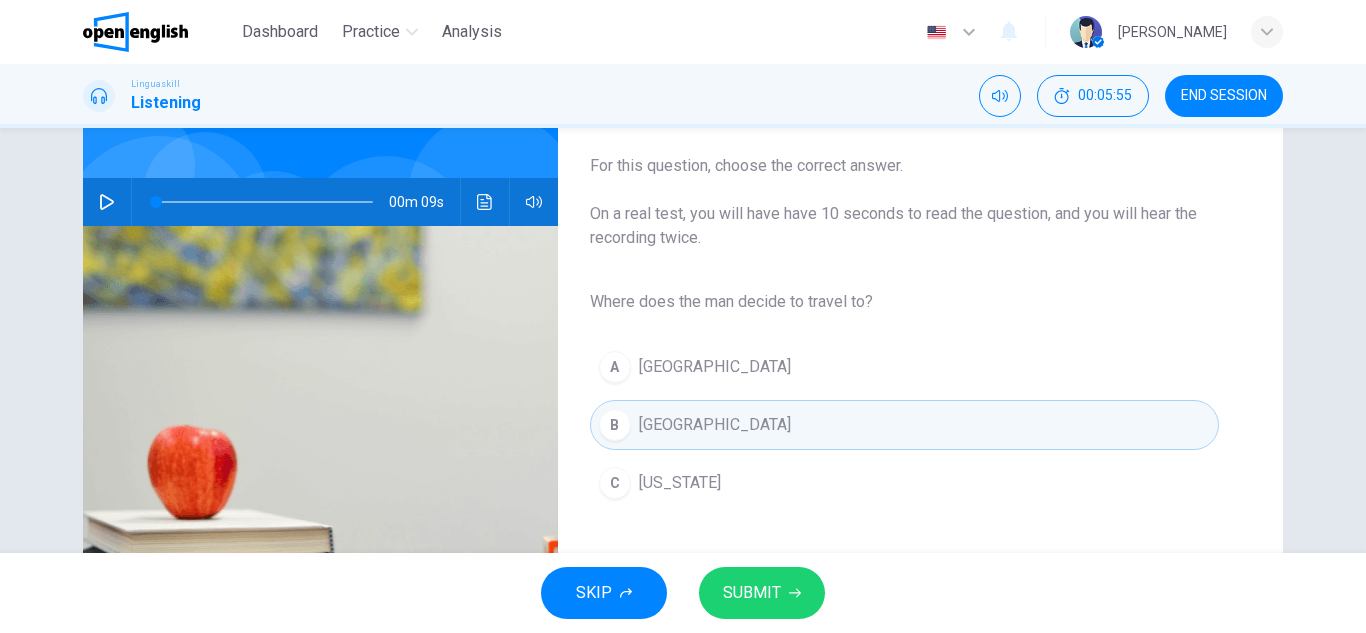click on "SUBMIT" at bounding box center (752, 593) 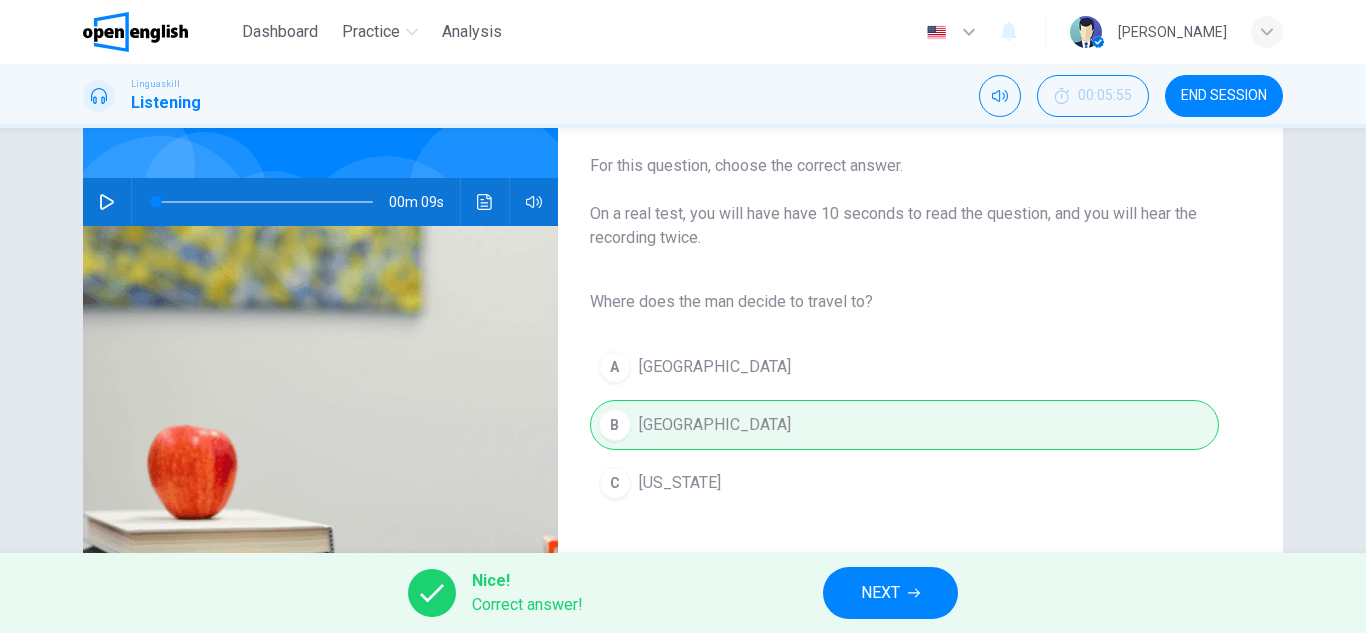 click on "NEXT" at bounding box center (880, 593) 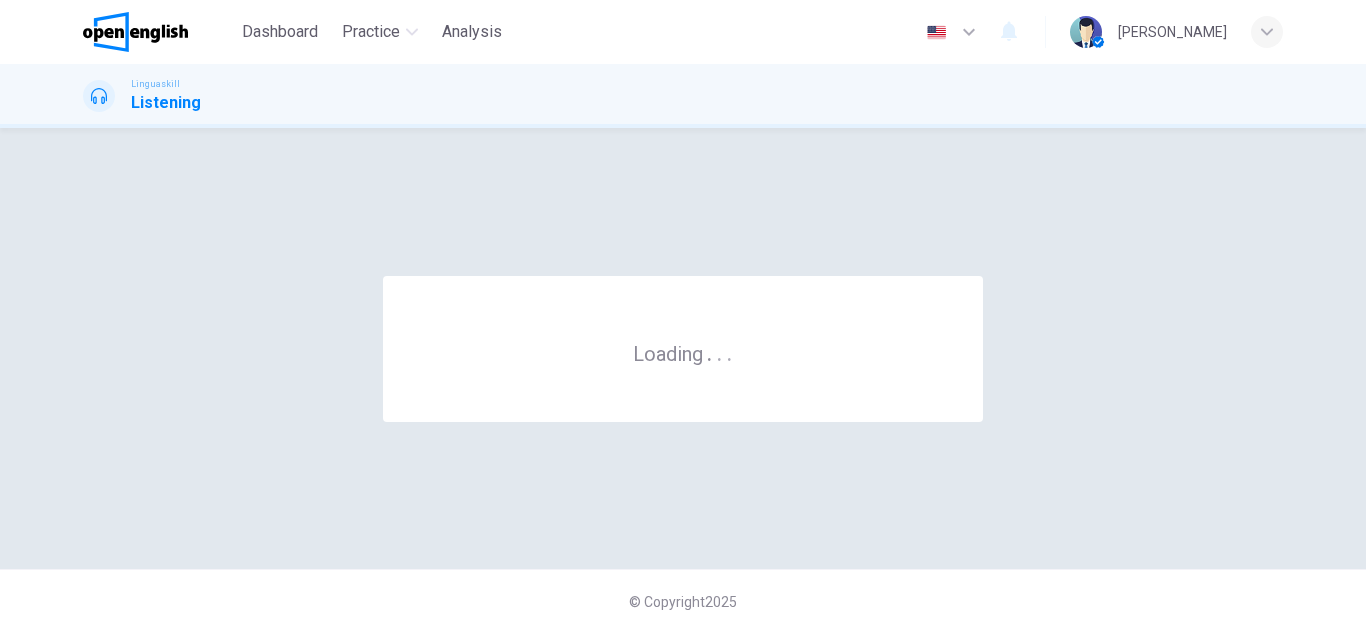 scroll, scrollTop: 0, scrollLeft: 0, axis: both 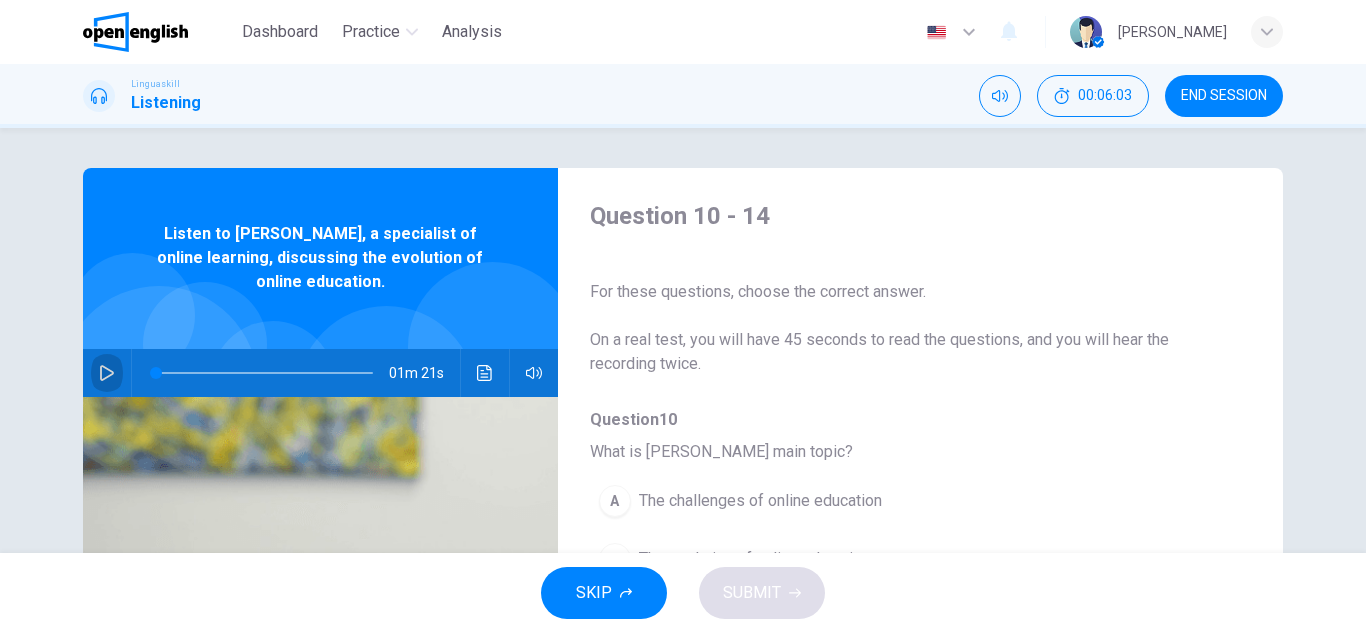 click 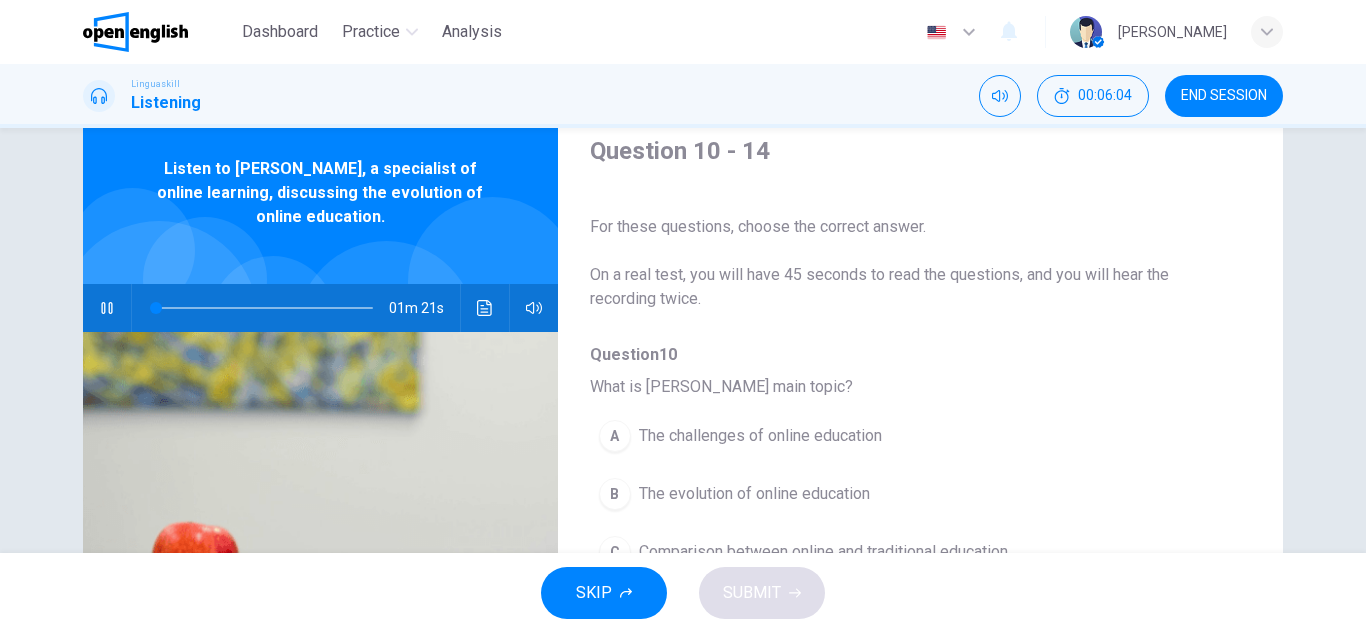 scroll, scrollTop: 100, scrollLeft: 0, axis: vertical 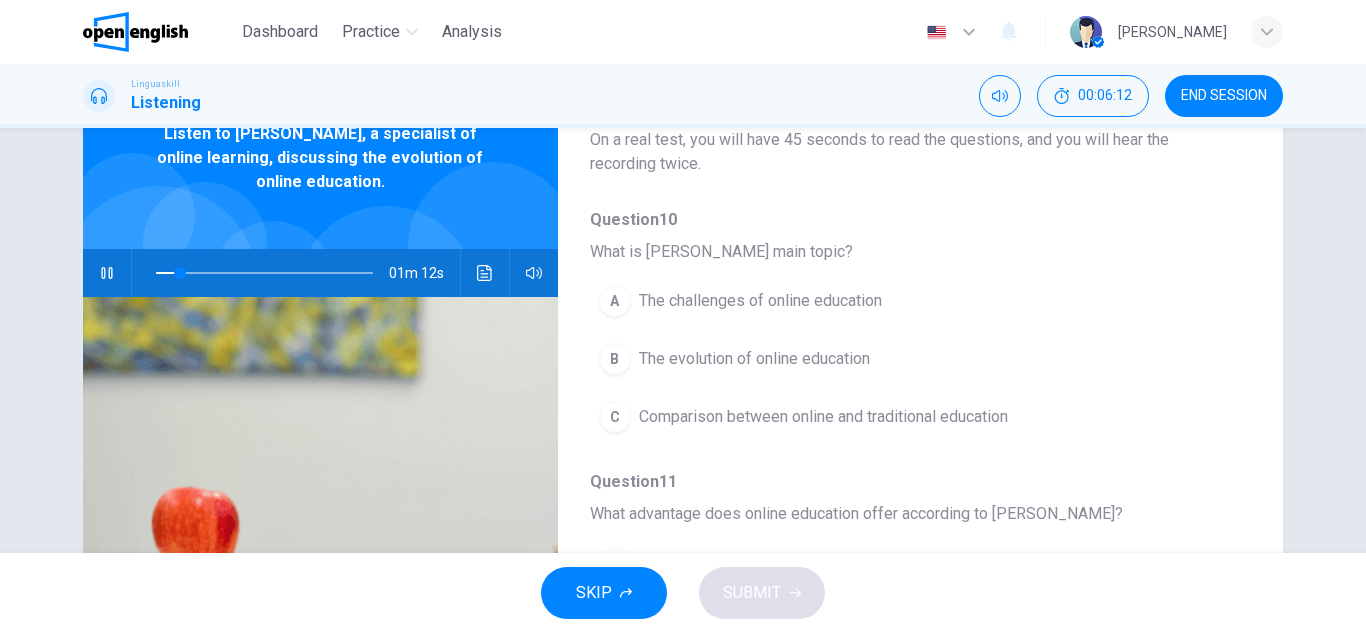 click on "B The evolution of online education" at bounding box center (868, 359) 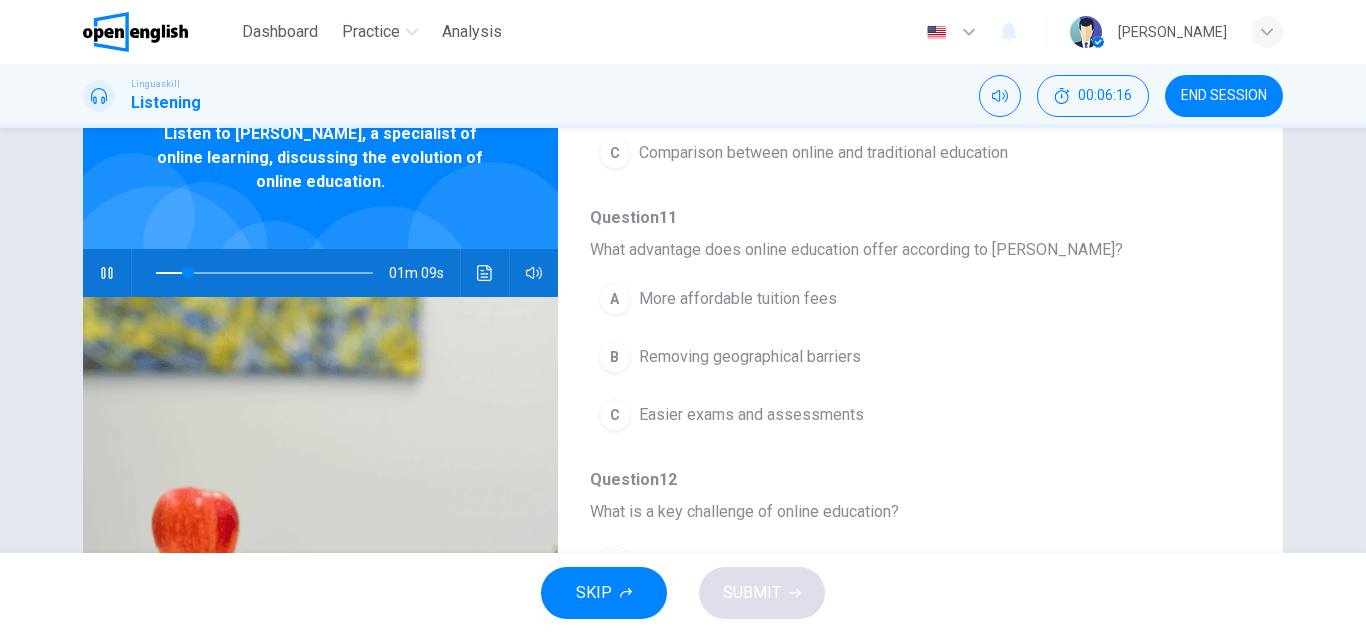 scroll, scrollTop: 400, scrollLeft: 0, axis: vertical 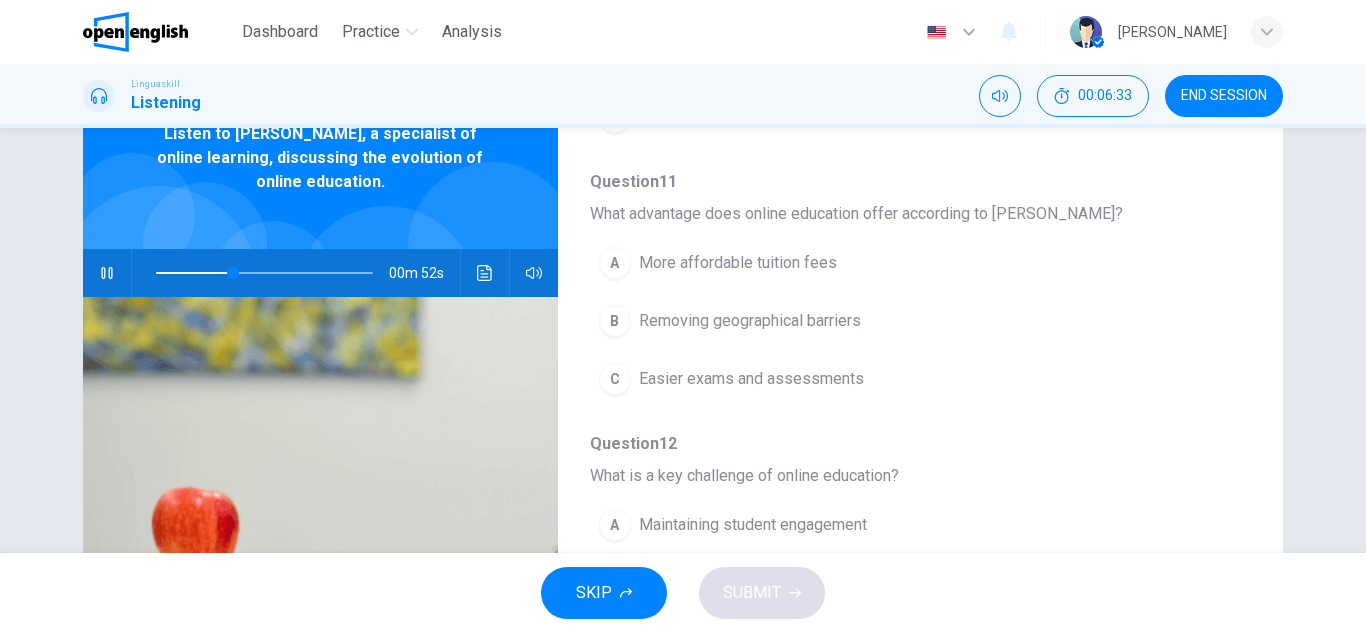 click on "B Removing geographical barriers" at bounding box center [868, 321] 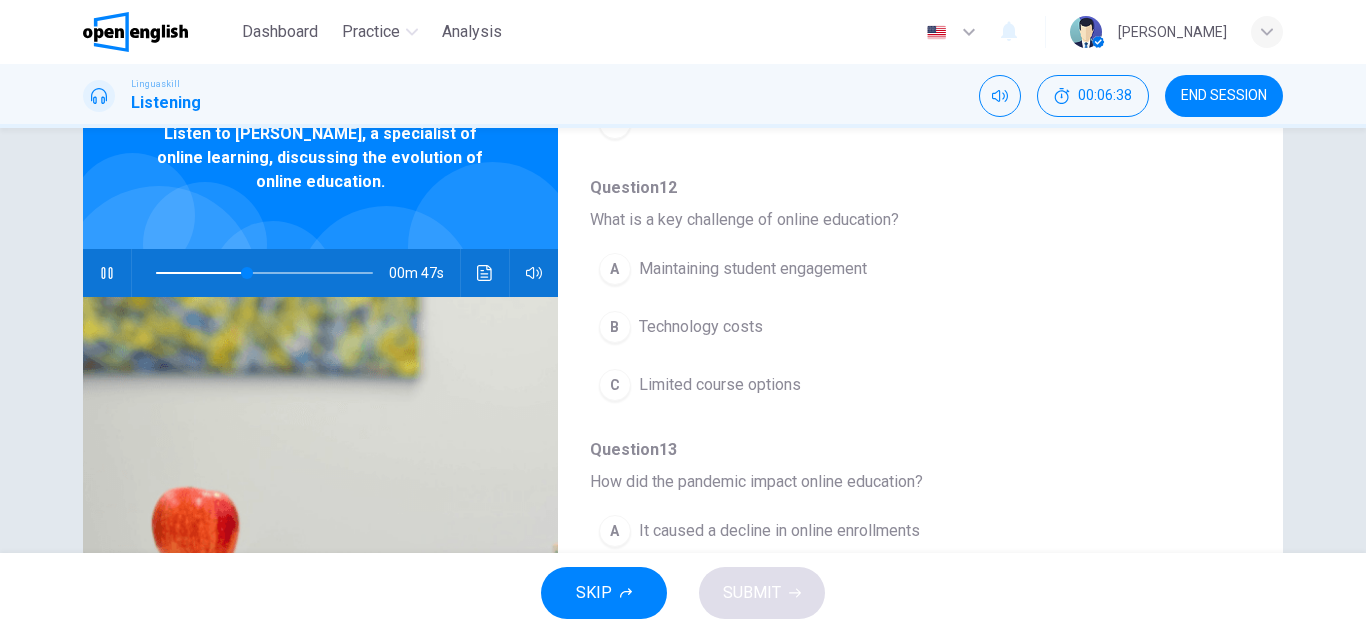 scroll, scrollTop: 700, scrollLeft: 0, axis: vertical 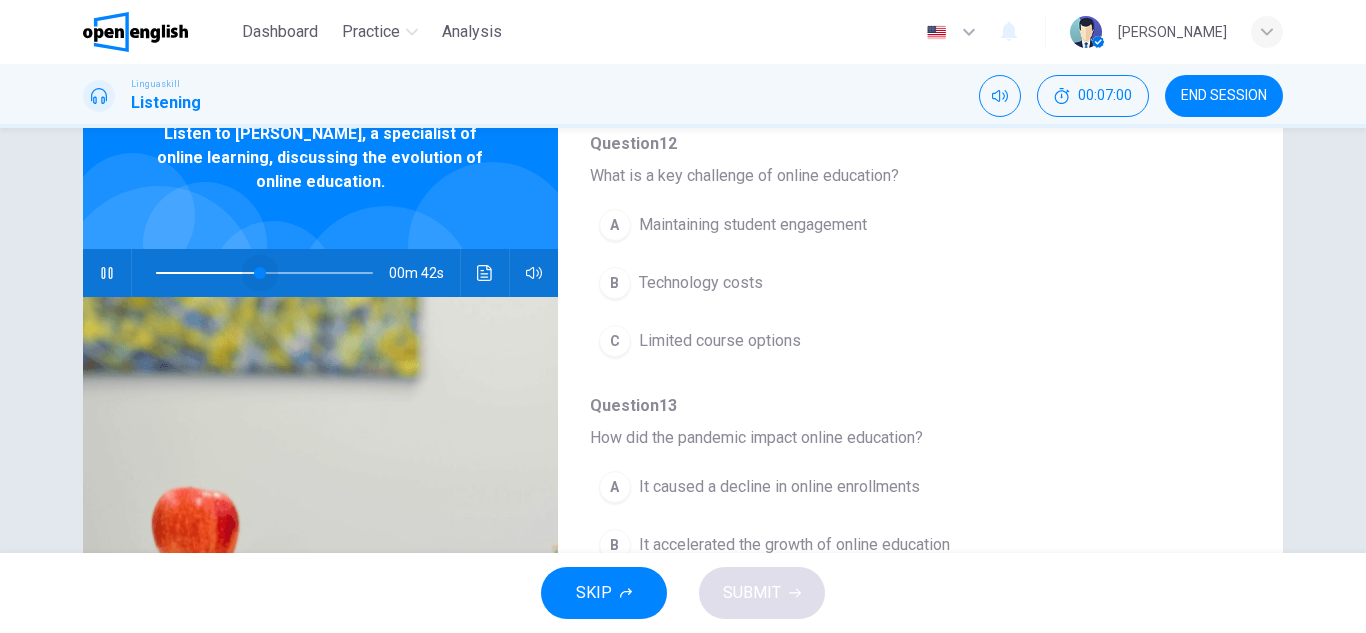 click at bounding box center [264, 273] 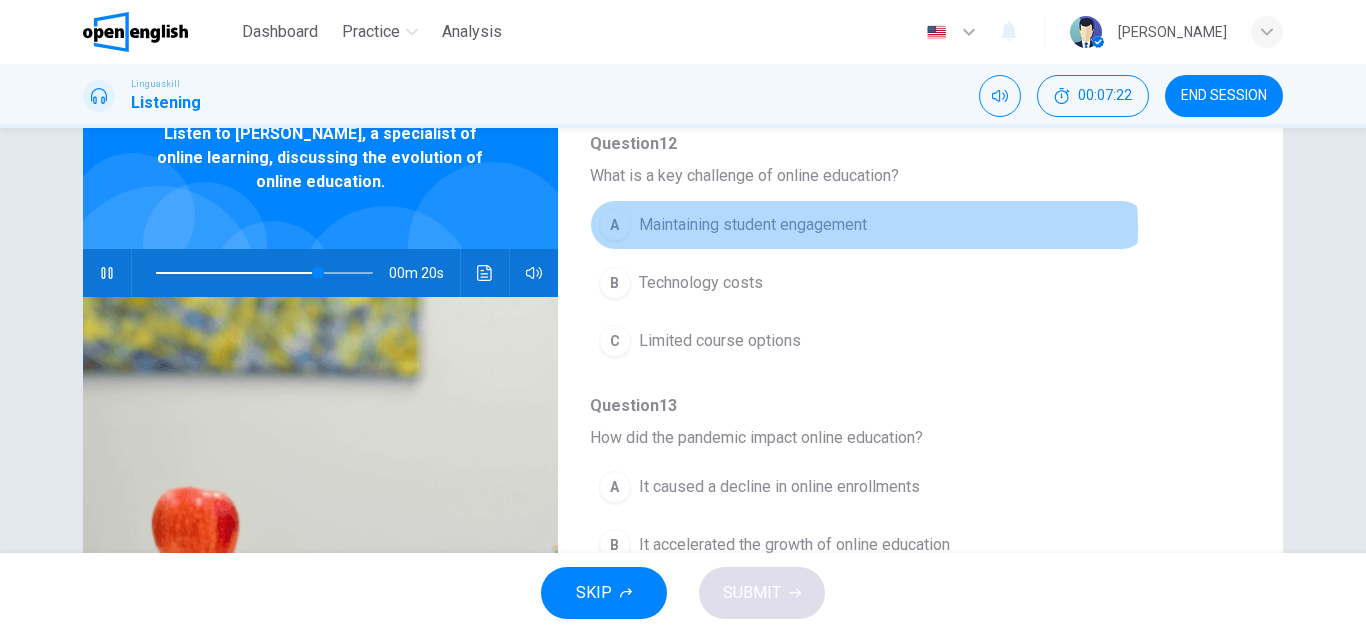 click on "Maintaining student engagement" at bounding box center [753, 225] 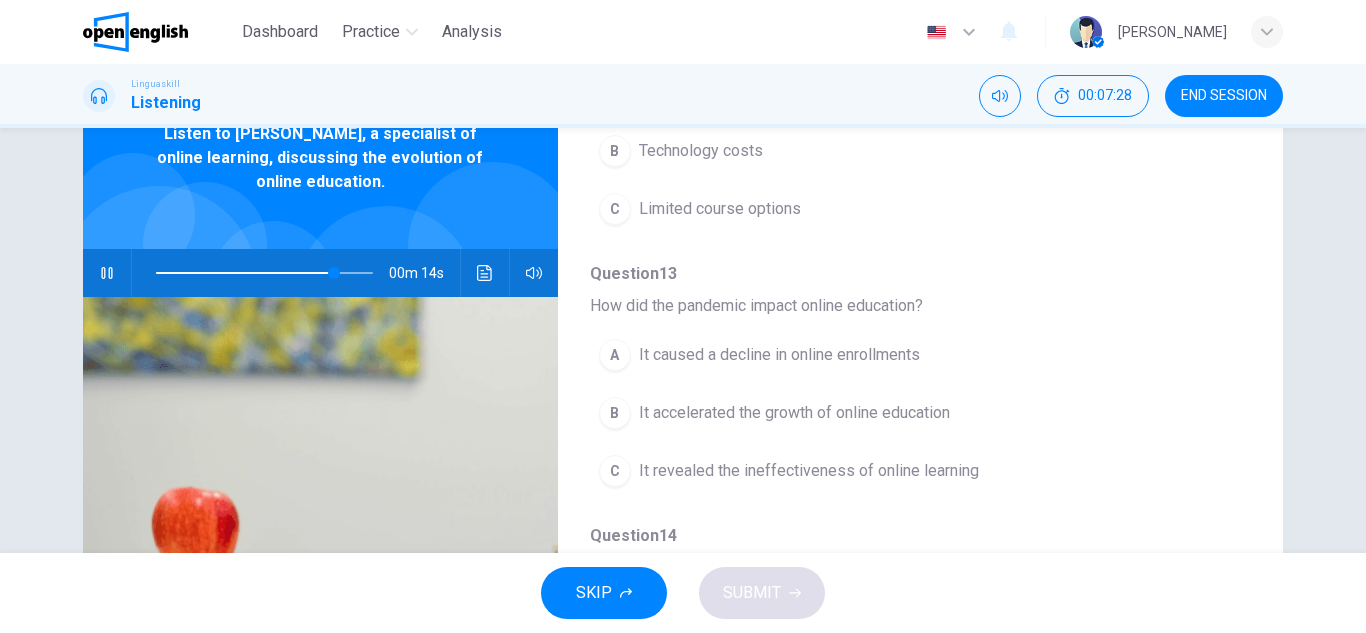 scroll, scrollTop: 863, scrollLeft: 0, axis: vertical 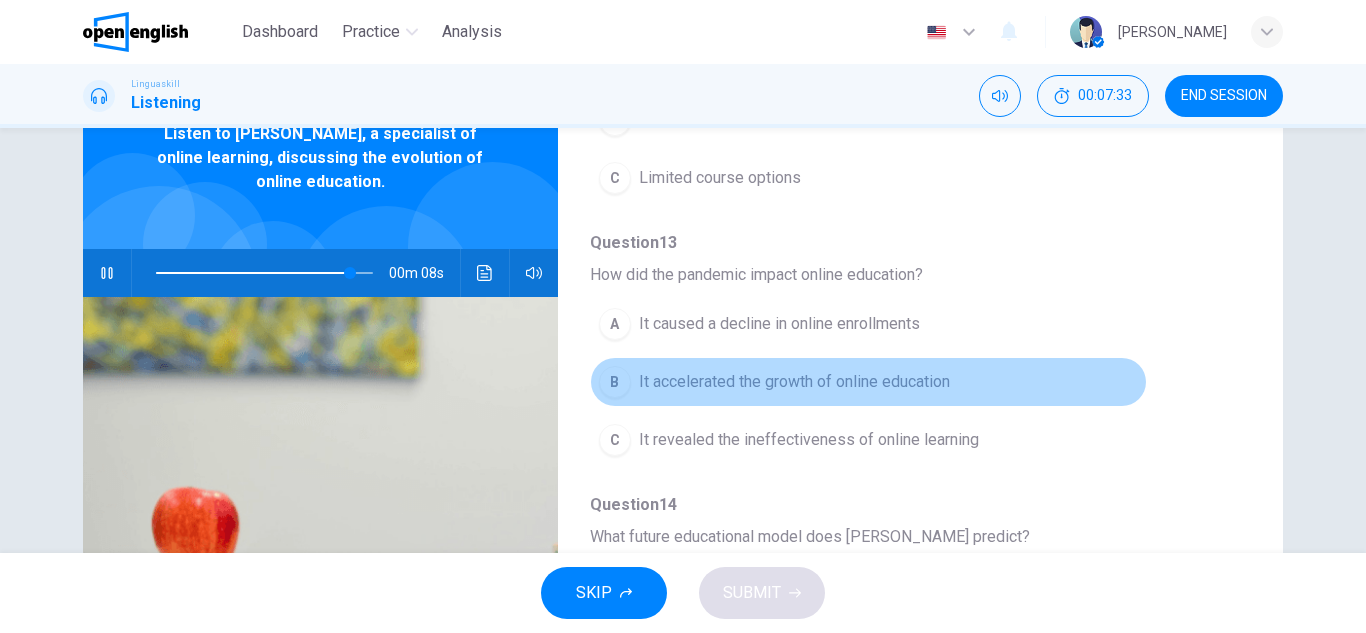 click on "B It accelerated the growth of online education" at bounding box center (868, 382) 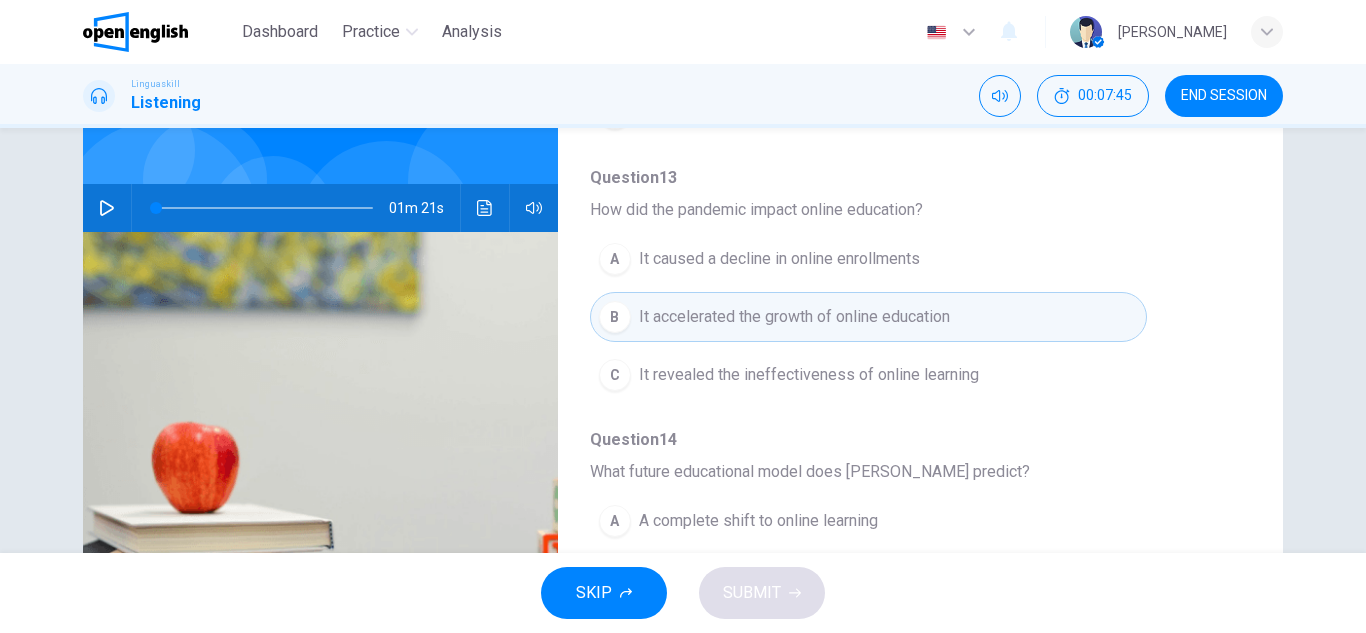 scroll, scrollTop: 150, scrollLeft: 0, axis: vertical 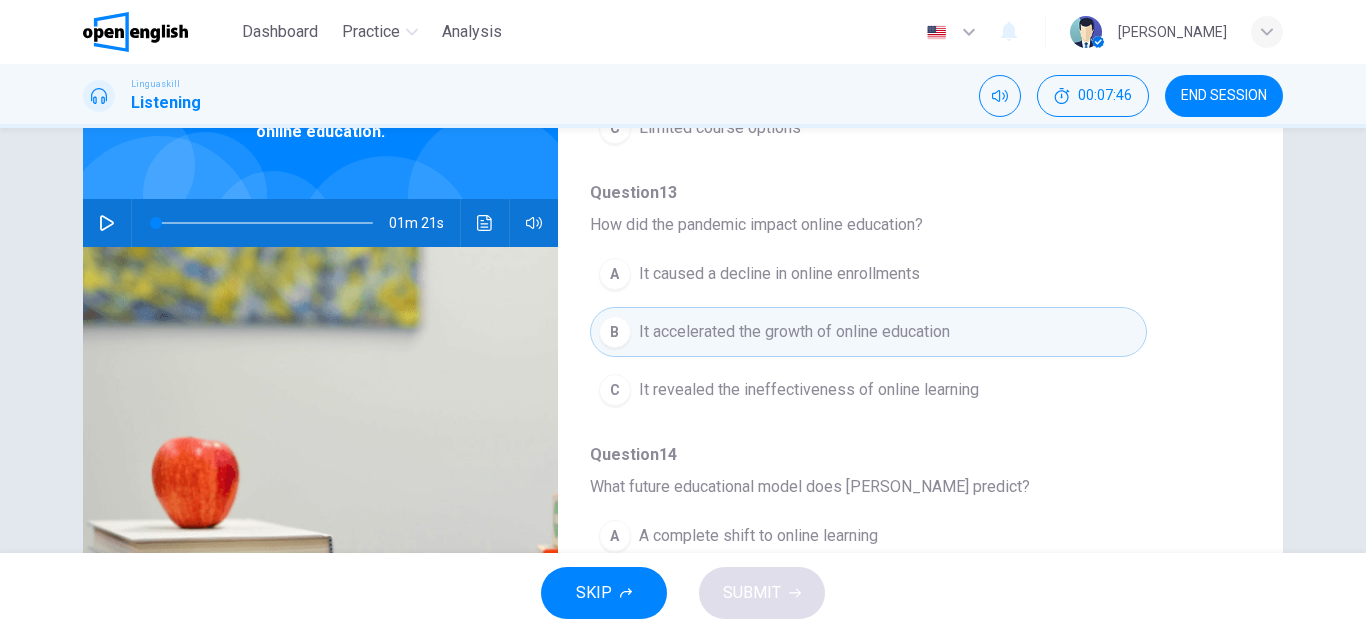 click at bounding box center (264, 223) 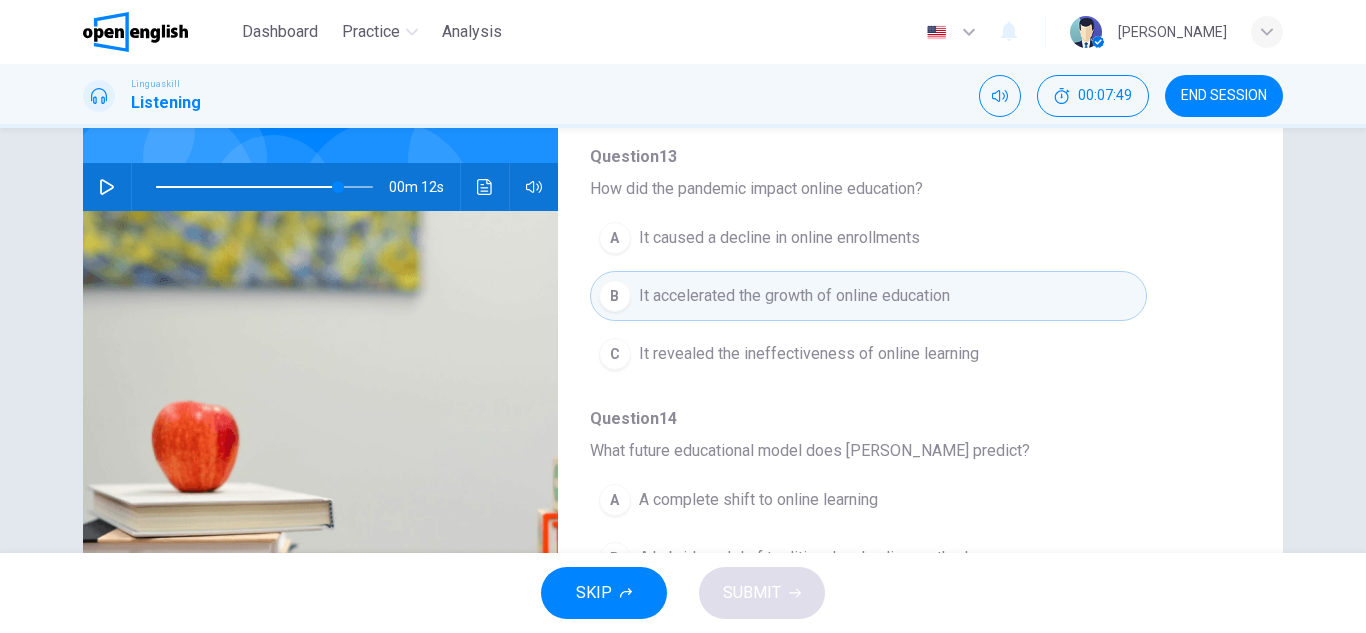 scroll, scrollTop: 150, scrollLeft: 0, axis: vertical 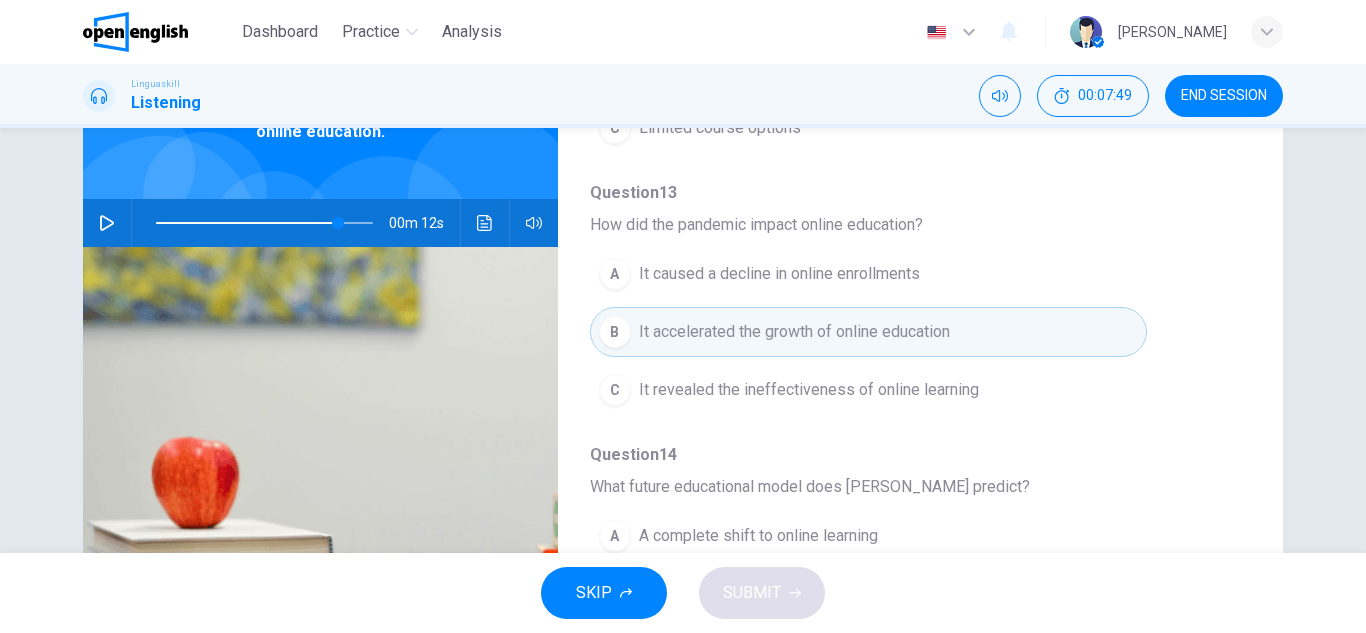 click at bounding box center (107, 223) 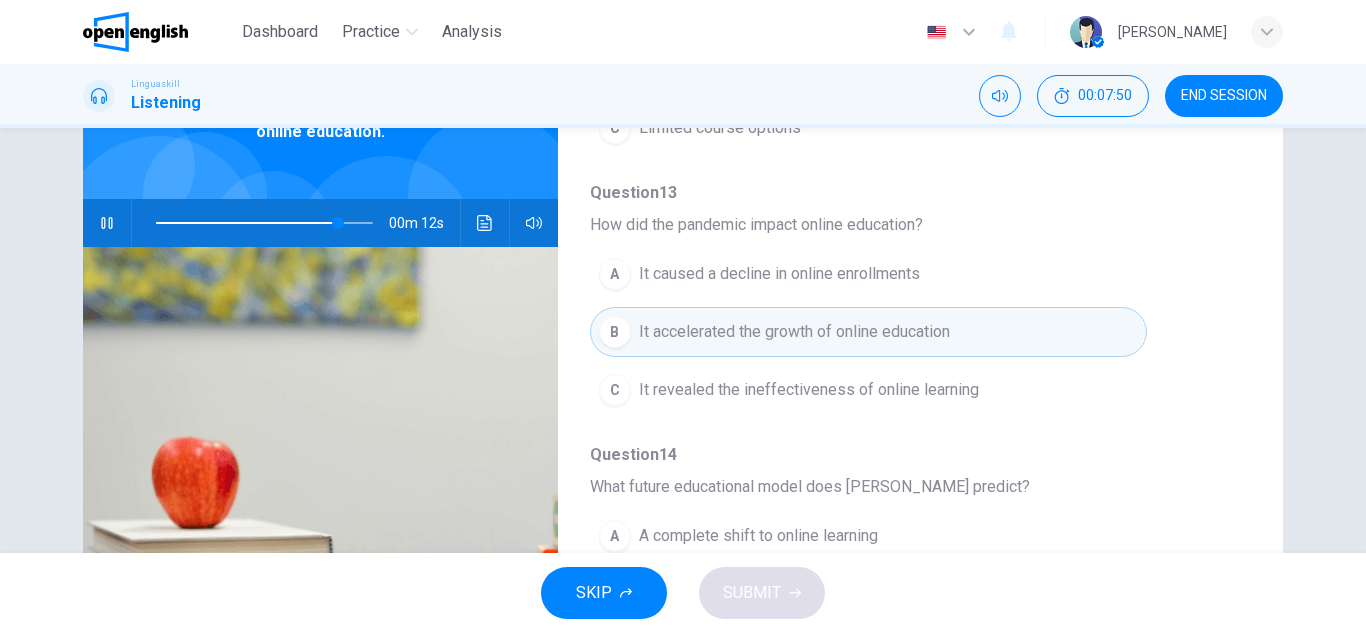 scroll, scrollTop: 350, scrollLeft: 0, axis: vertical 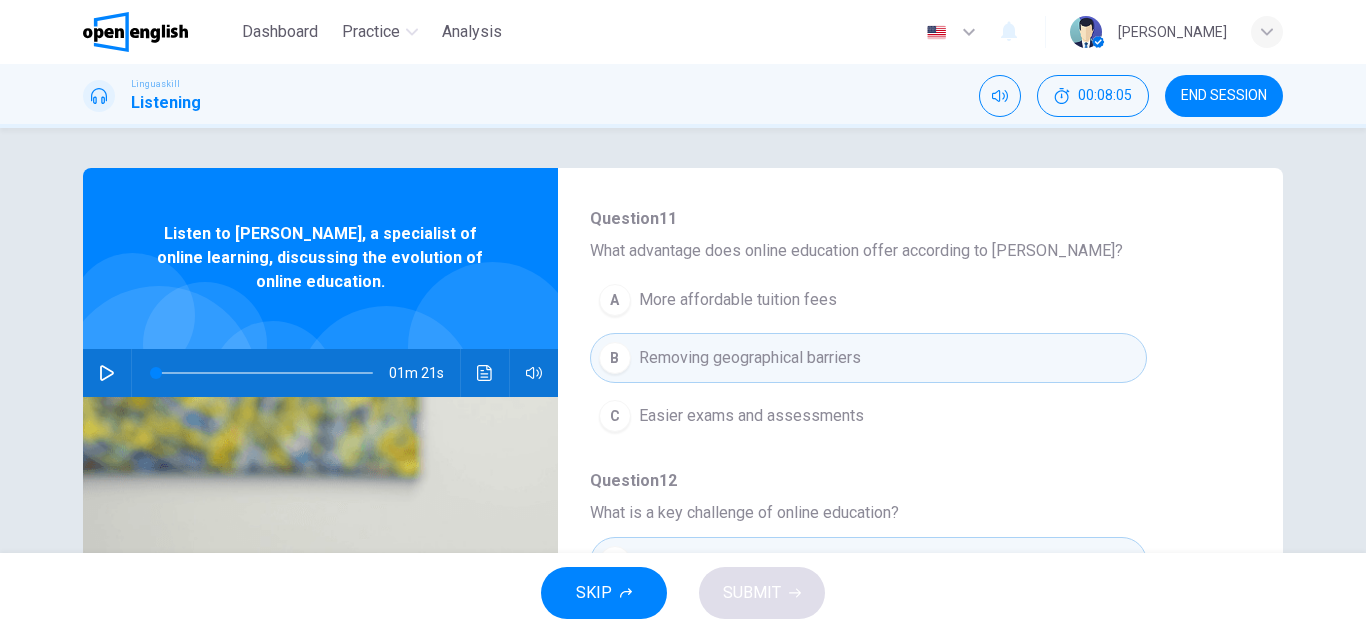click at bounding box center [264, 373] 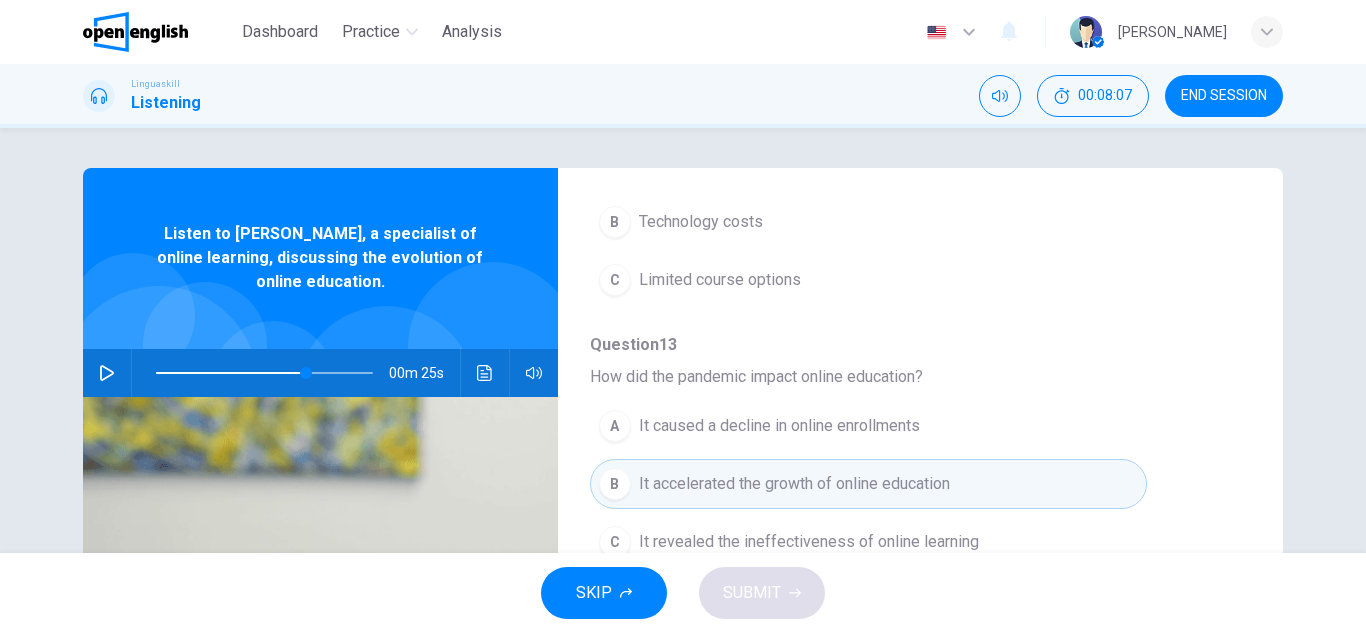 scroll, scrollTop: 863, scrollLeft: 0, axis: vertical 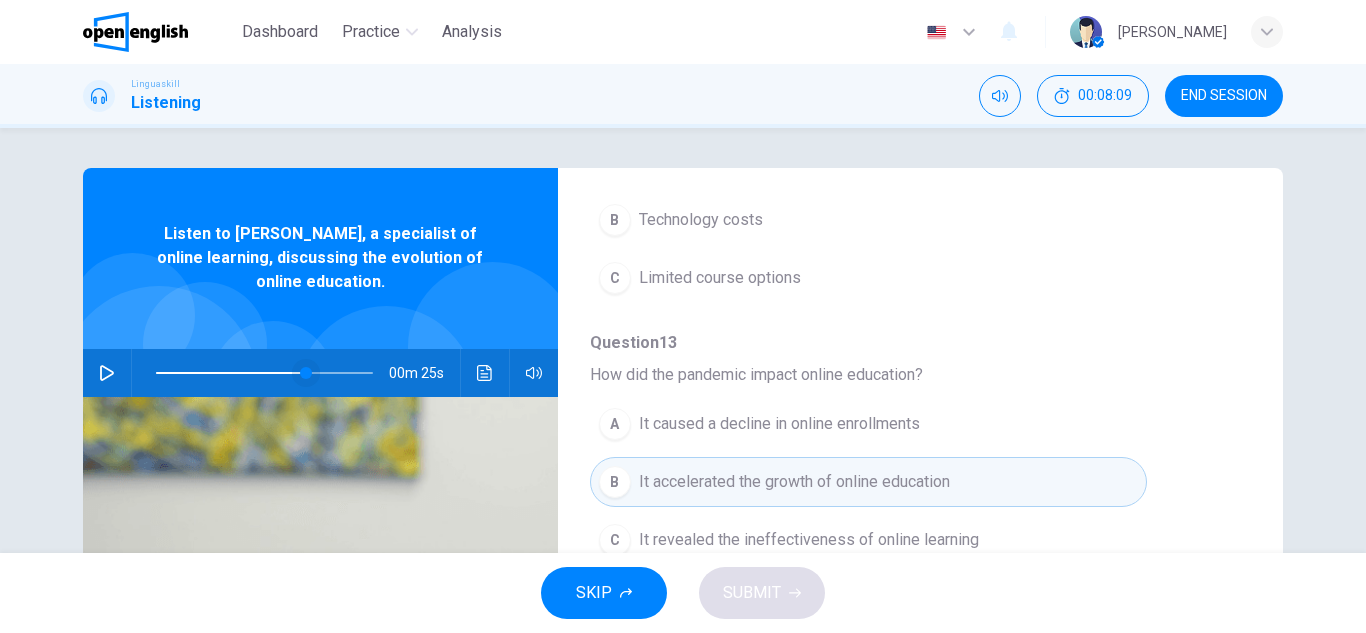 click at bounding box center (264, 373) 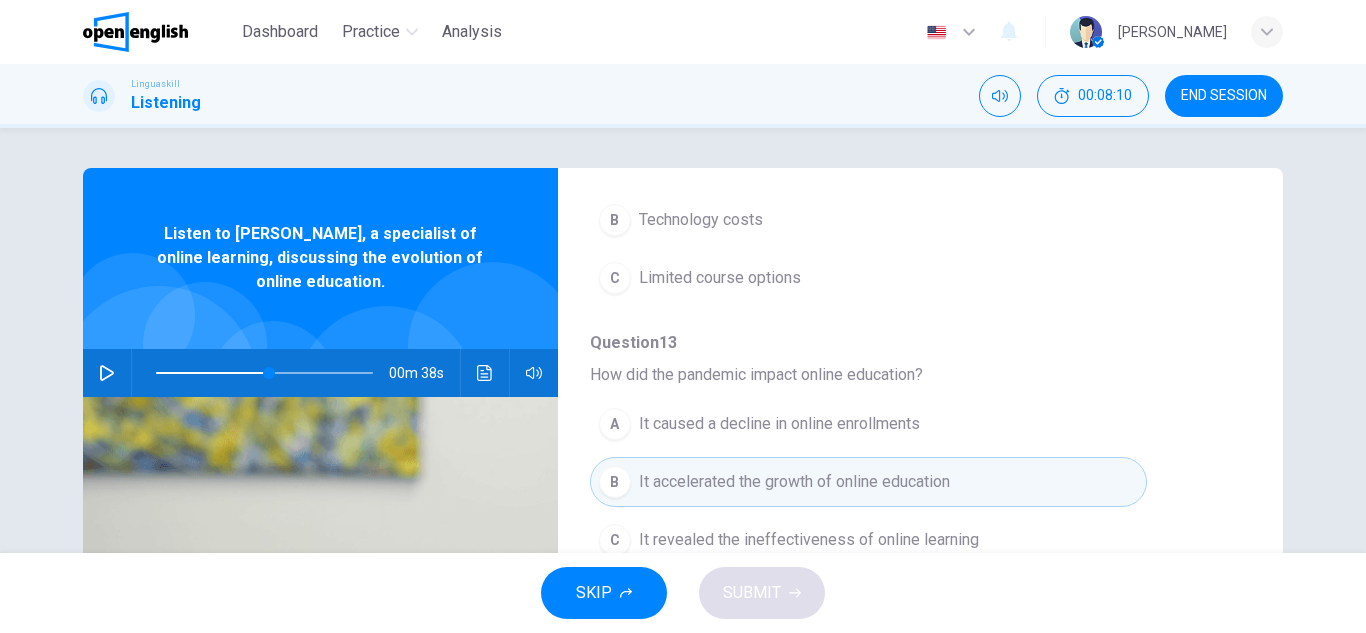 click 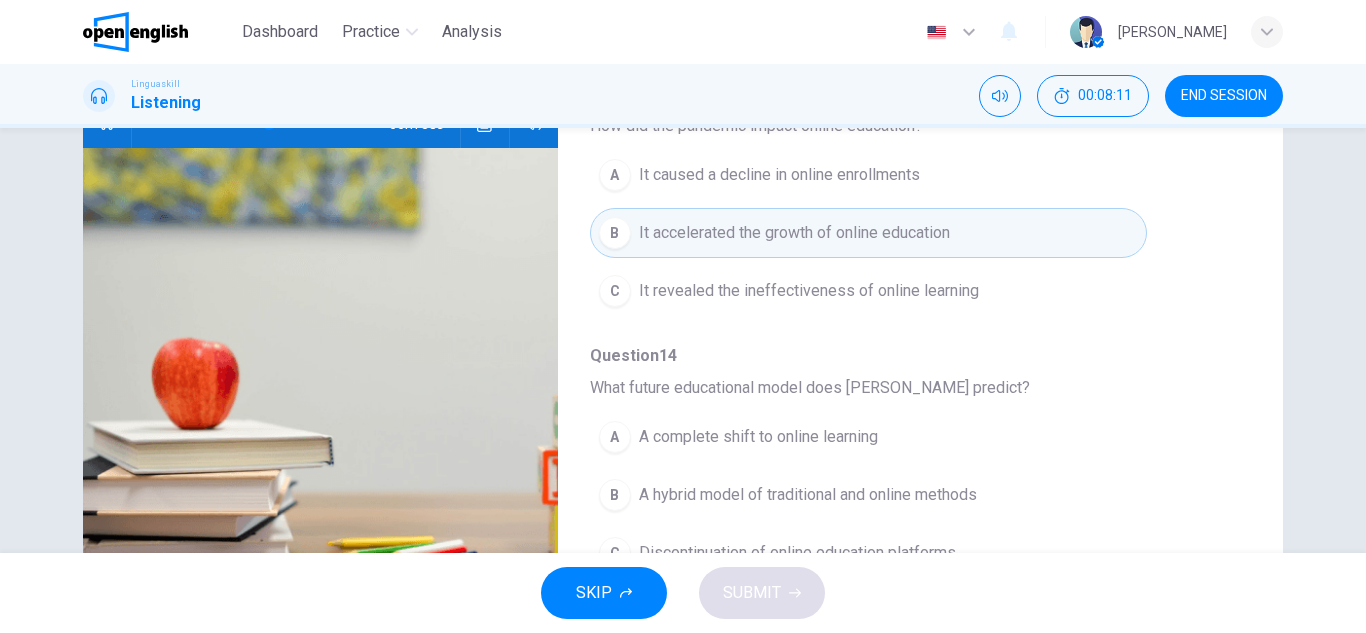 scroll, scrollTop: 350, scrollLeft: 0, axis: vertical 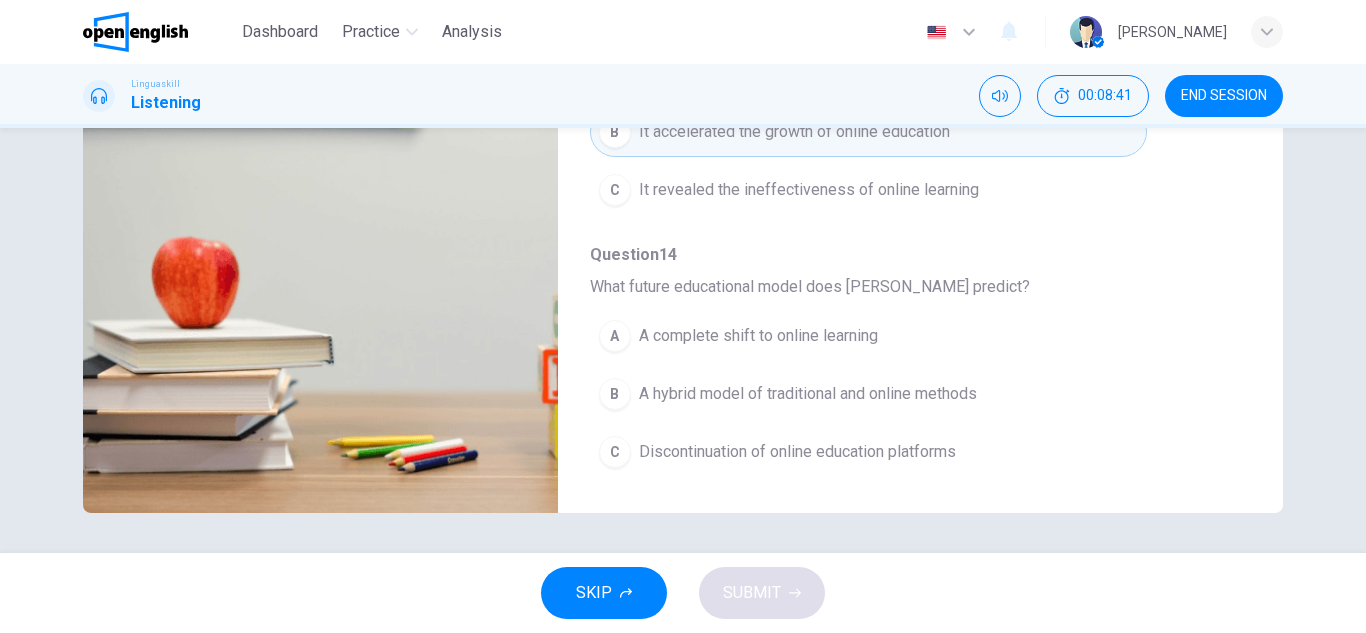 click on "A hybrid model of traditional and online methods" at bounding box center [808, 394] 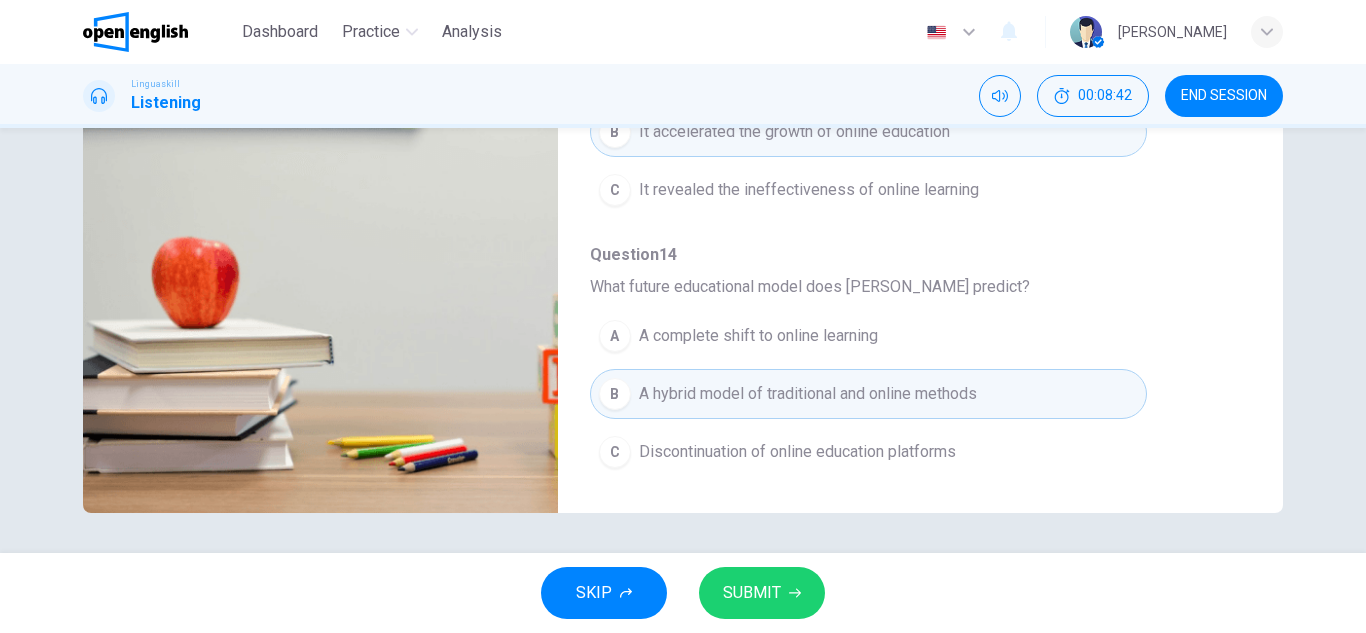 click 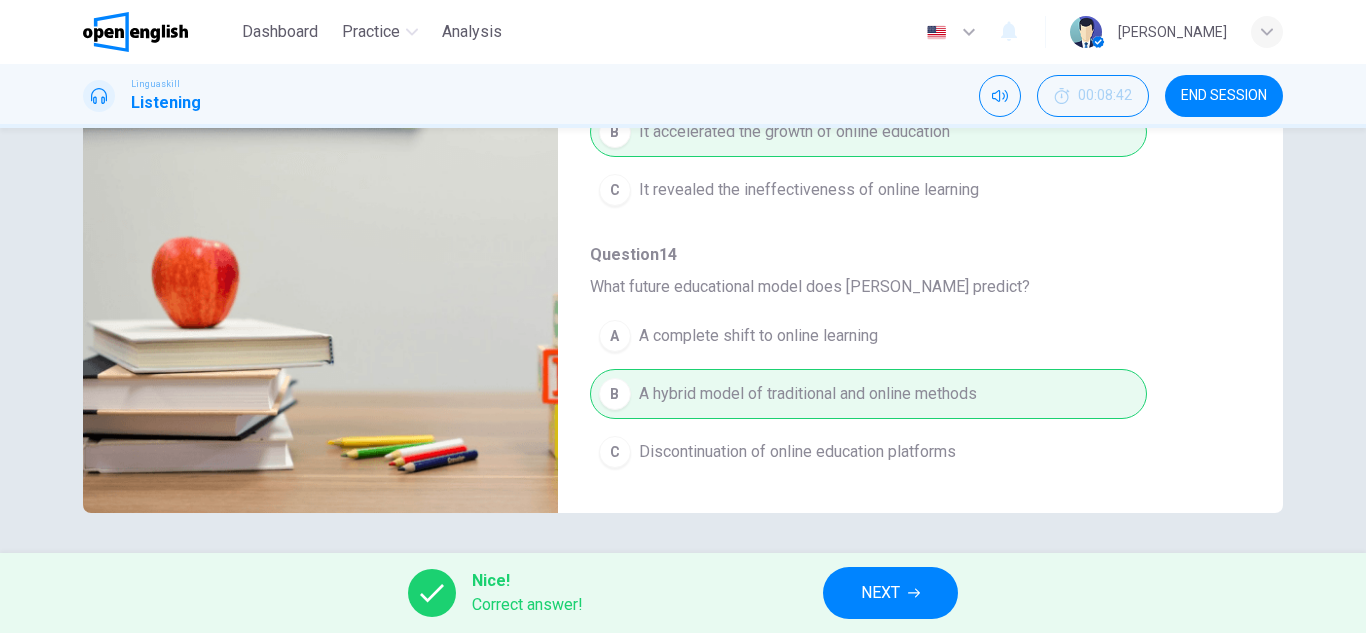 type on "**" 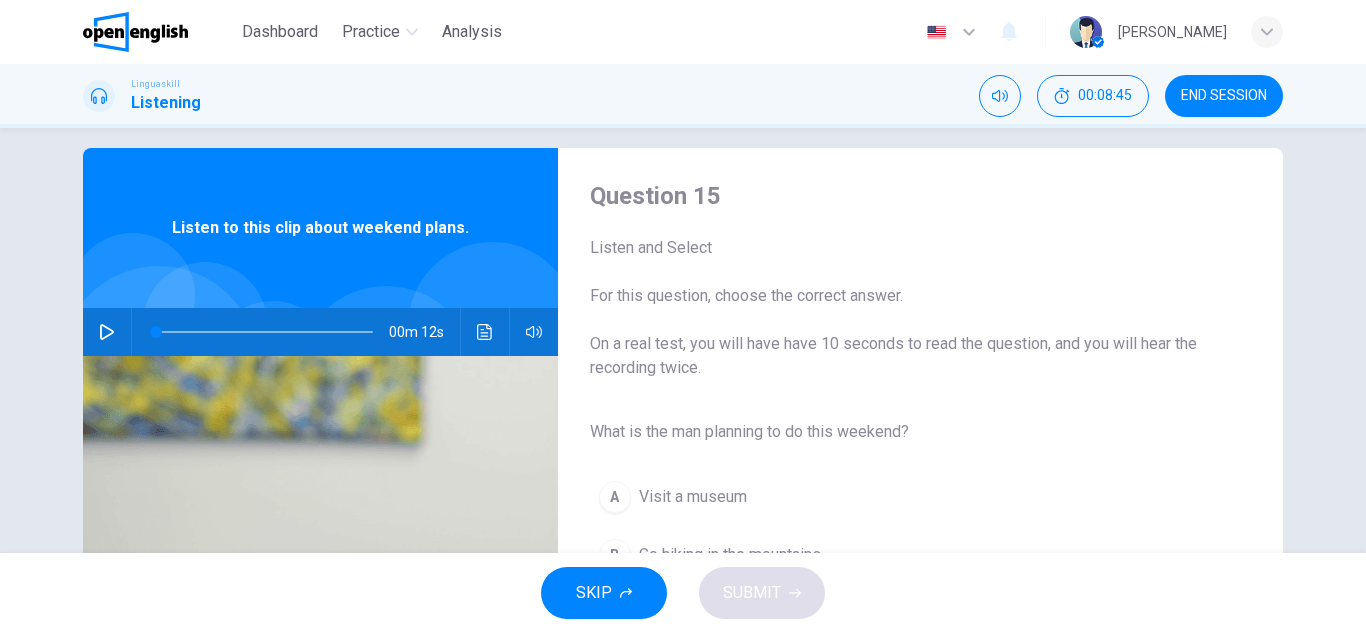 scroll, scrollTop: 0, scrollLeft: 0, axis: both 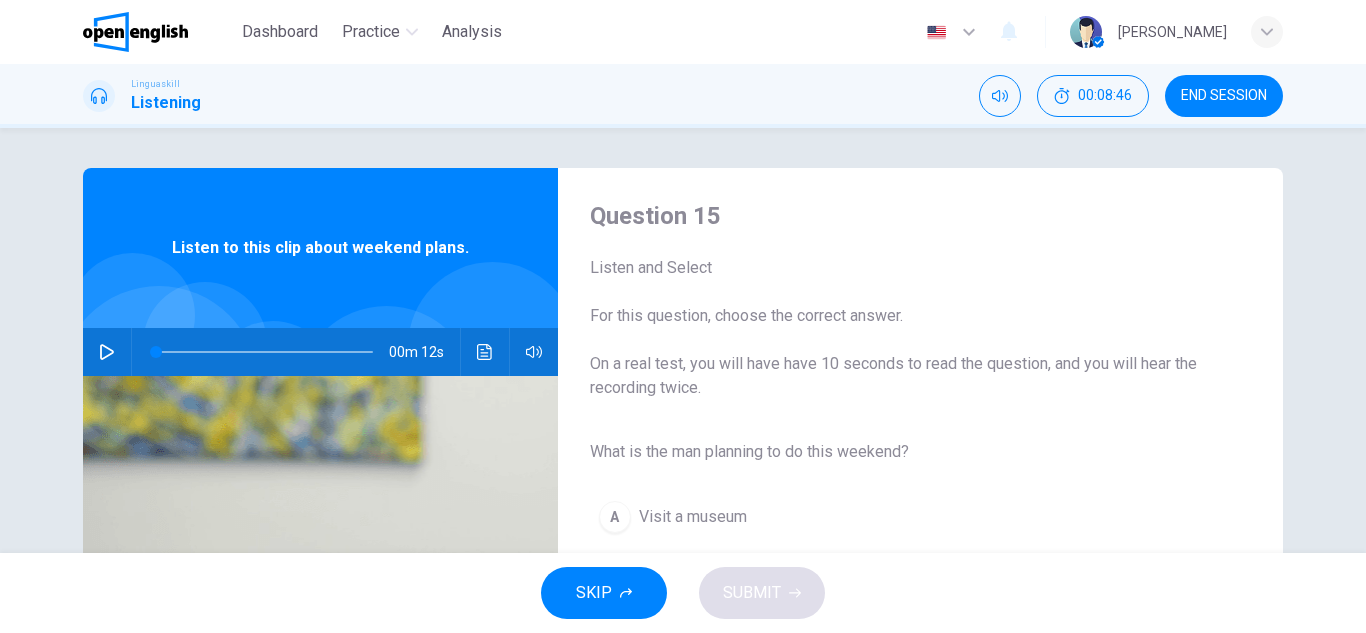 click 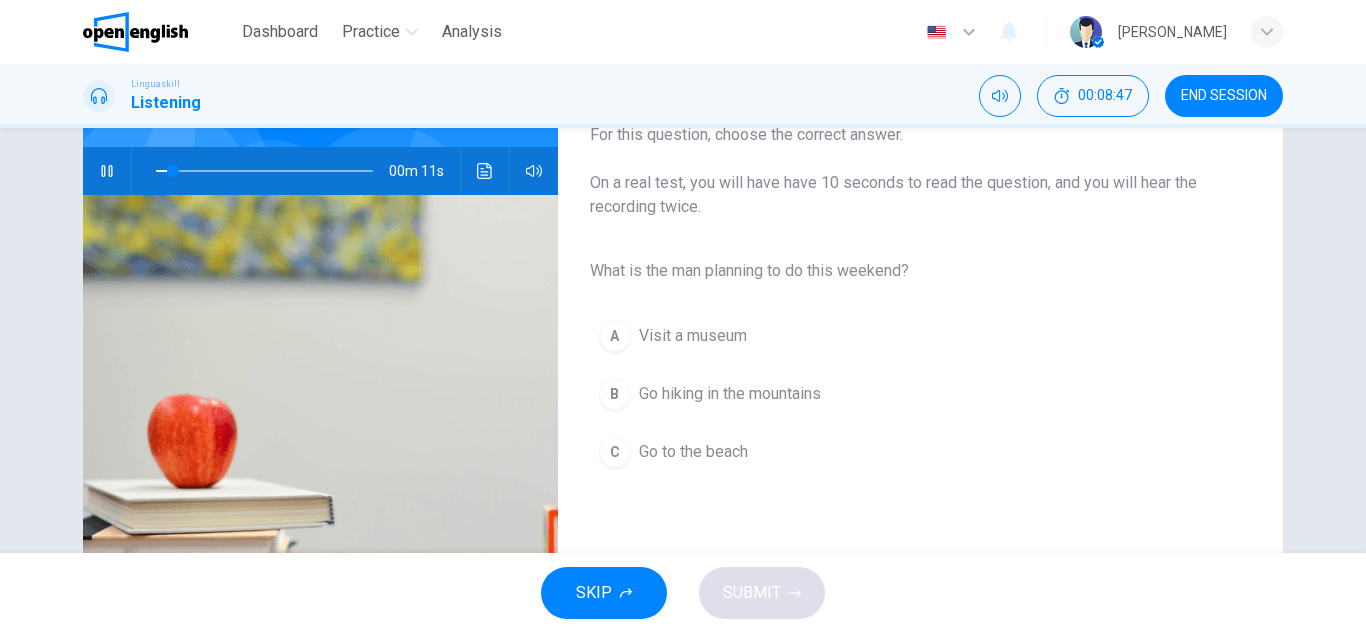 scroll, scrollTop: 200, scrollLeft: 0, axis: vertical 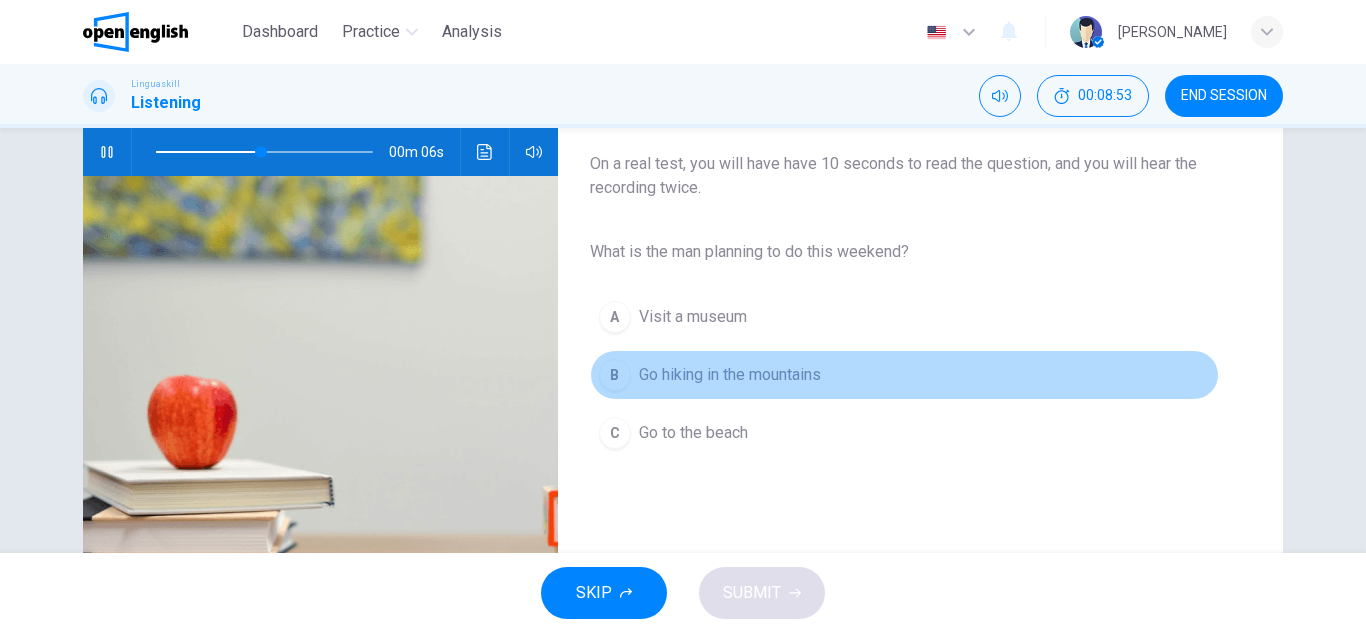 click on "B Go hiking in the mountains" at bounding box center [904, 375] 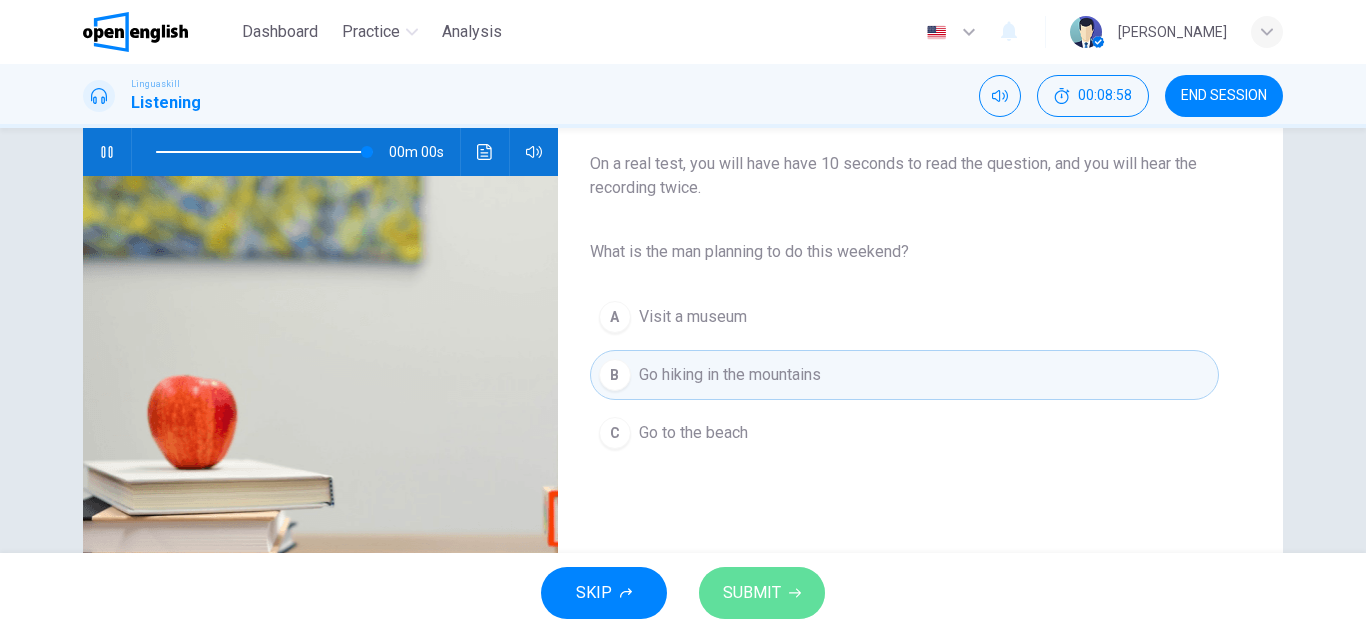 click on "SUBMIT" at bounding box center [762, 593] 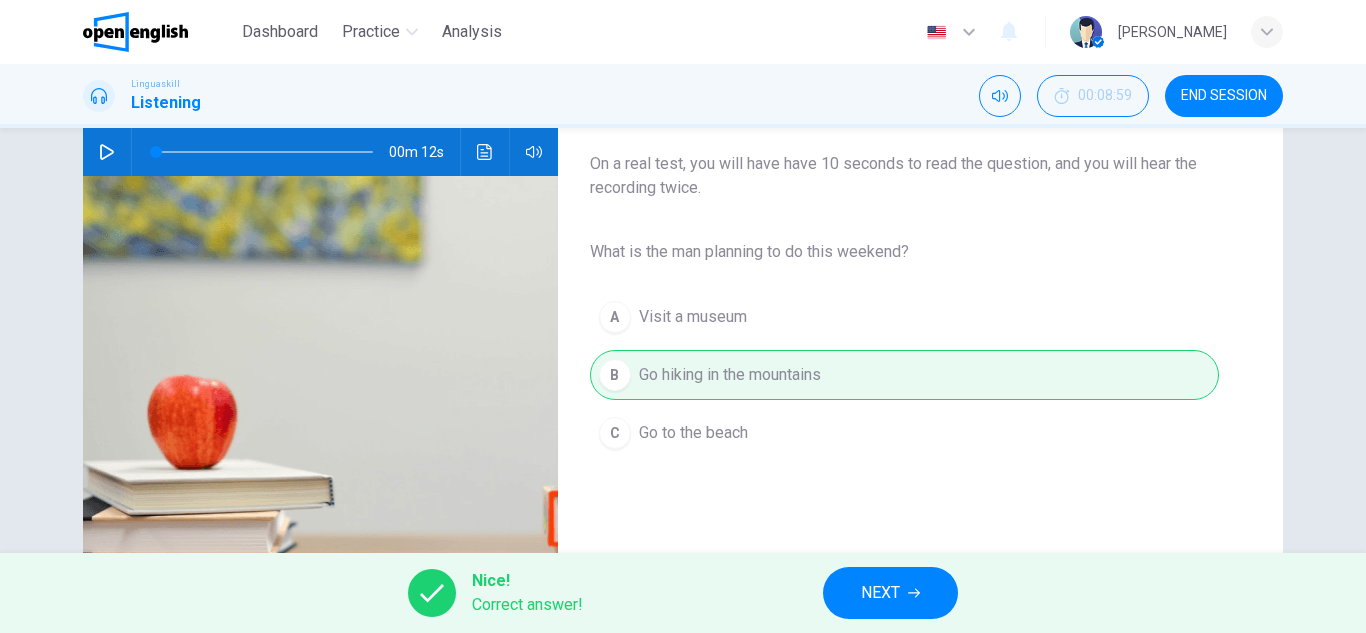 click on "NEXT" at bounding box center (890, 593) 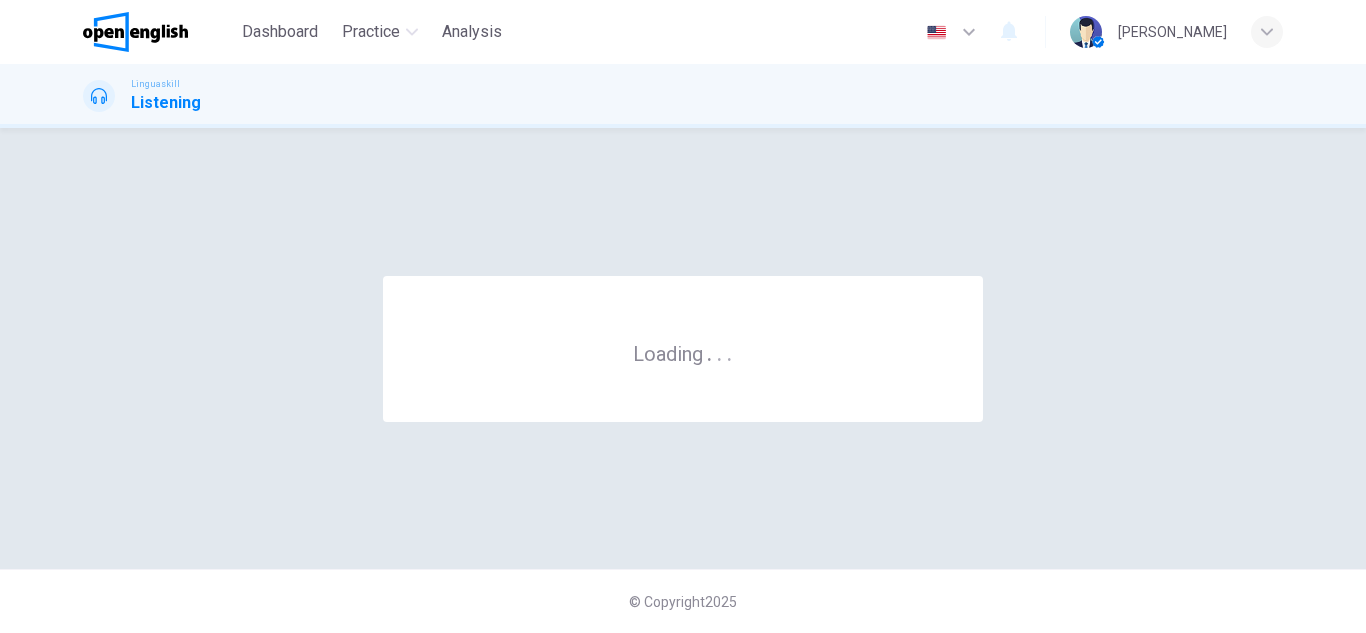 scroll, scrollTop: 0, scrollLeft: 0, axis: both 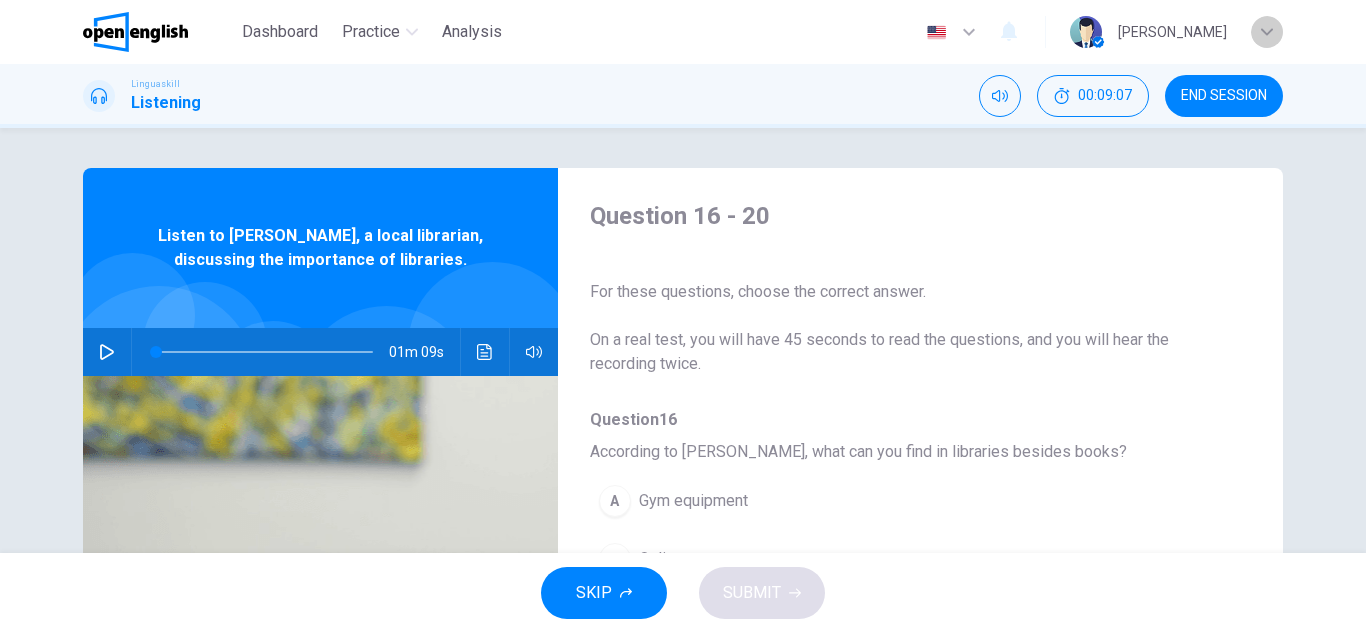 click at bounding box center [1267, 32] 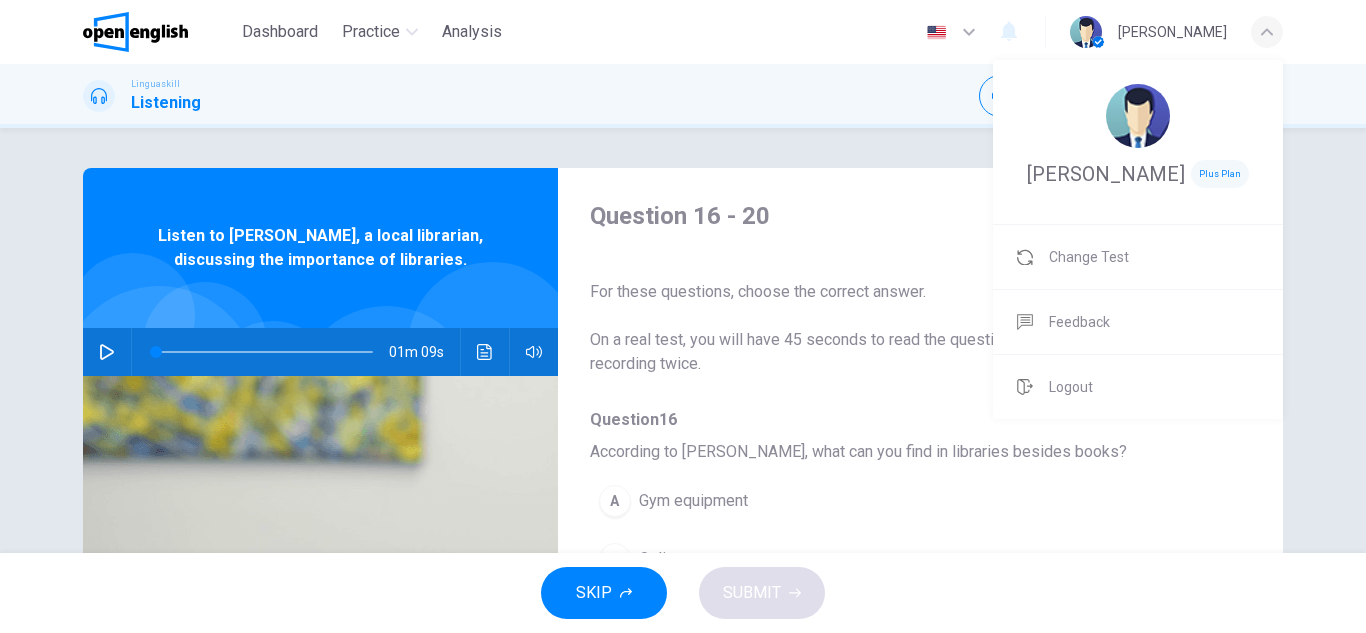 click at bounding box center (683, 316) 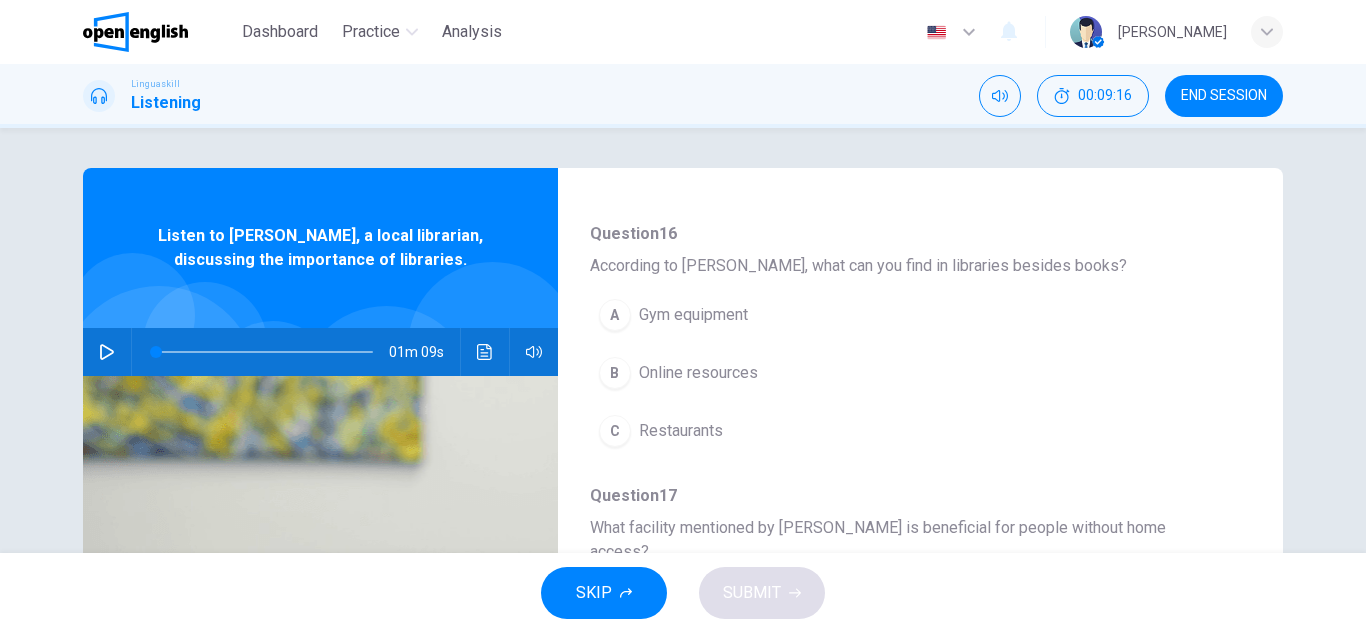 scroll, scrollTop: 200, scrollLeft: 0, axis: vertical 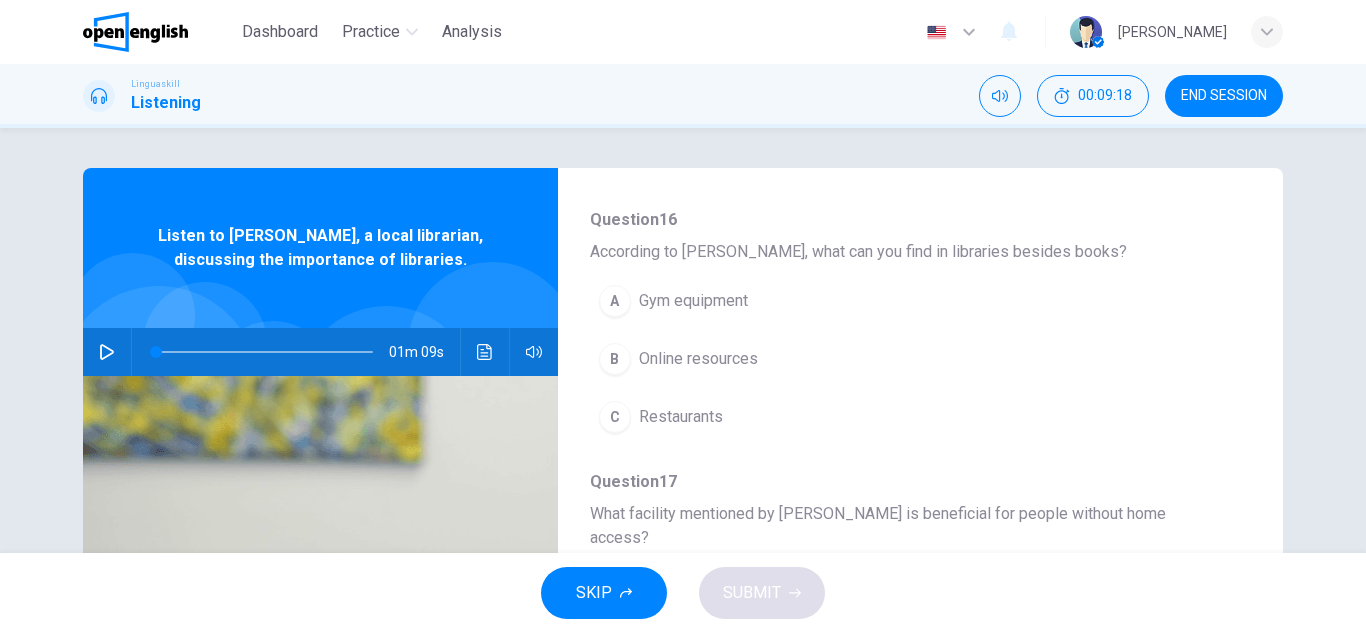 click 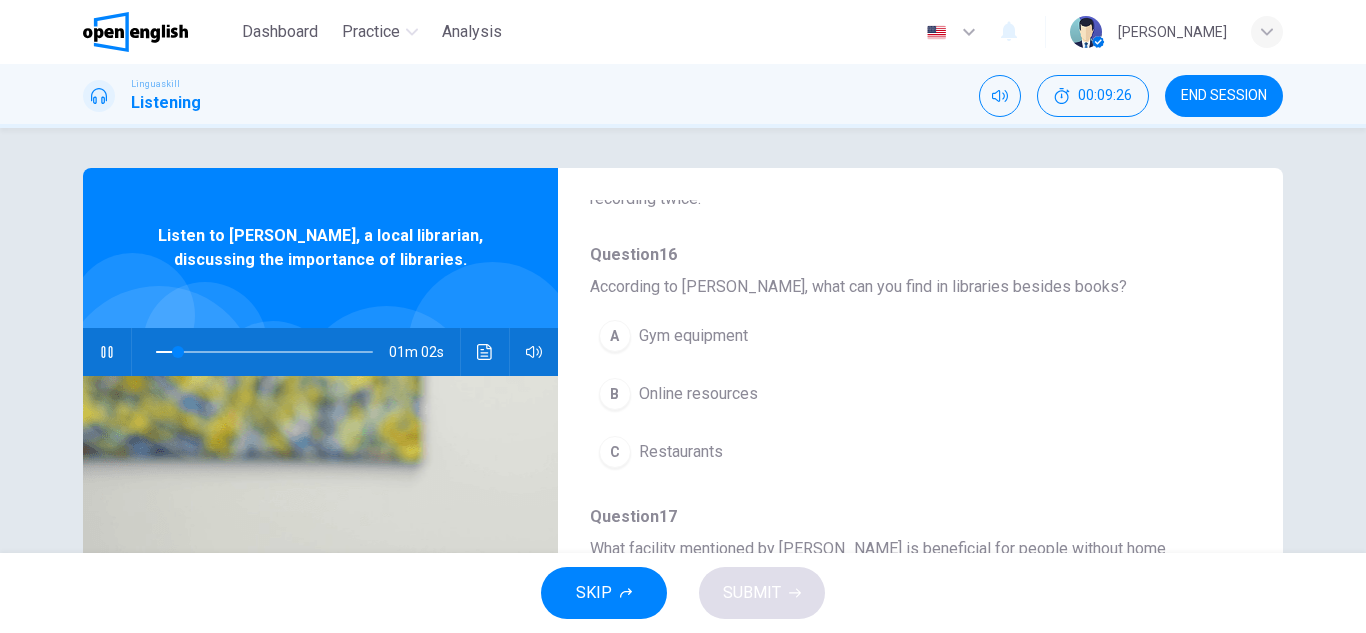 scroll, scrollTop: 200, scrollLeft: 0, axis: vertical 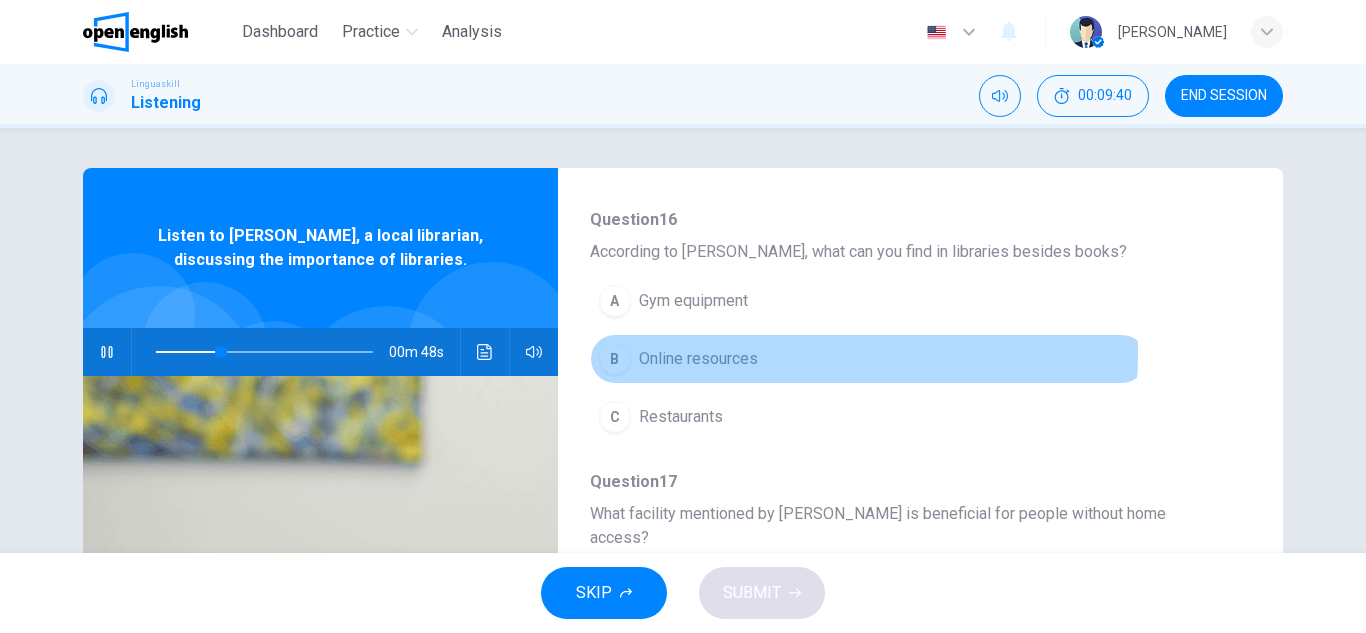 click on "B Online resources" at bounding box center [868, 359] 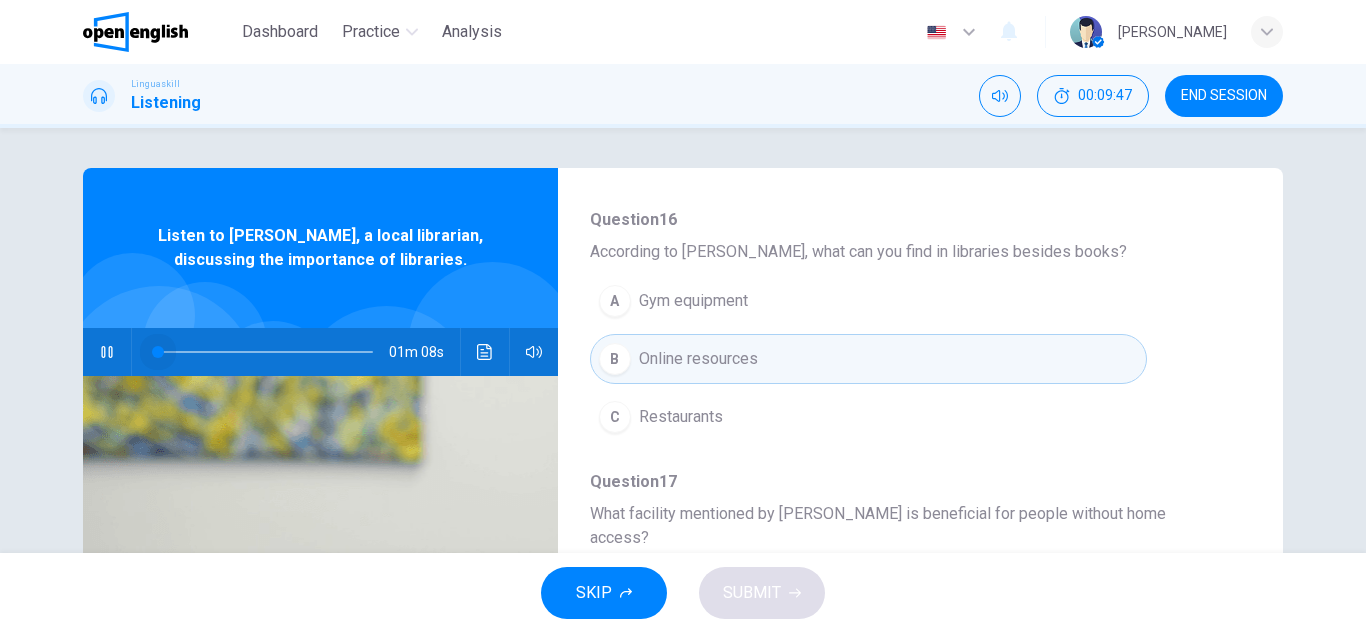 click at bounding box center [264, 352] 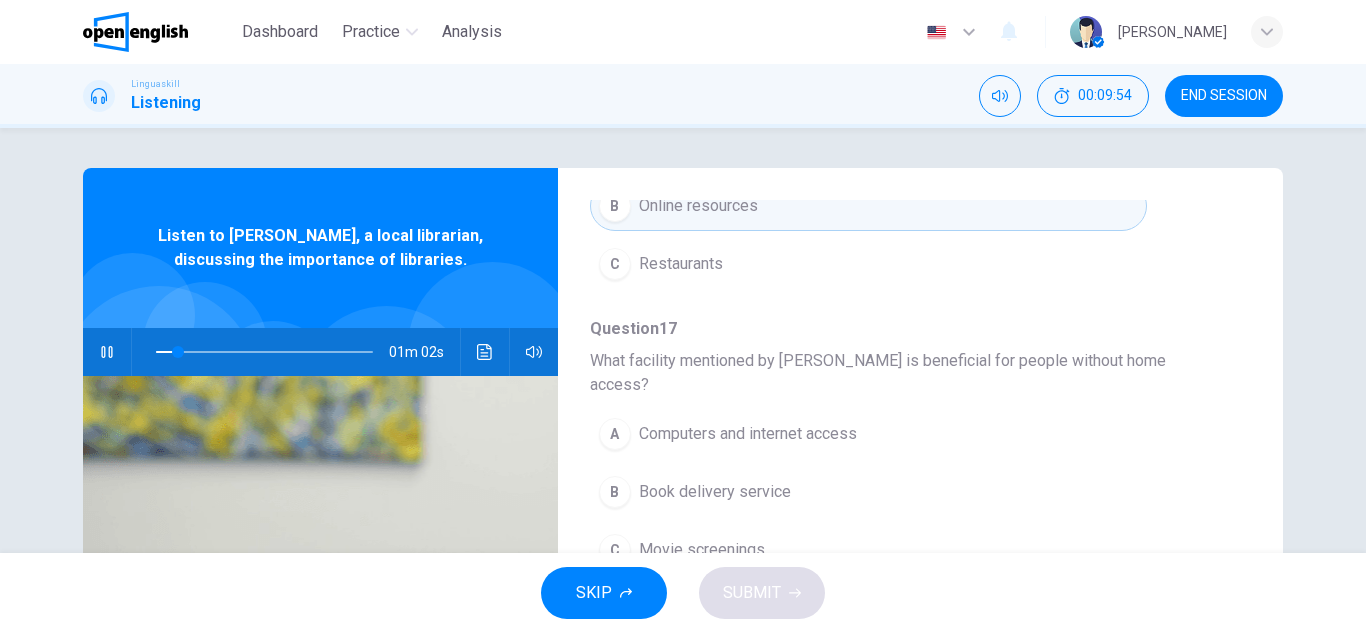 scroll, scrollTop: 500, scrollLeft: 0, axis: vertical 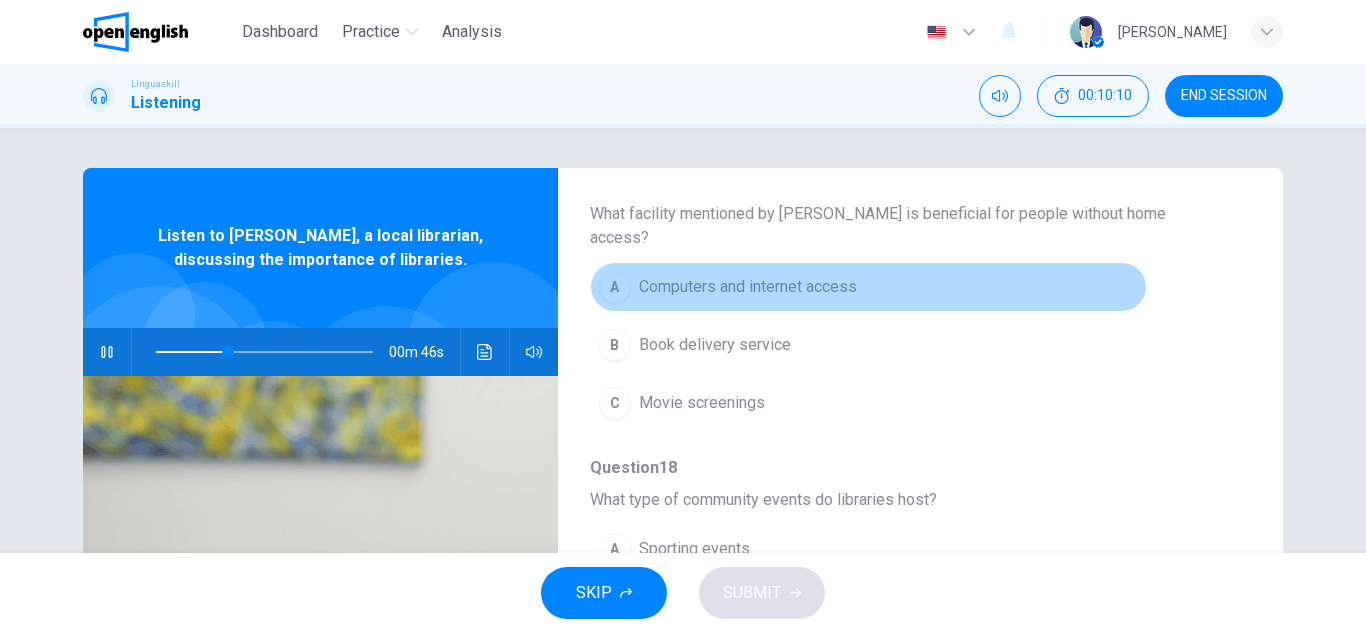click on "A Computers and internet access" at bounding box center [868, 287] 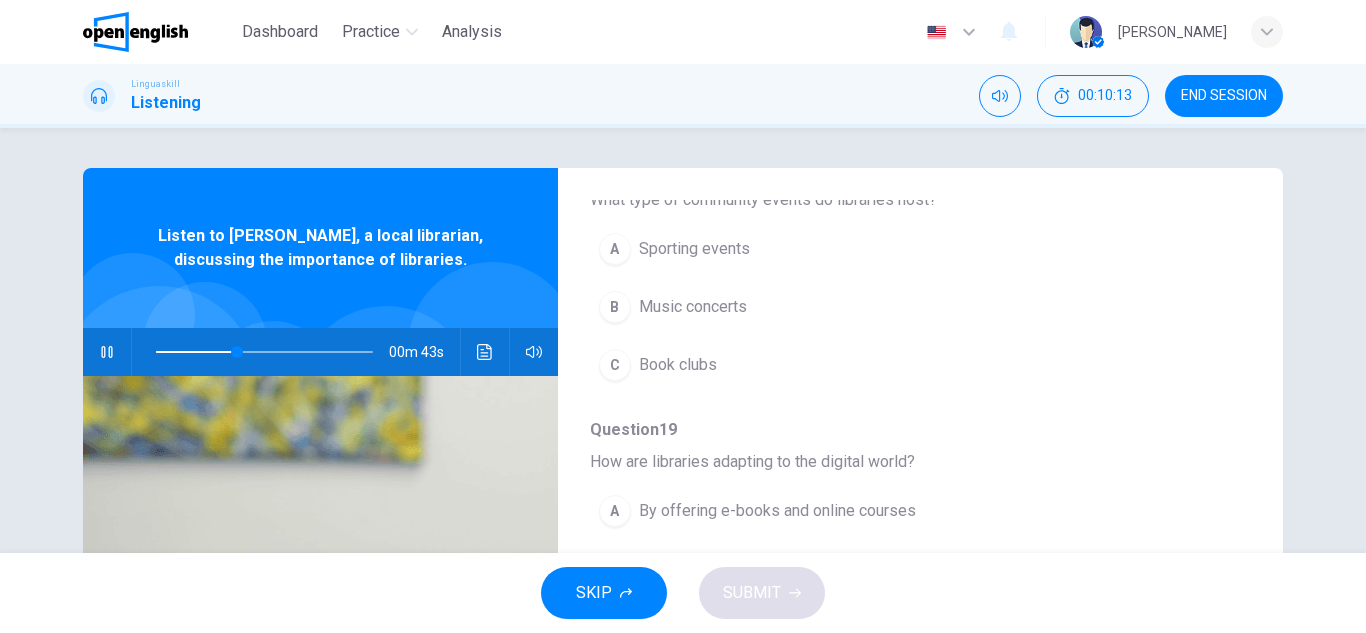 scroll, scrollTop: 700, scrollLeft: 0, axis: vertical 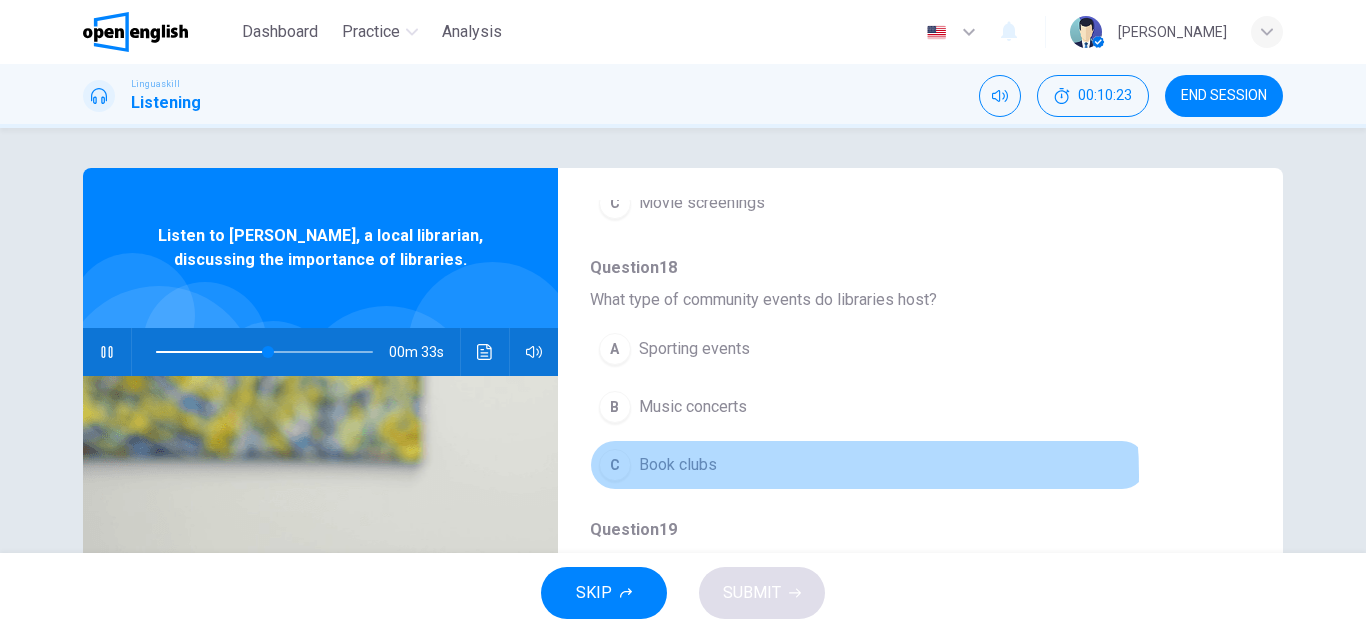click on "C Book clubs" at bounding box center [868, 465] 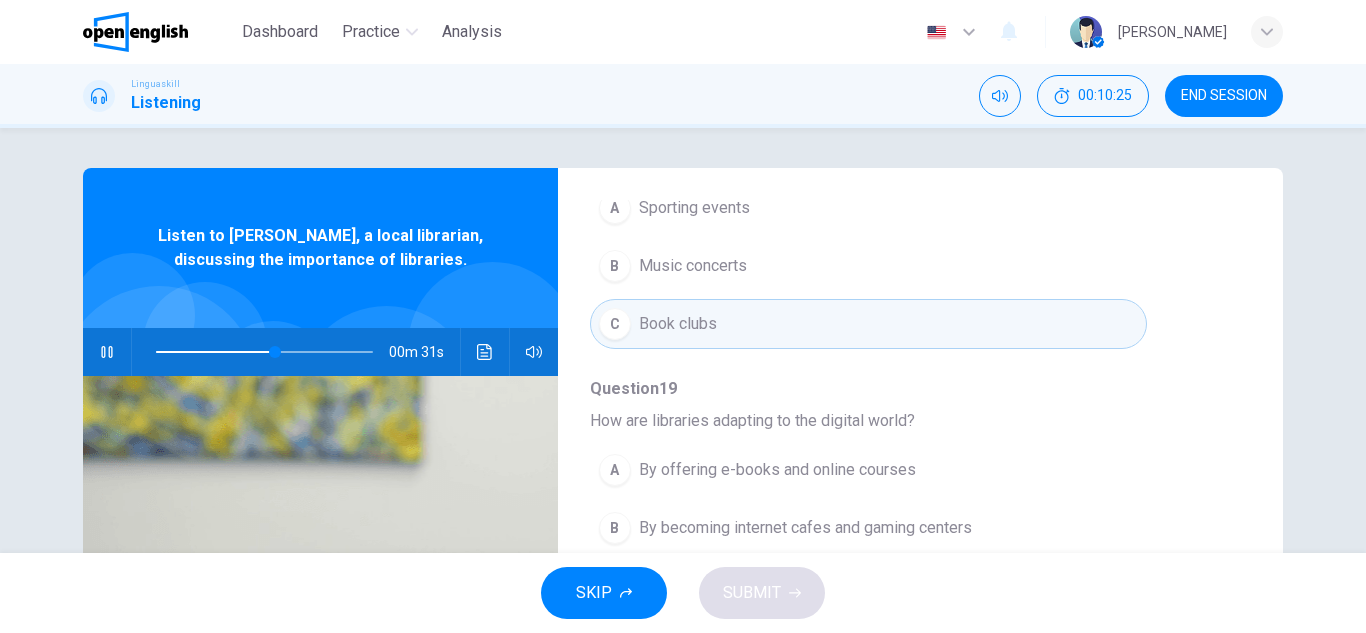 scroll, scrollTop: 863, scrollLeft: 0, axis: vertical 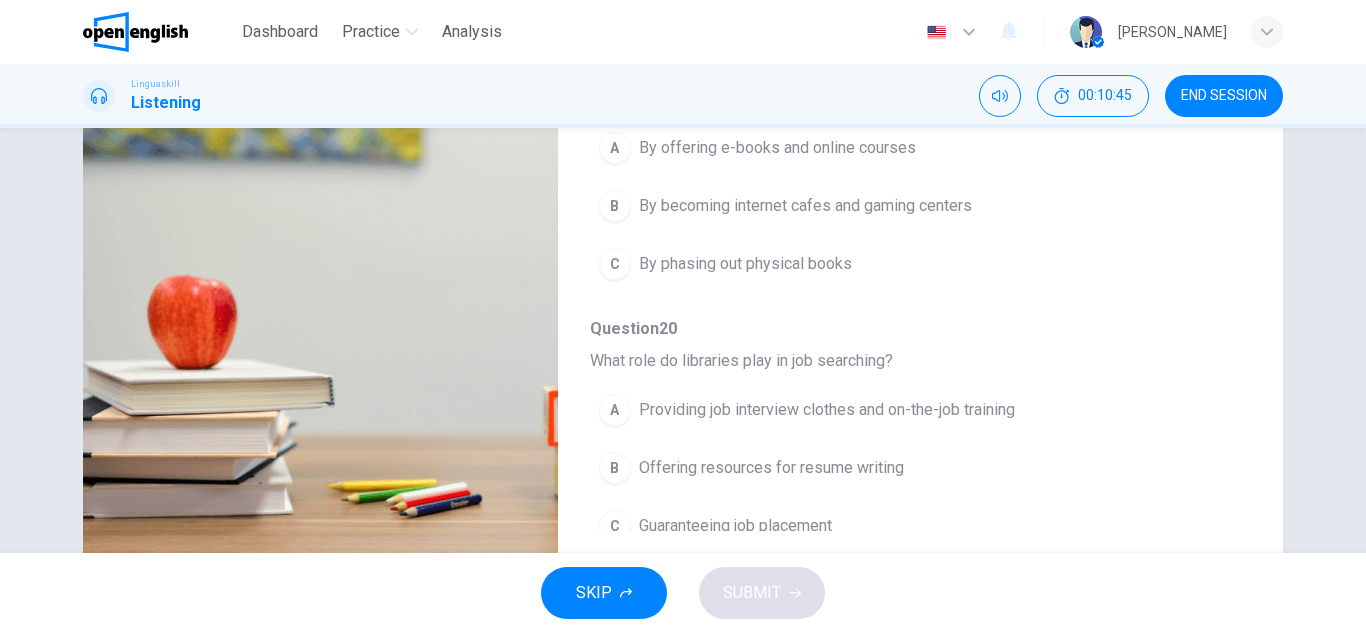 click on "Providing job interview clothes and on-the-job training" at bounding box center [827, 410] 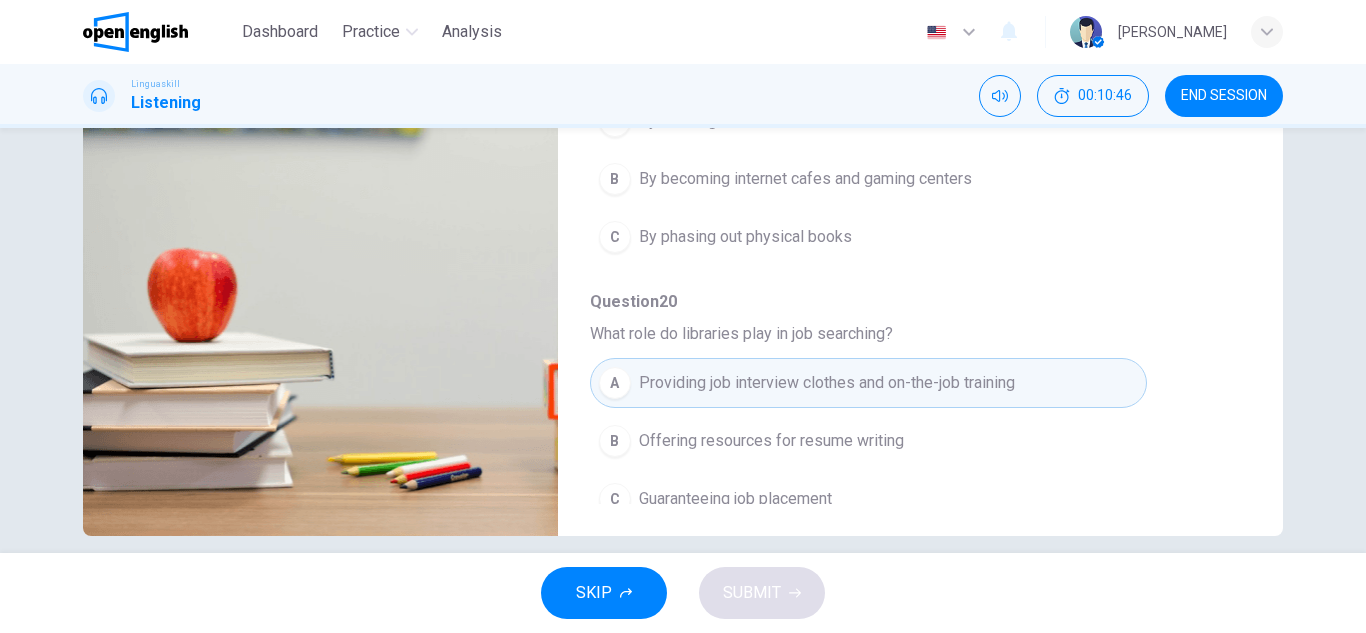 scroll, scrollTop: 350, scrollLeft: 0, axis: vertical 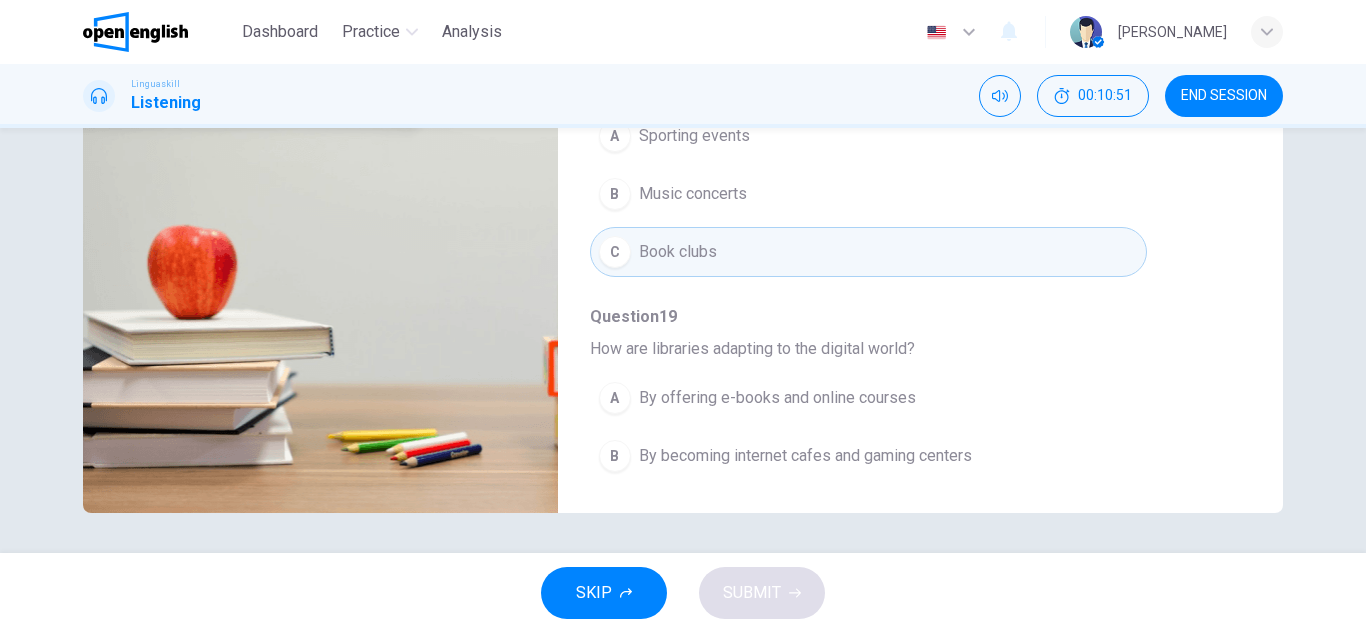 click on "By offering e-books and online courses" at bounding box center [777, 398] 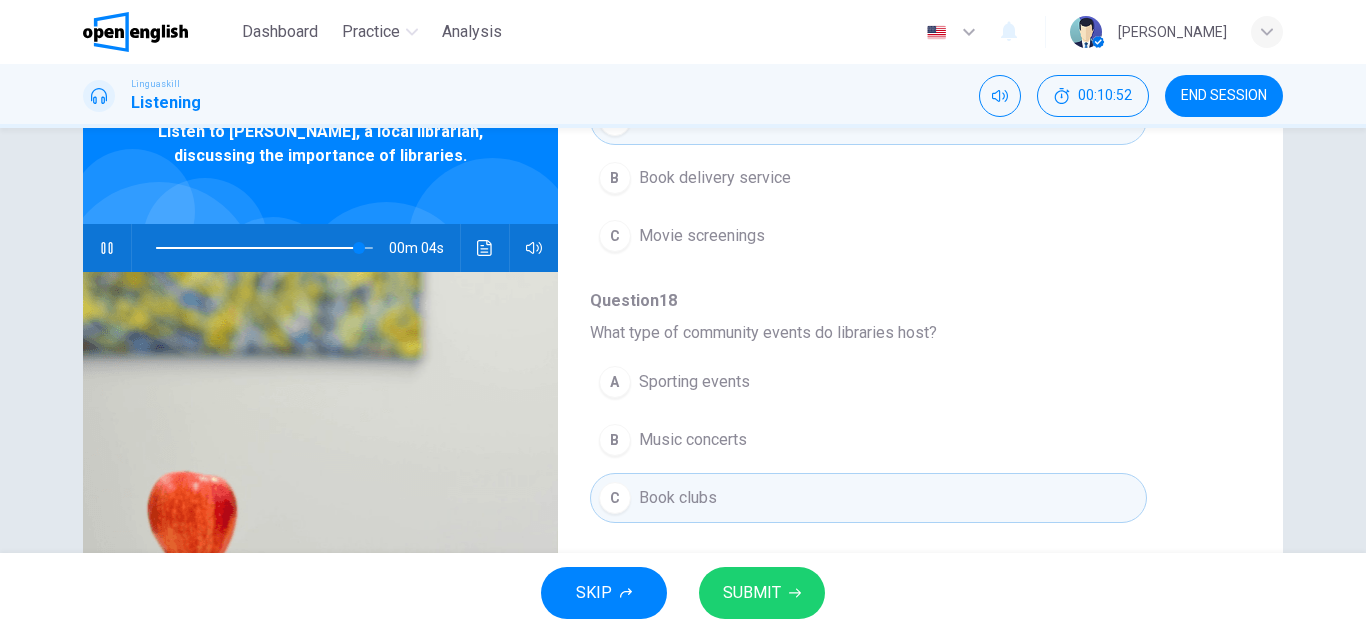 scroll, scrollTop: 50, scrollLeft: 0, axis: vertical 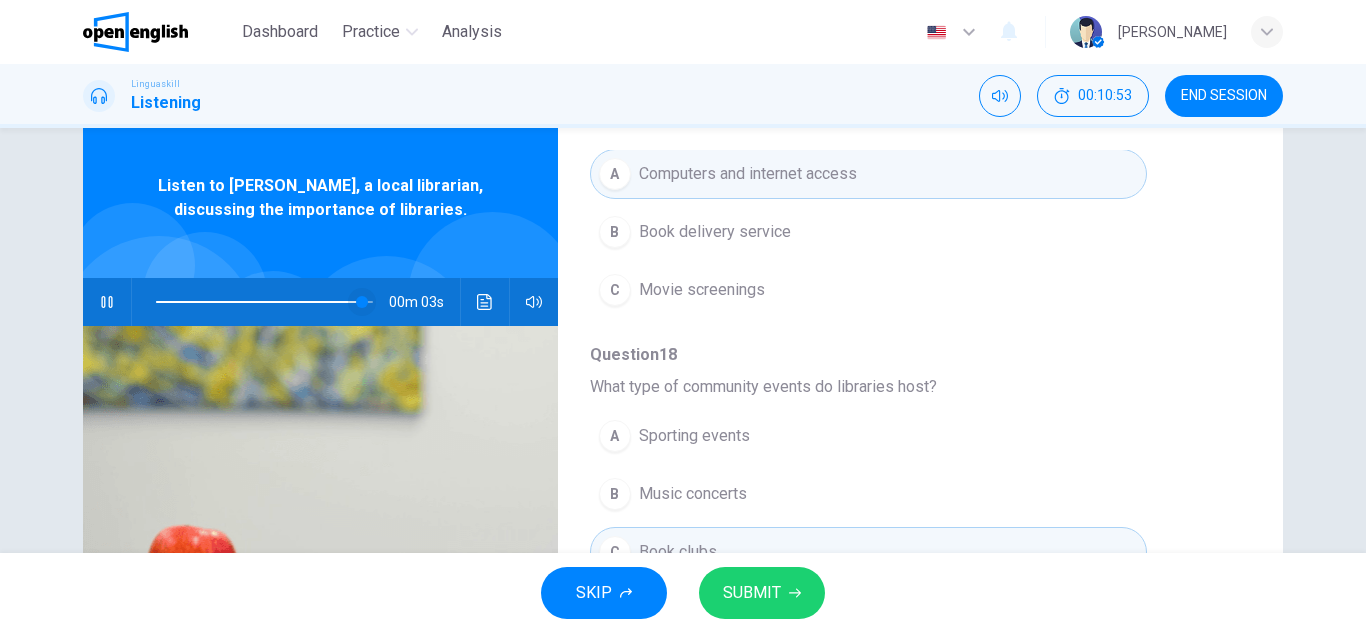 click at bounding box center (362, 302) 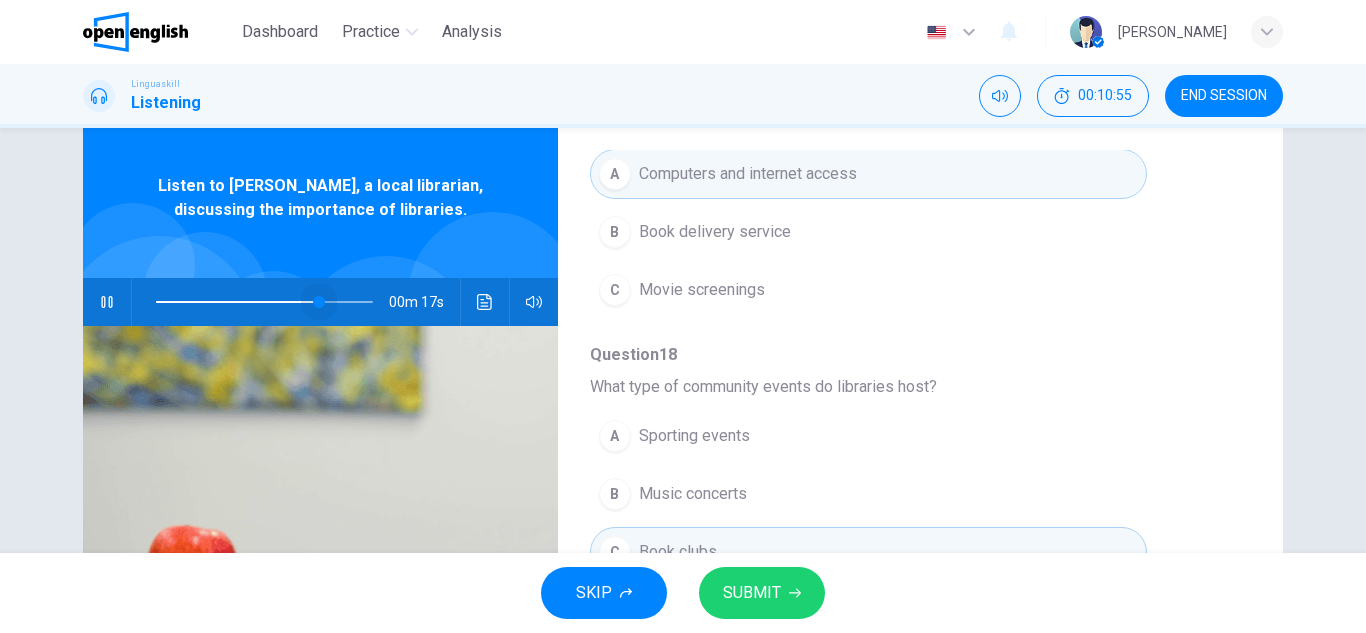 click at bounding box center (264, 302) 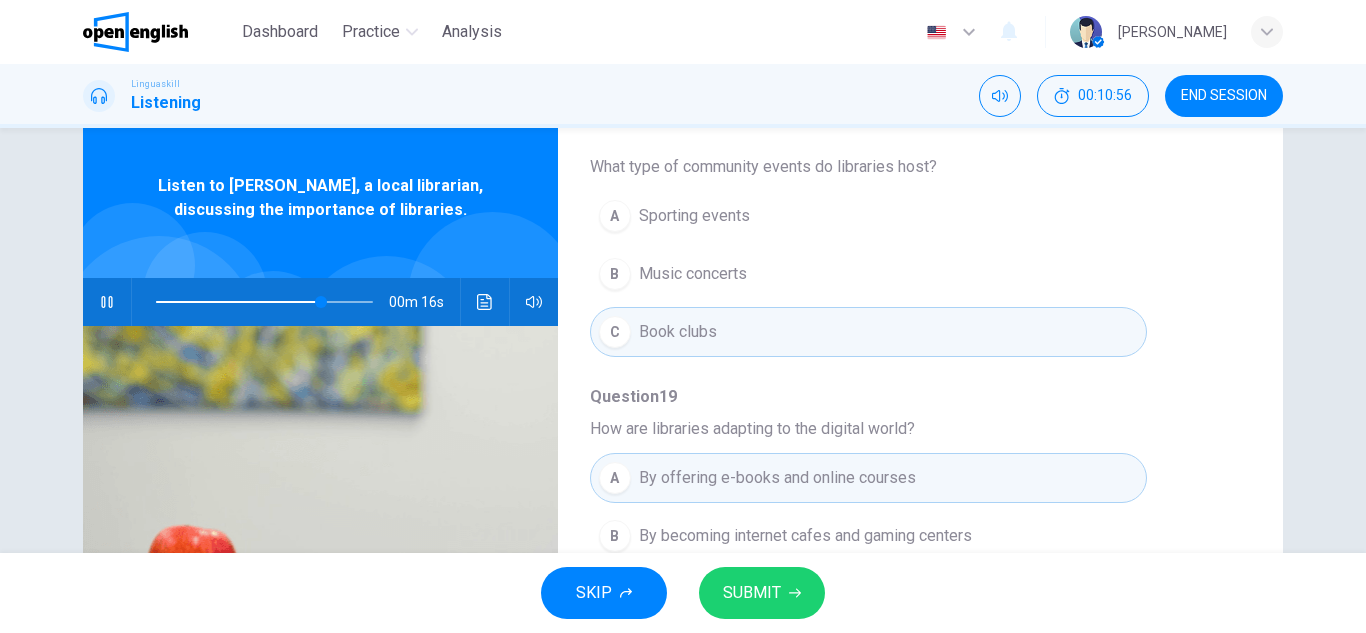 scroll, scrollTop: 863, scrollLeft: 0, axis: vertical 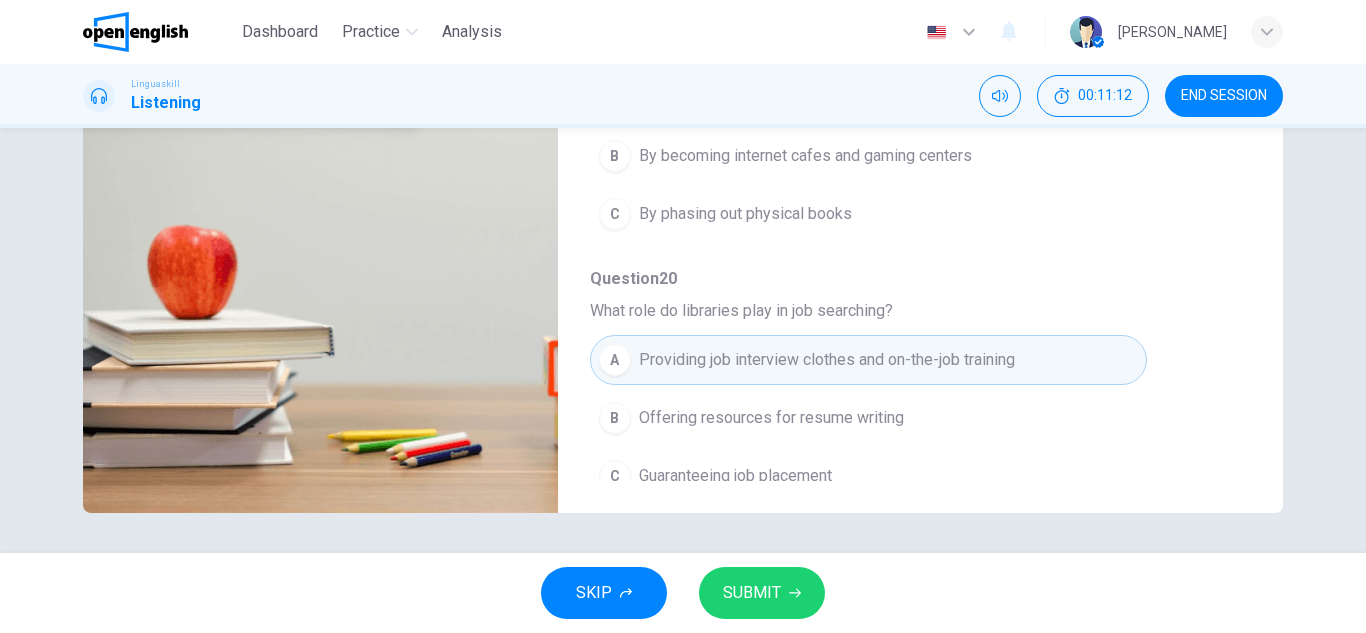 type on "*" 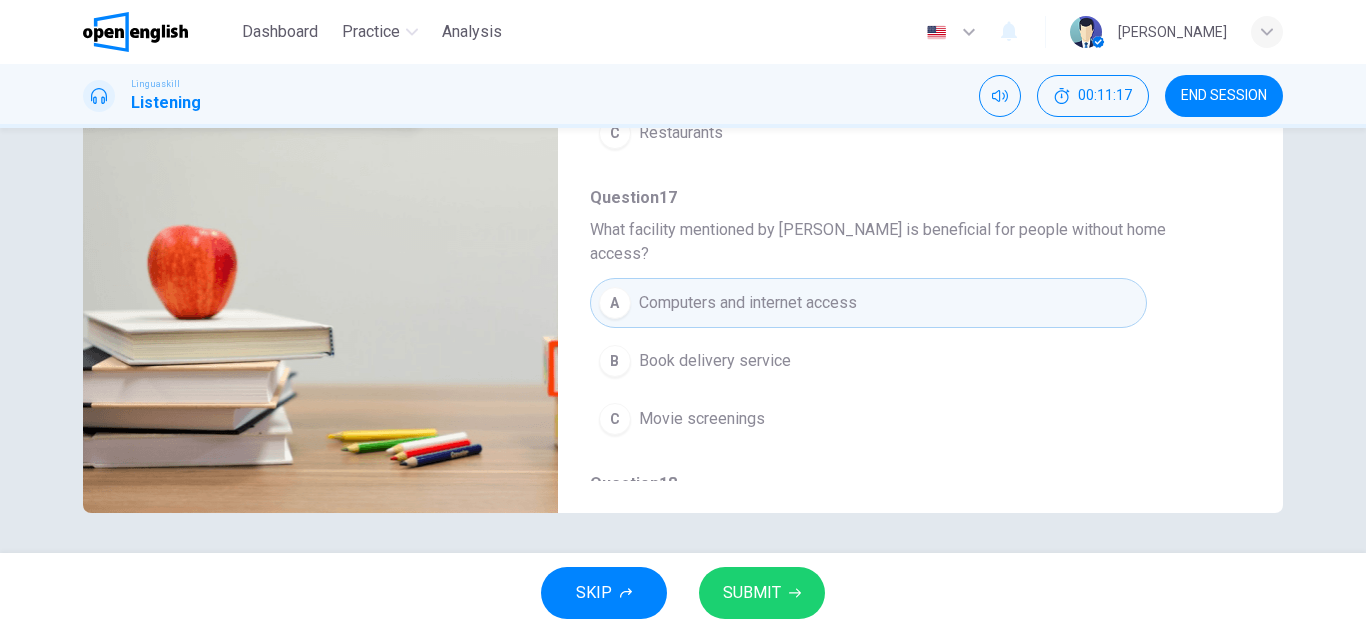 scroll, scrollTop: 0, scrollLeft: 0, axis: both 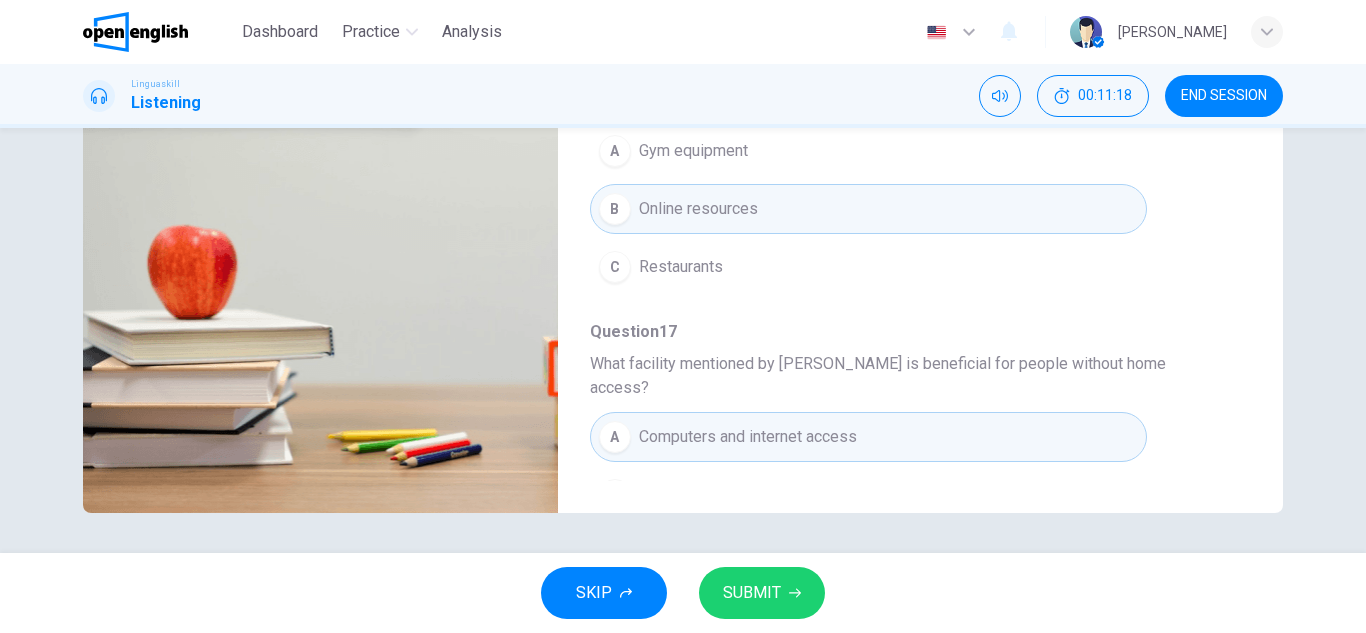 click on "SUBMIT" at bounding box center (752, 593) 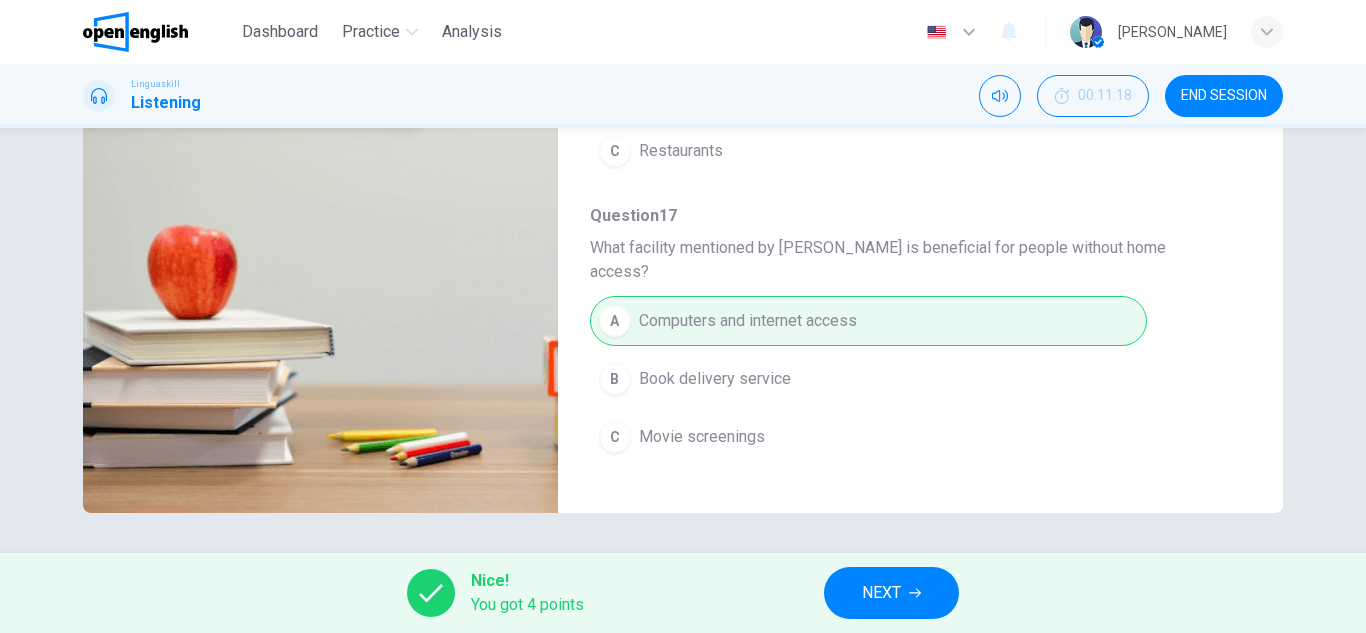 scroll, scrollTop: 0, scrollLeft: 0, axis: both 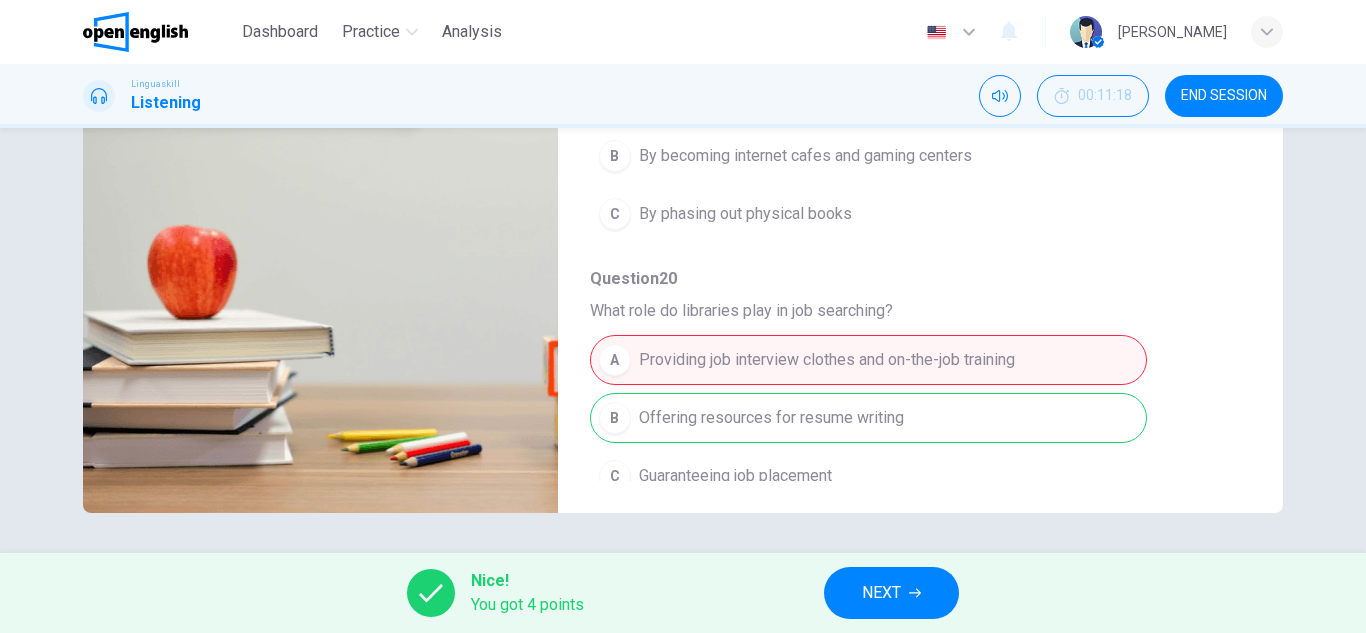 click on "NEXT" at bounding box center [891, 593] 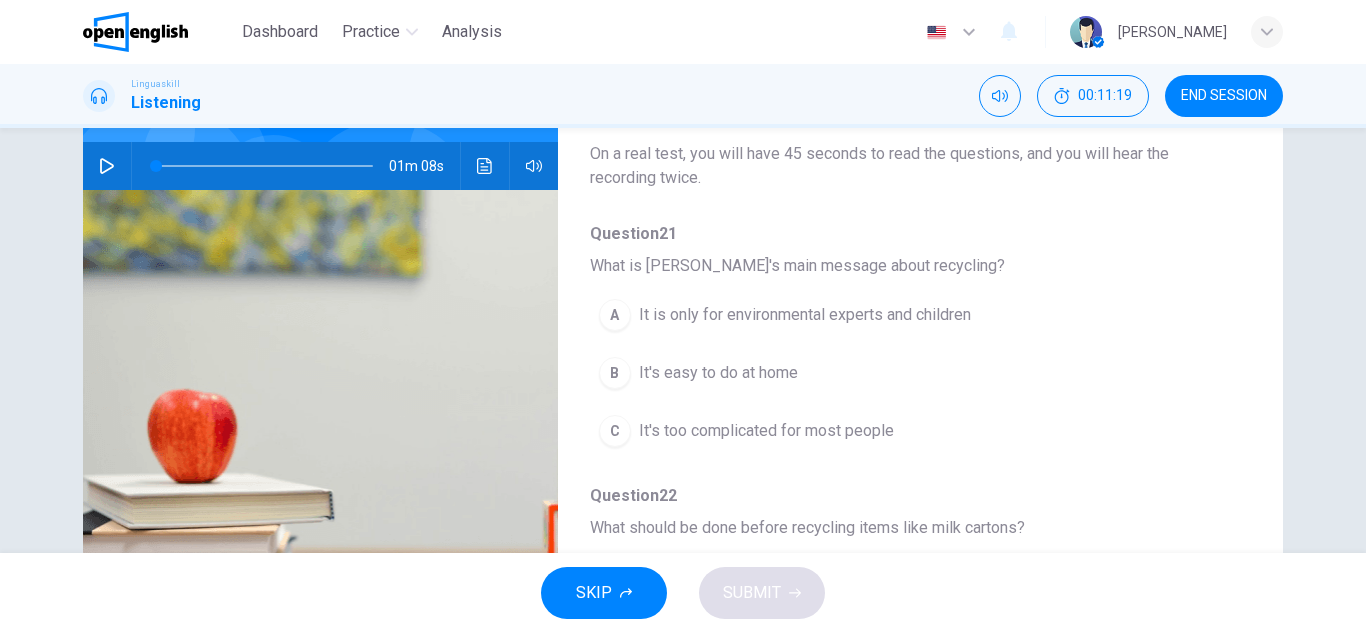scroll, scrollTop: 200, scrollLeft: 0, axis: vertical 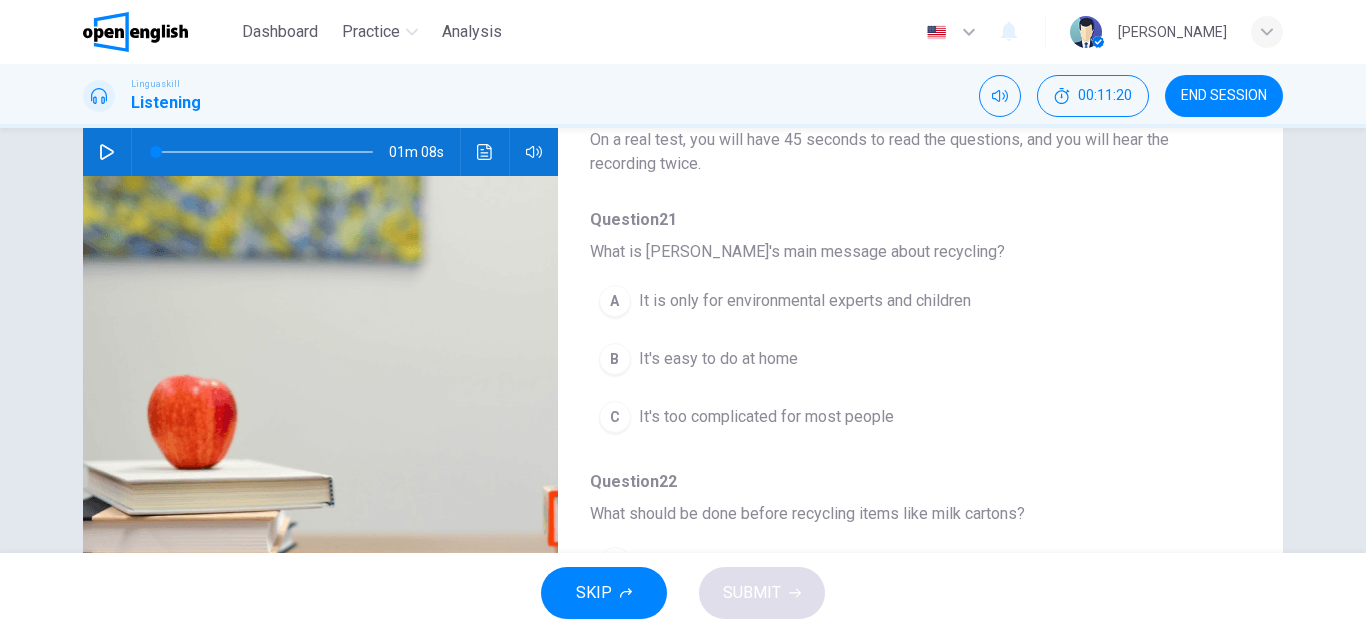 click on "END SESSION" at bounding box center [1224, 96] 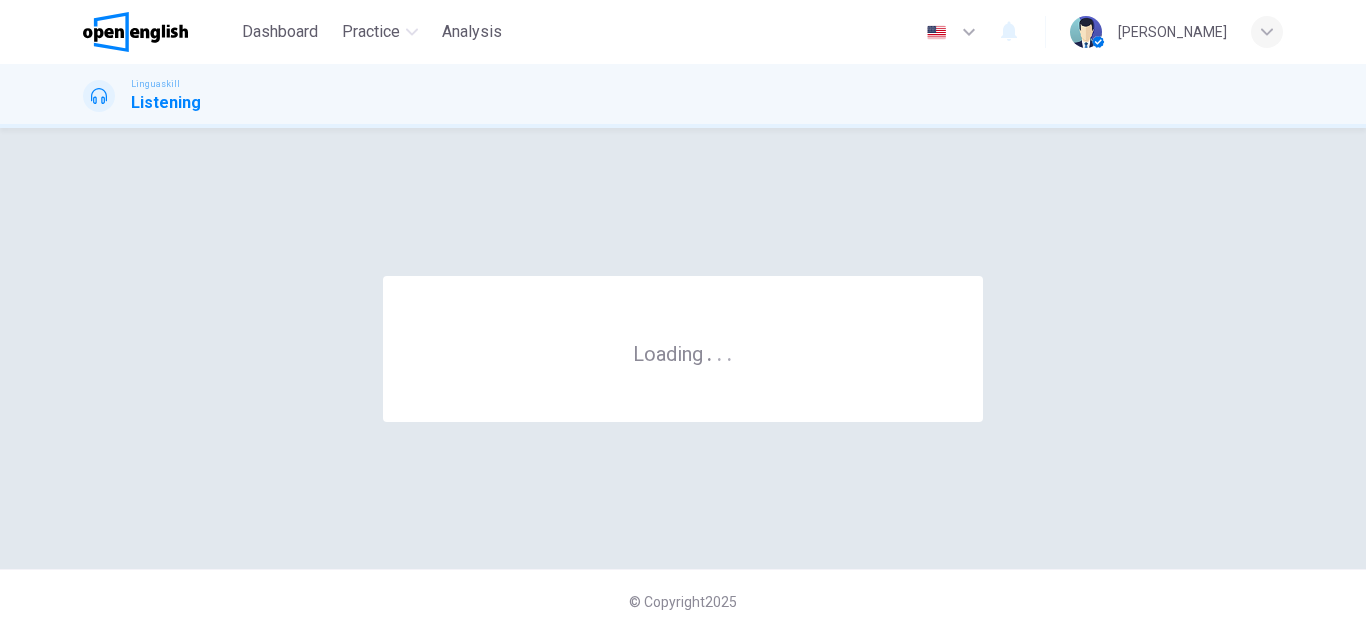 scroll, scrollTop: 0, scrollLeft: 0, axis: both 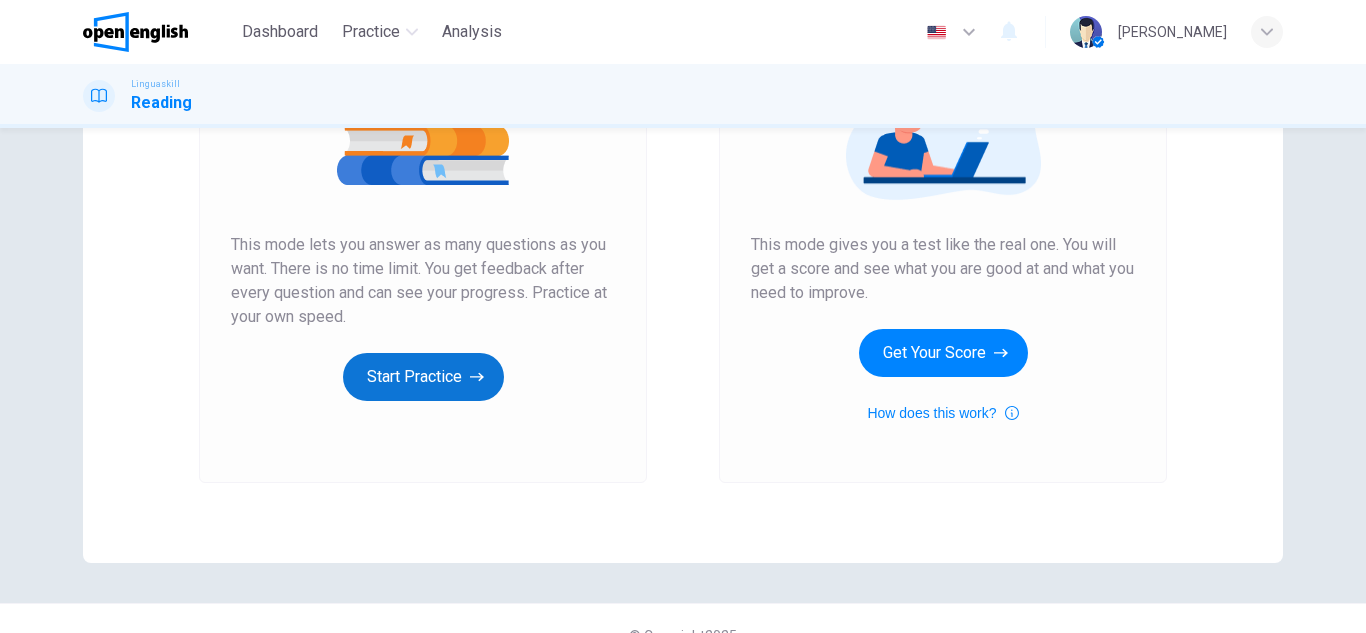 click on "Start Practice" at bounding box center [423, 377] 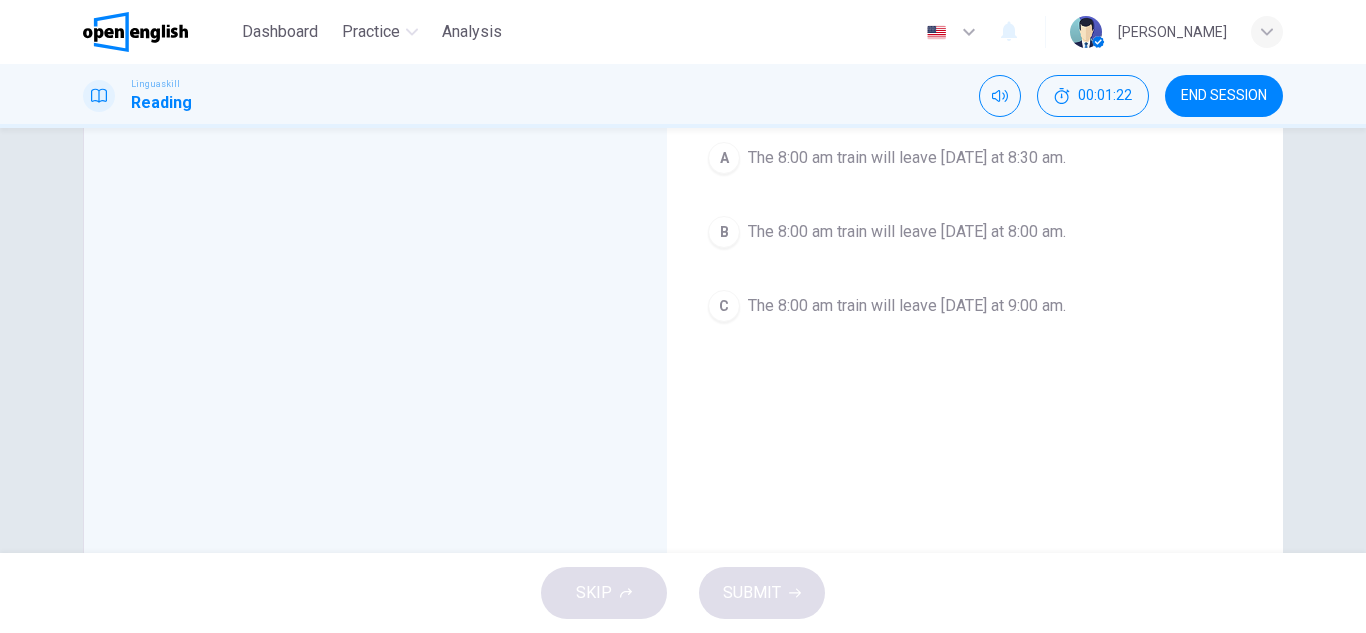scroll, scrollTop: 150, scrollLeft: 0, axis: vertical 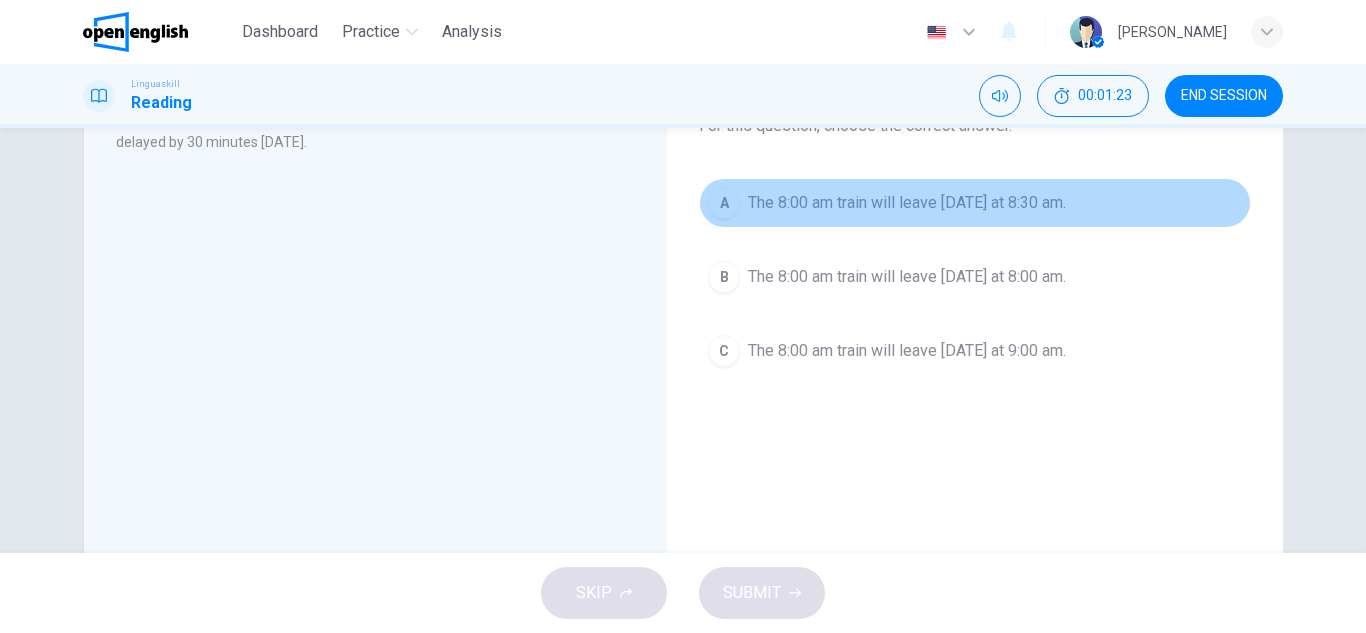 click on "The 8:00 am train will leave tomorrow at 8:30 am." at bounding box center (907, 203) 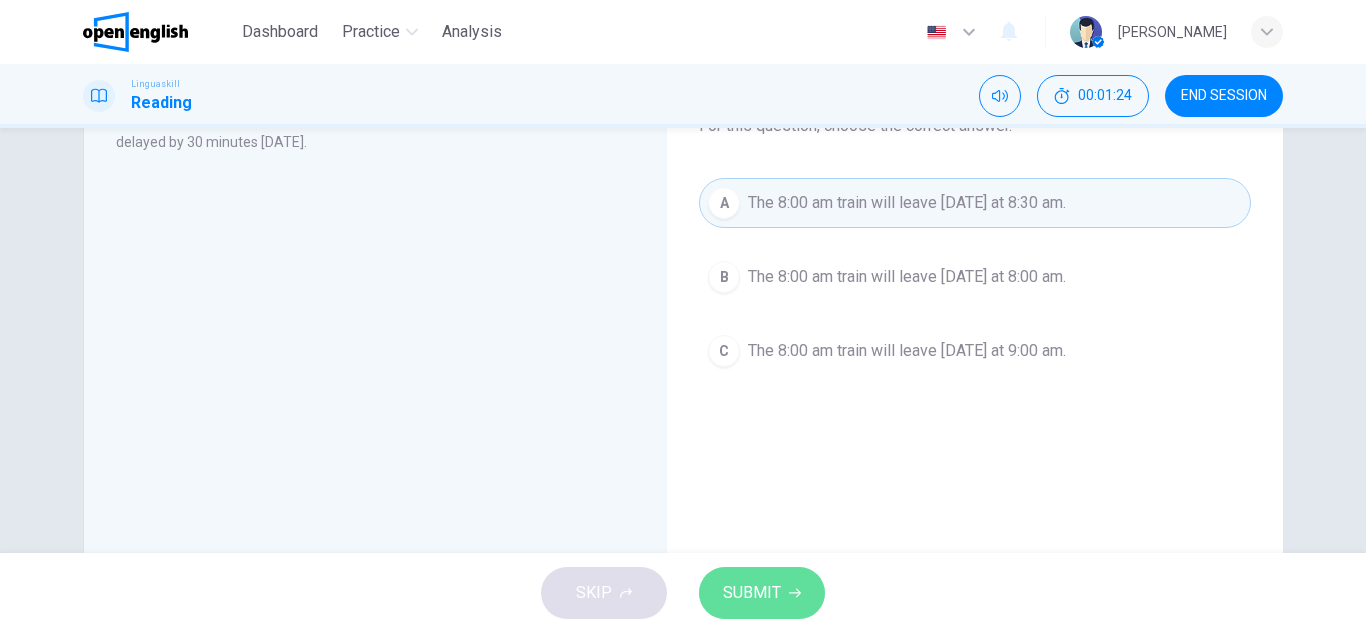 click on "SUBMIT" at bounding box center [762, 593] 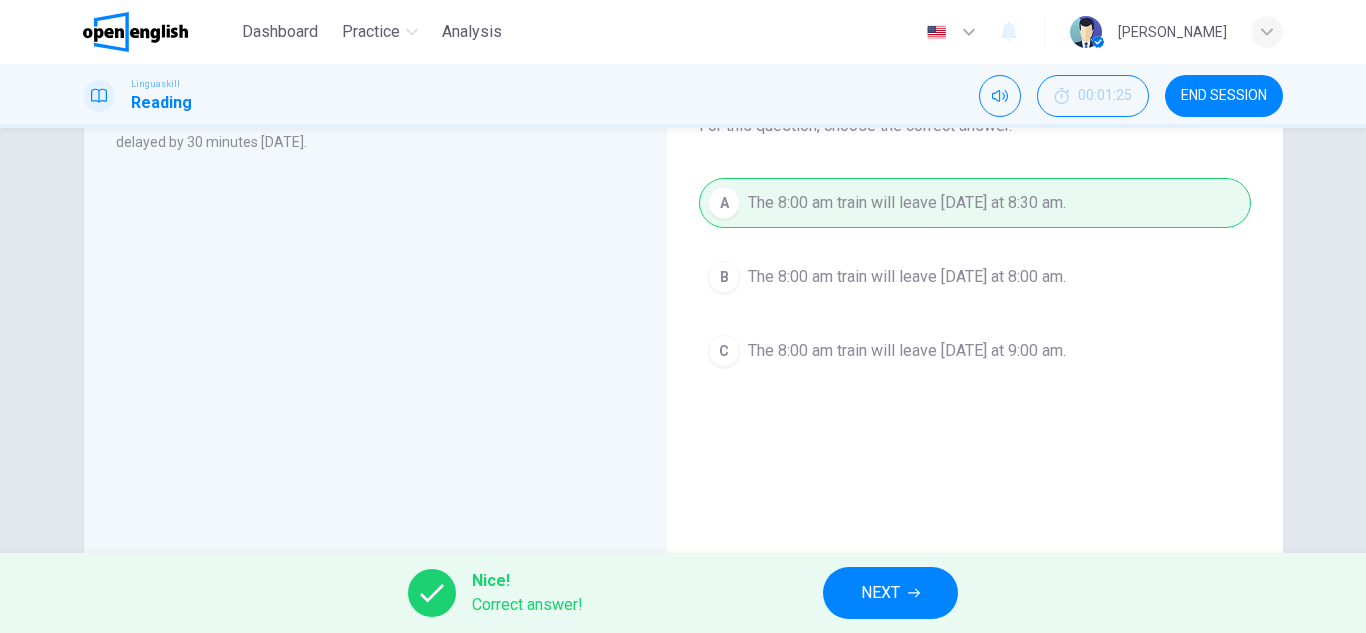 click on "NEXT" at bounding box center [890, 593] 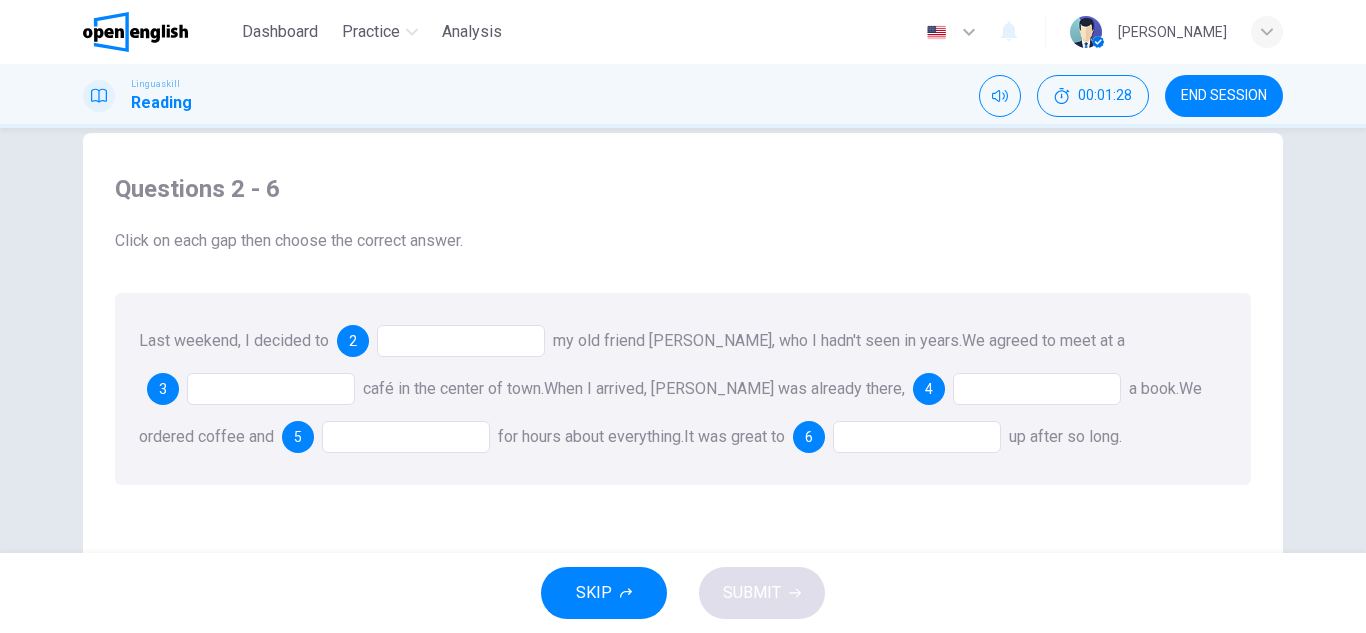scroll, scrollTop: 0, scrollLeft: 0, axis: both 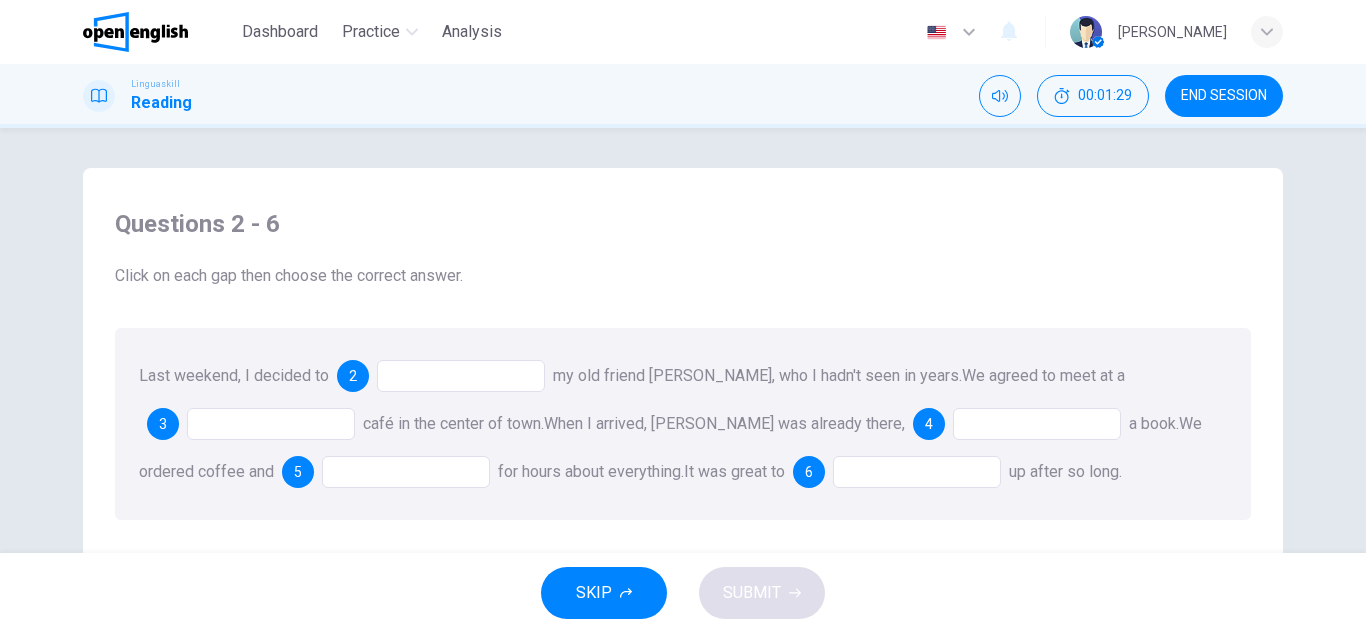 click at bounding box center [461, 376] 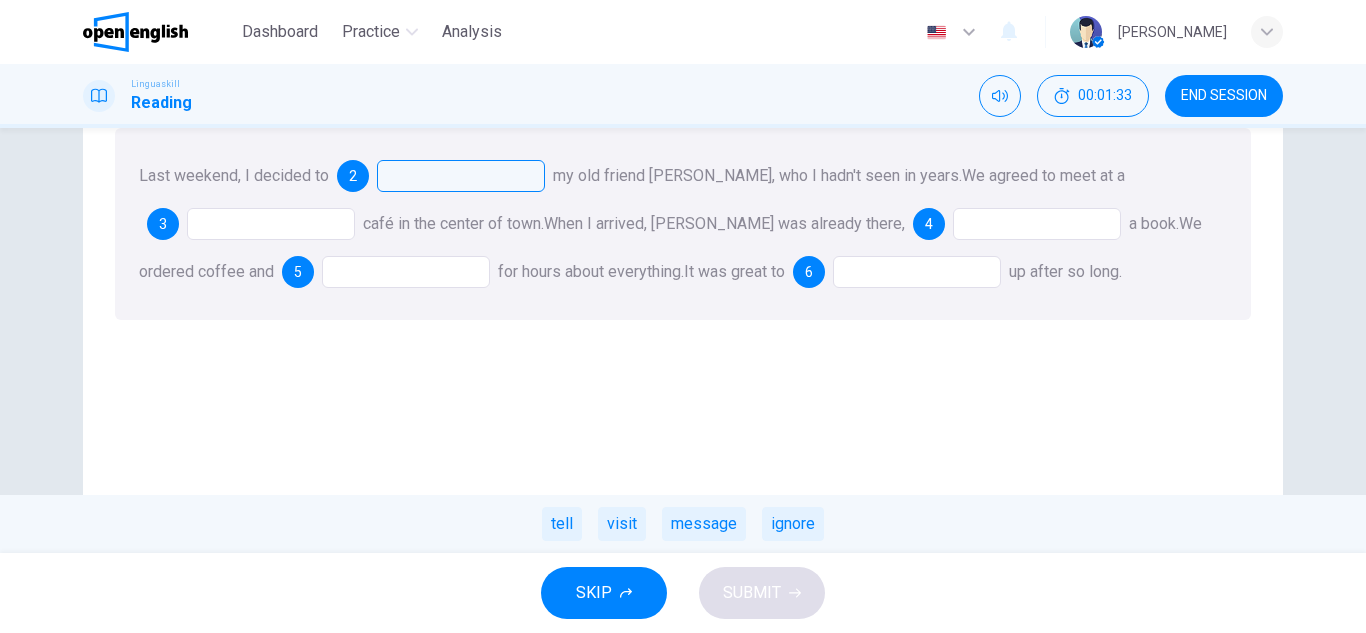 scroll, scrollTop: 100, scrollLeft: 0, axis: vertical 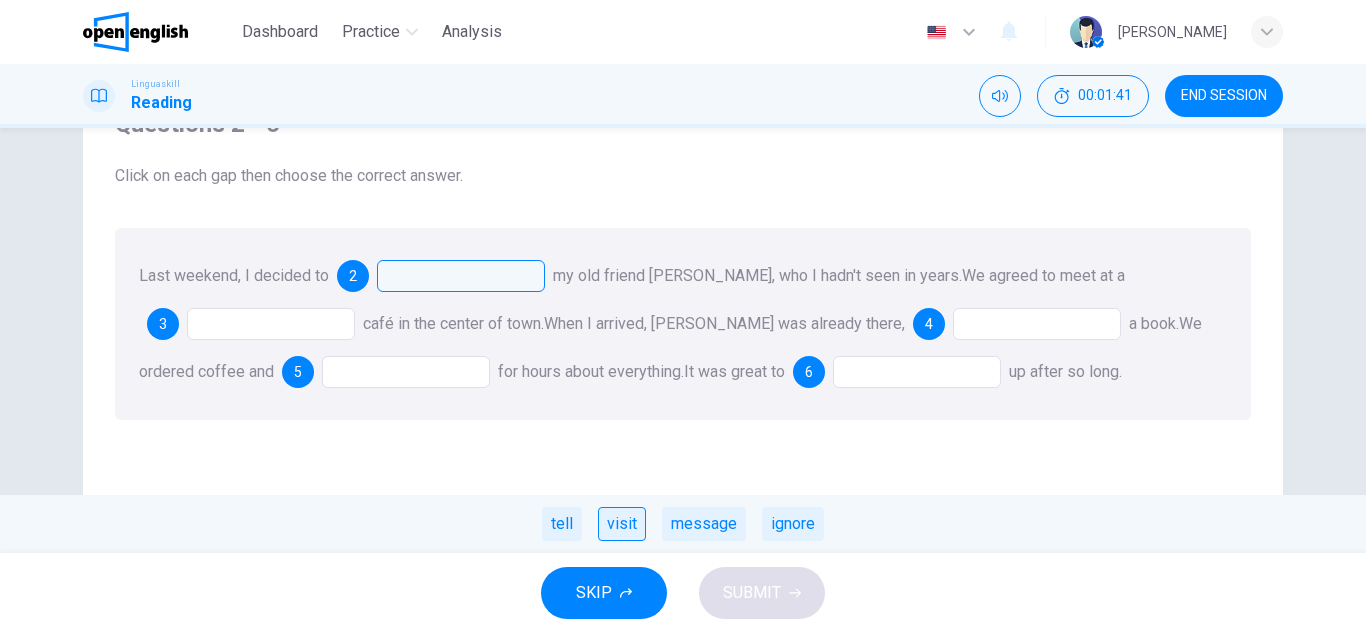 click on "visit" at bounding box center (622, 524) 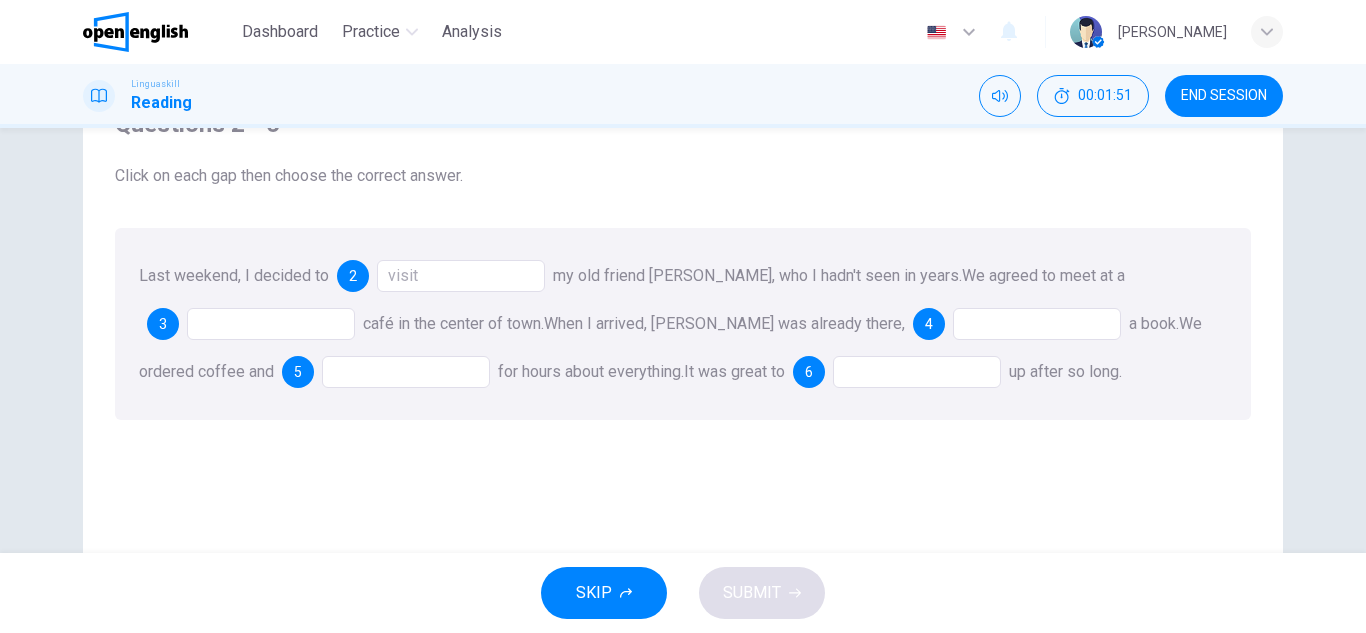 click at bounding box center [271, 324] 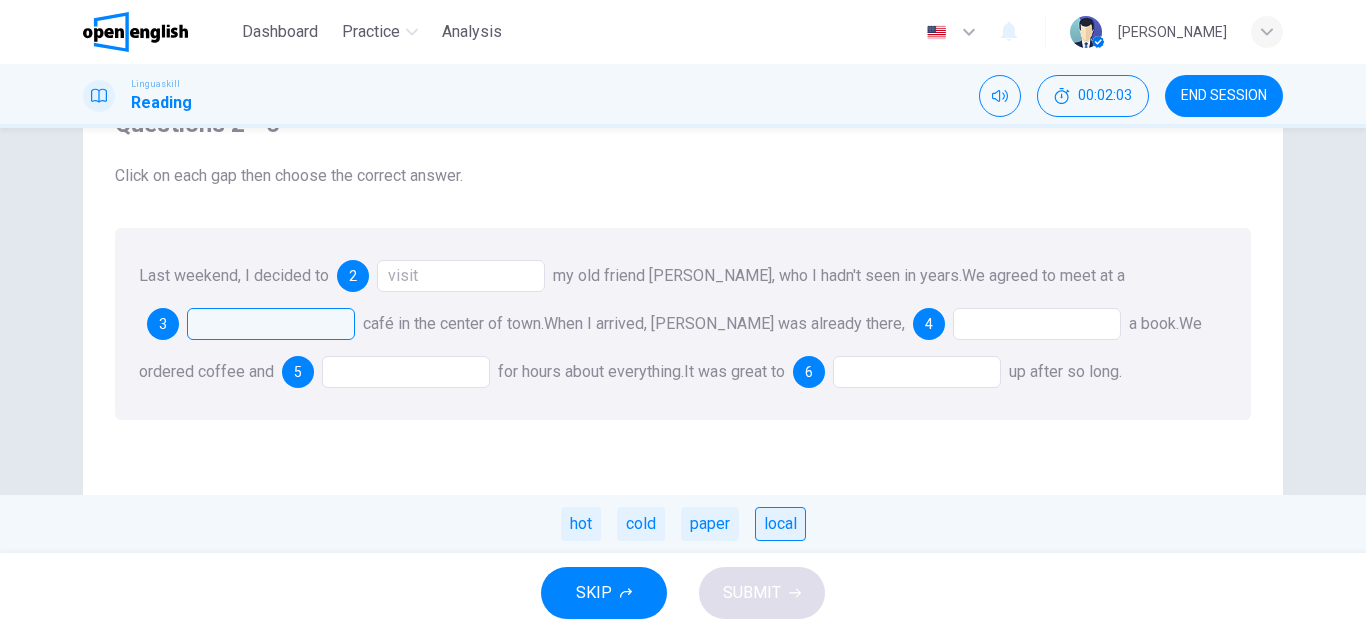 click on "local" at bounding box center [780, 524] 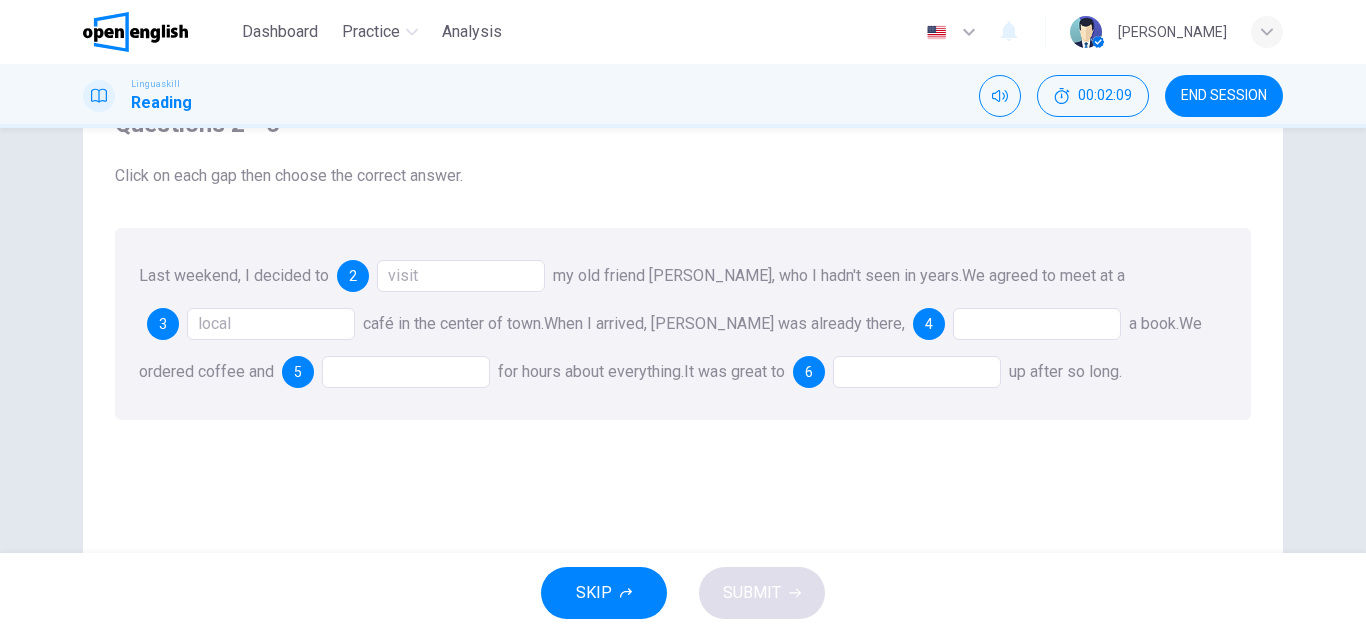 click at bounding box center (1037, 324) 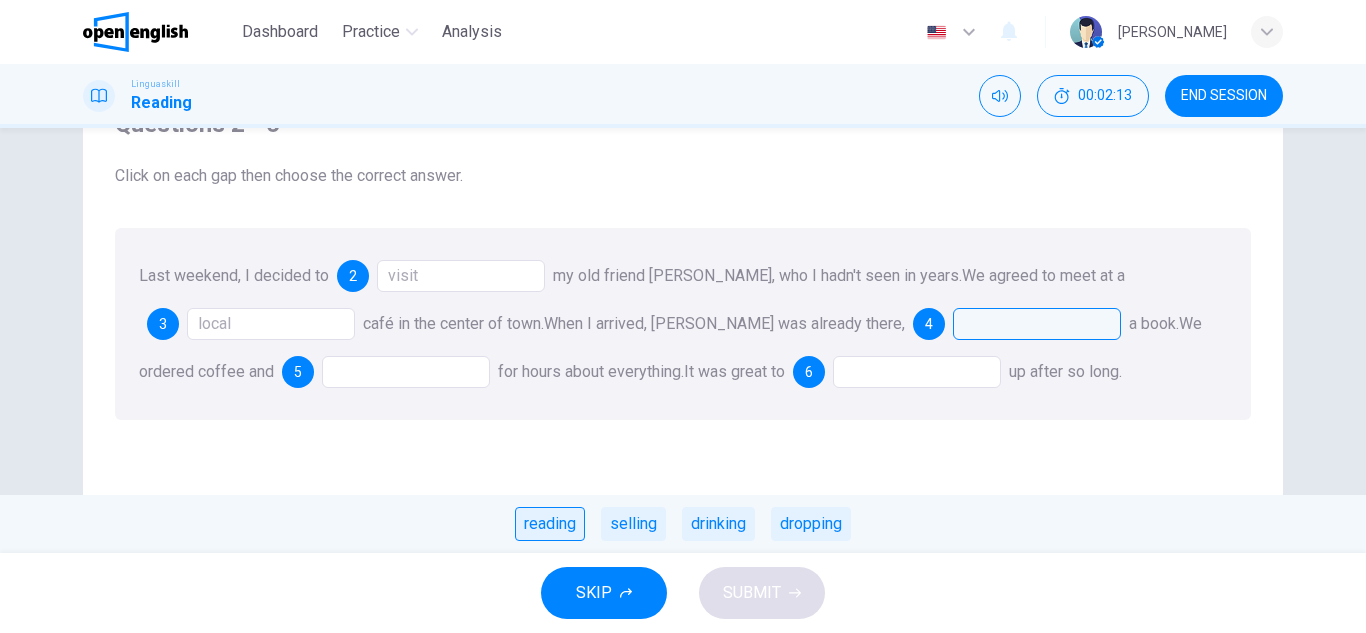 click on "reading" at bounding box center [550, 524] 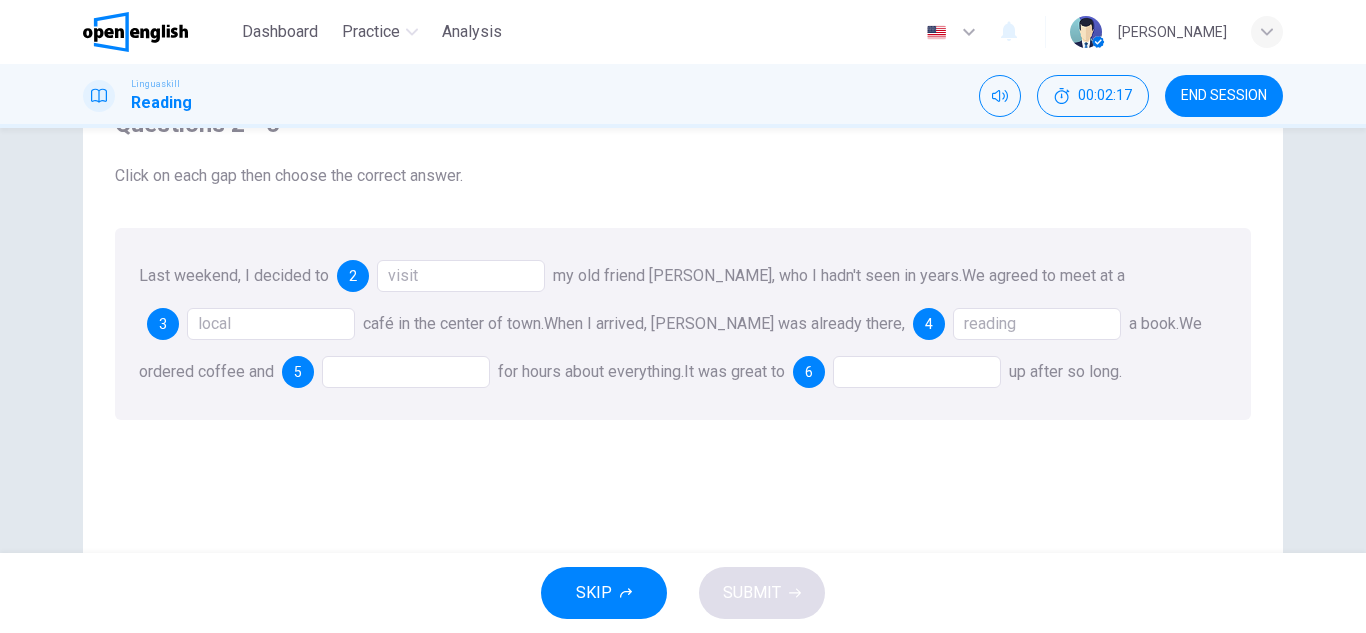 click at bounding box center [406, 372] 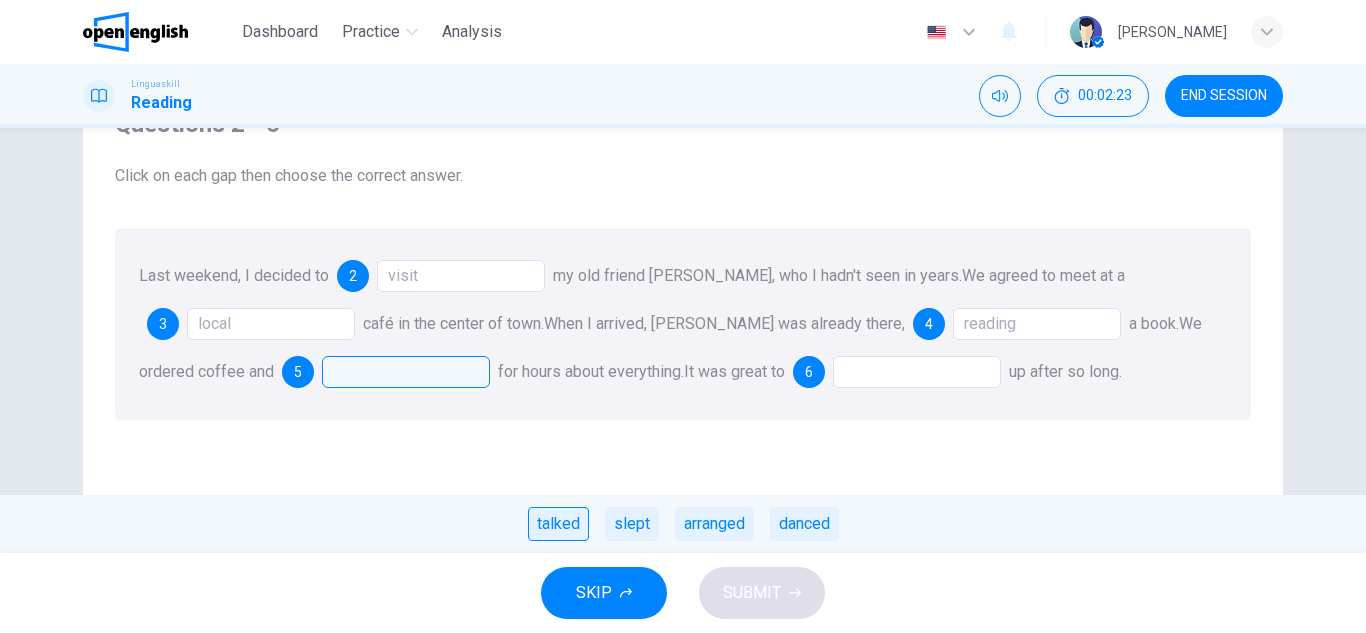 click on "talked" at bounding box center [558, 524] 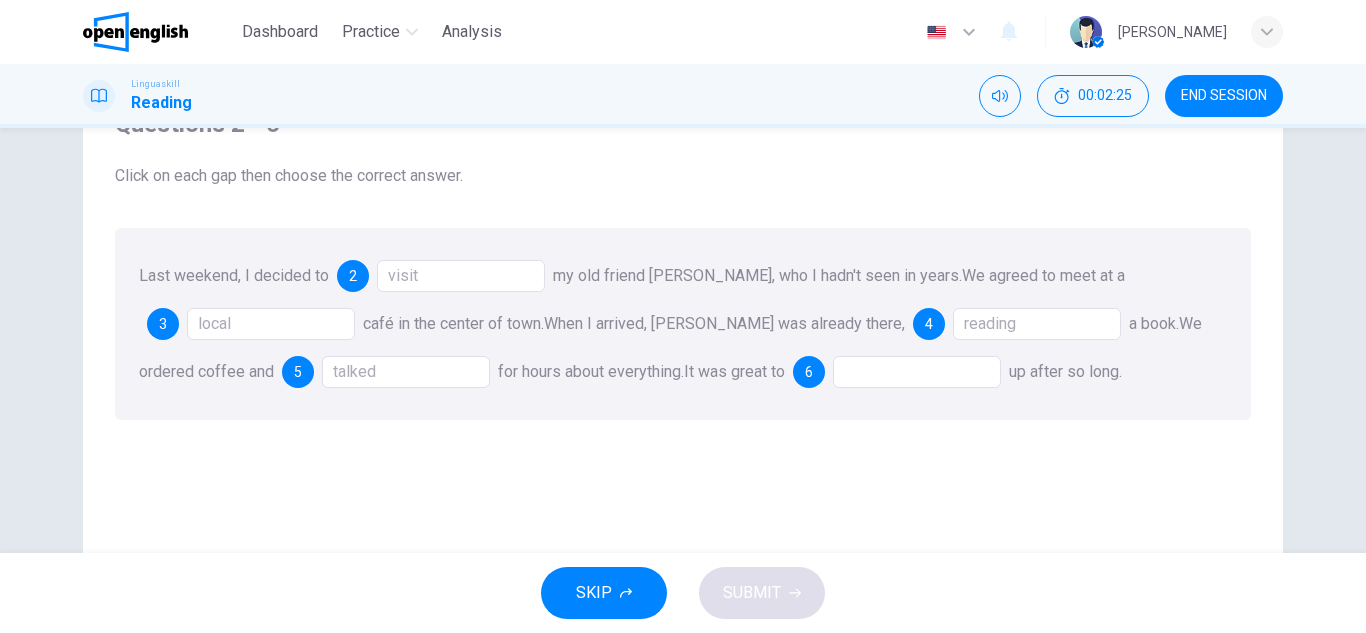 click at bounding box center (917, 372) 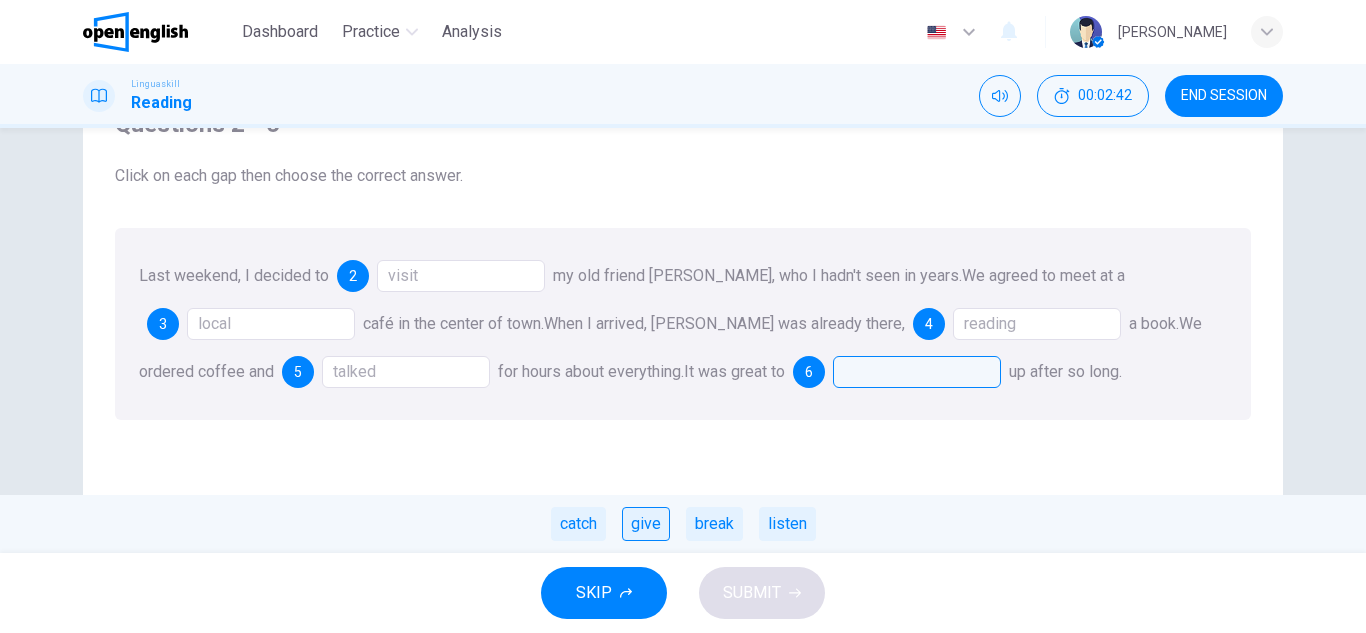 click on "give" at bounding box center (646, 524) 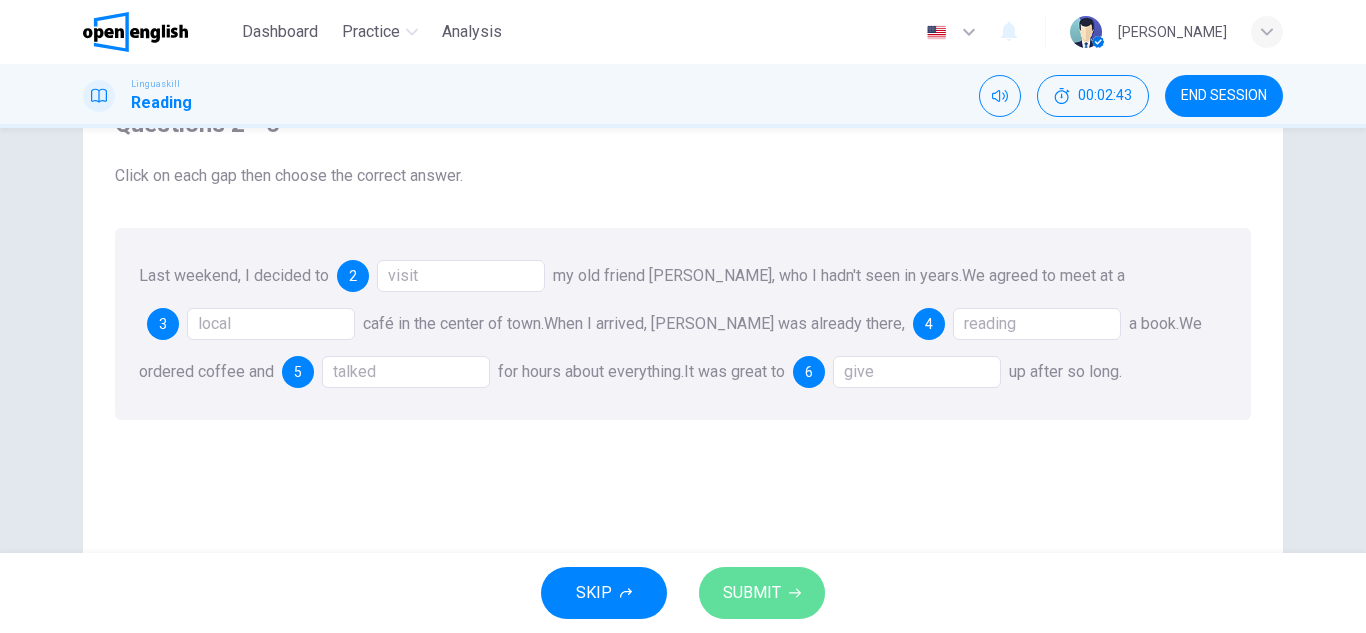 click on "SUBMIT" at bounding box center [762, 593] 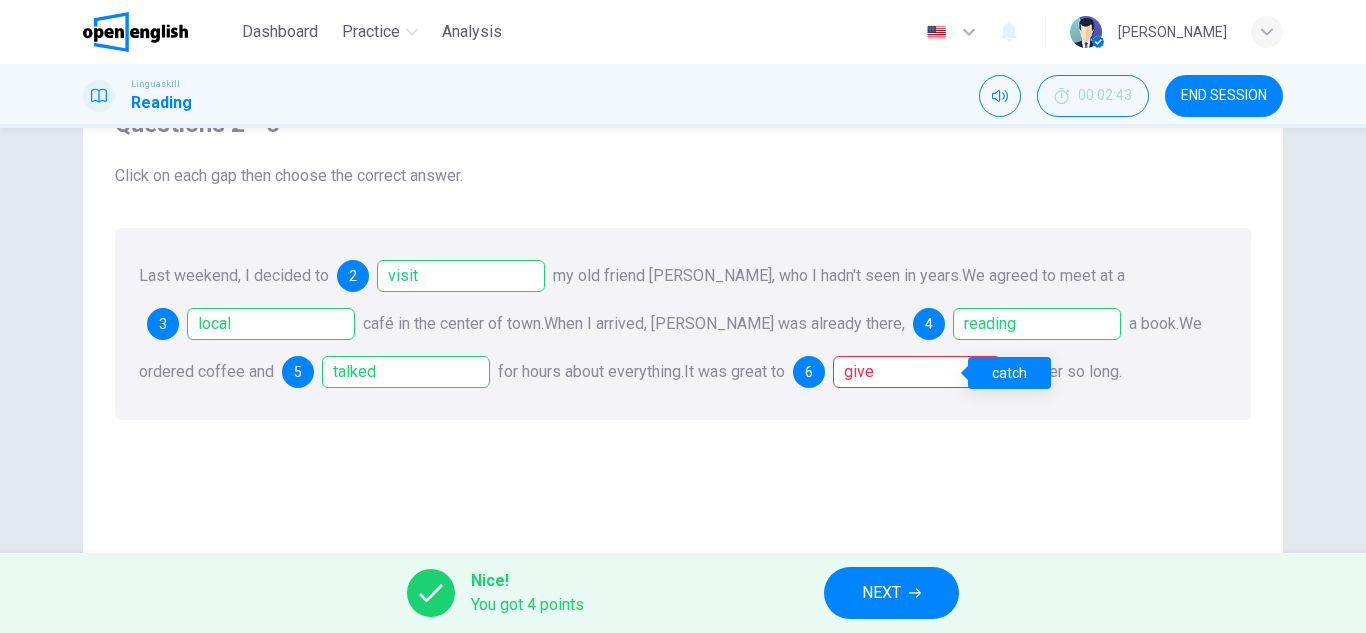 click on "give" at bounding box center (917, 372) 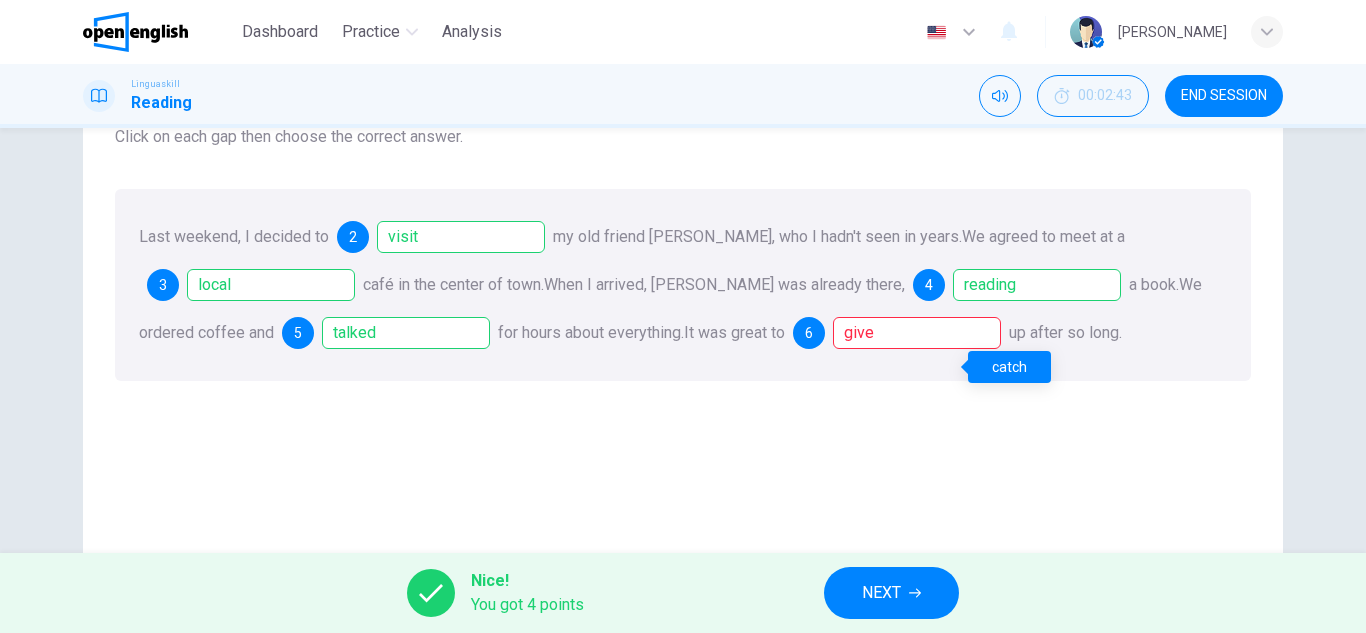 scroll, scrollTop: 200, scrollLeft: 0, axis: vertical 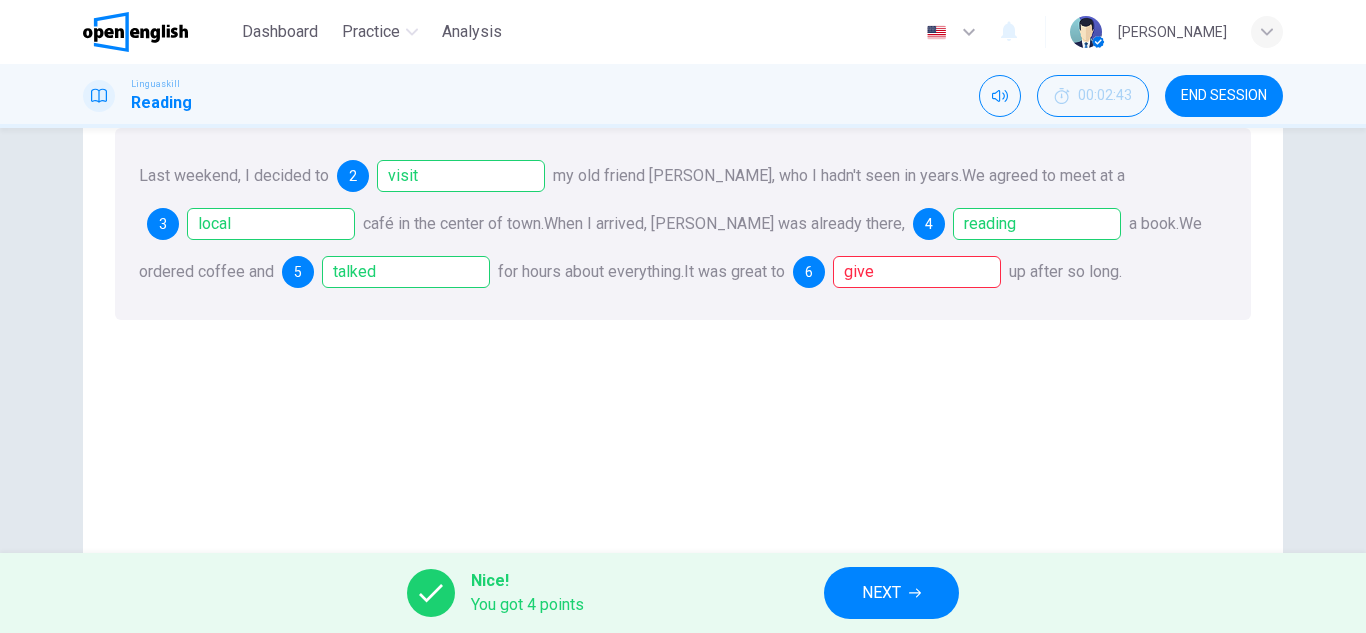 click on "NEXT" at bounding box center [891, 593] 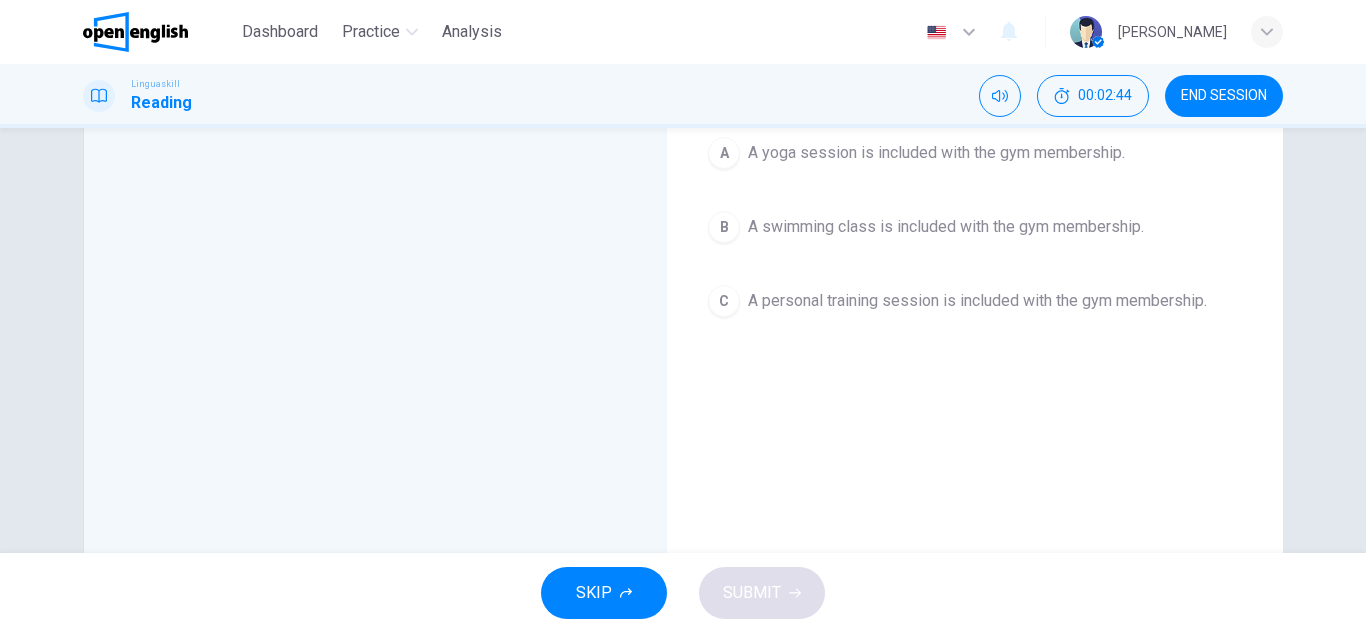 scroll, scrollTop: 100, scrollLeft: 0, axis: vertical 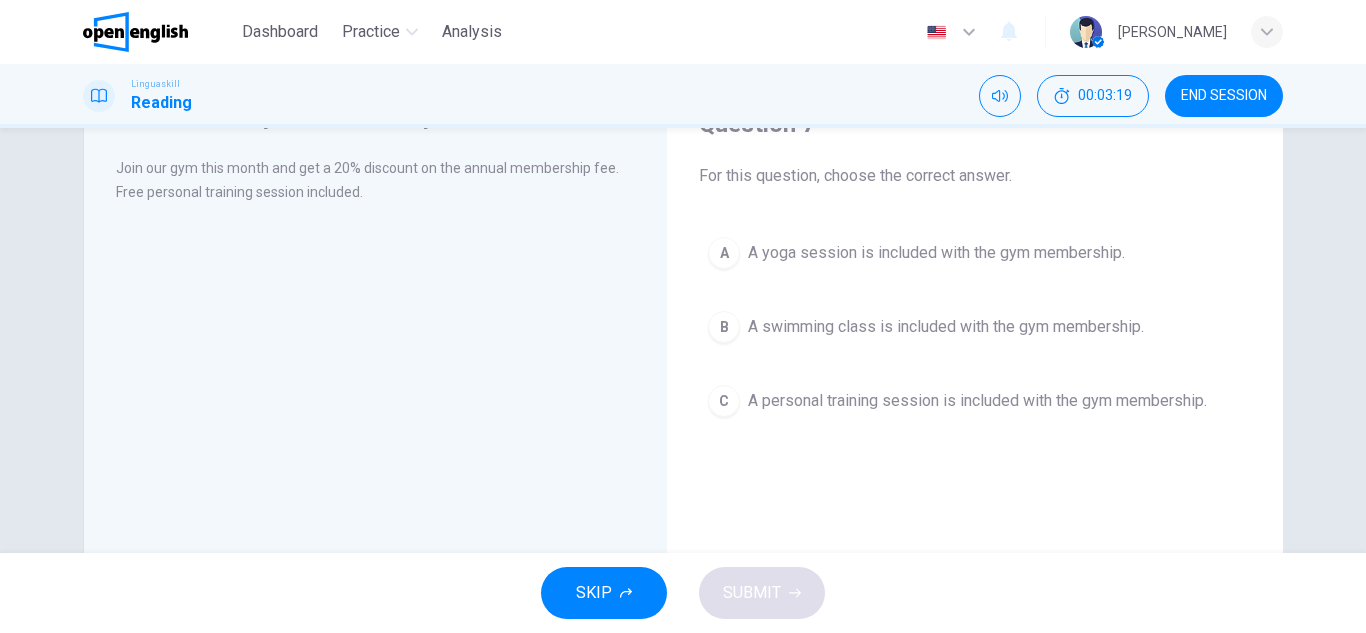 click on "A personal training session is included with the gym membership." at bounding box center (977, 401) 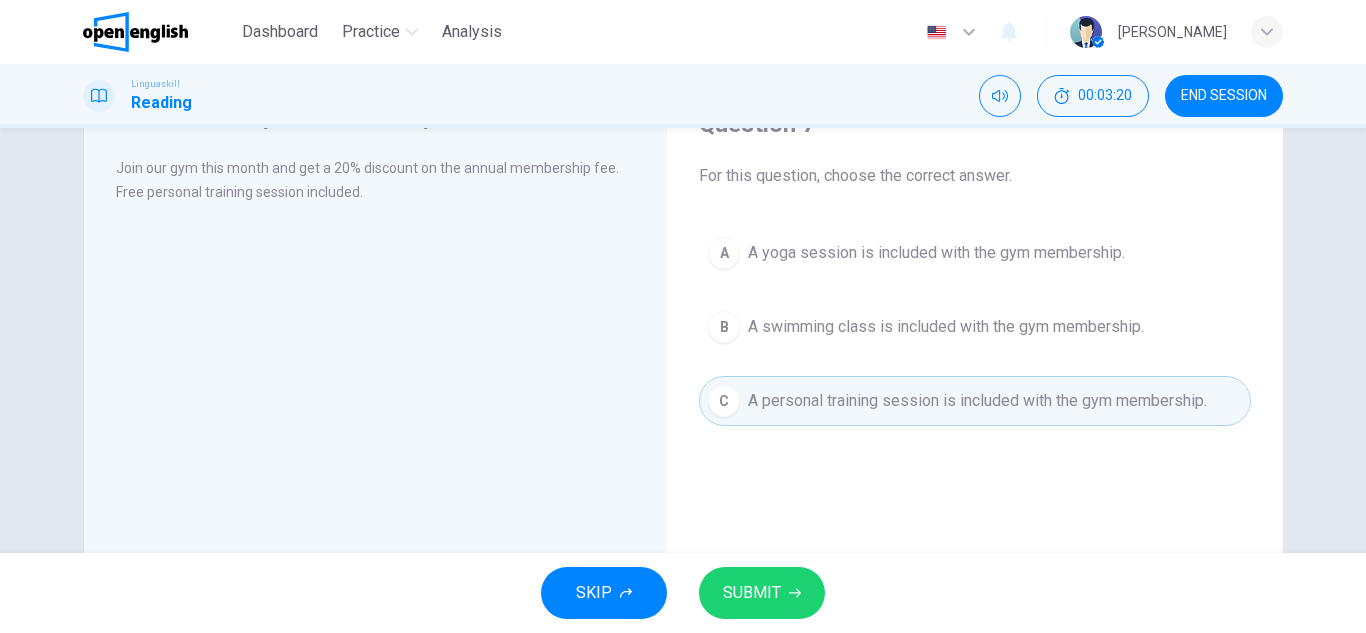 click on "SUBMIT" at bounding box center (762, 593) 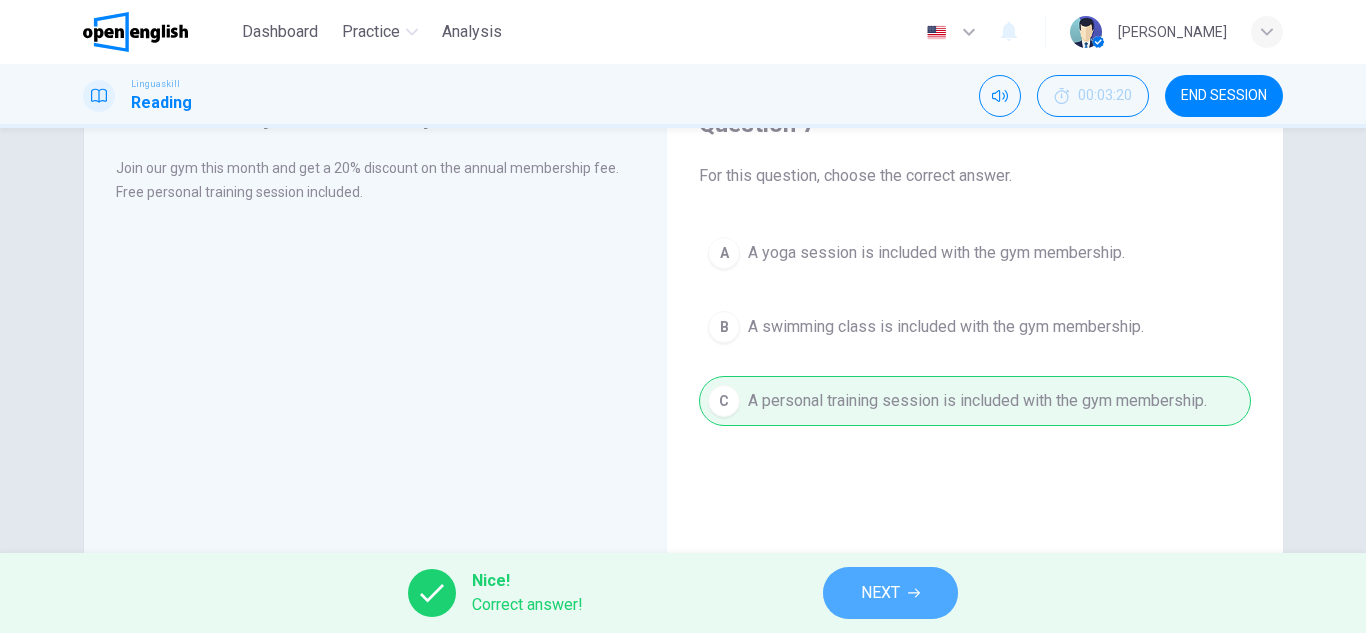 click on "NEXT" at bounding box center (880, 593) 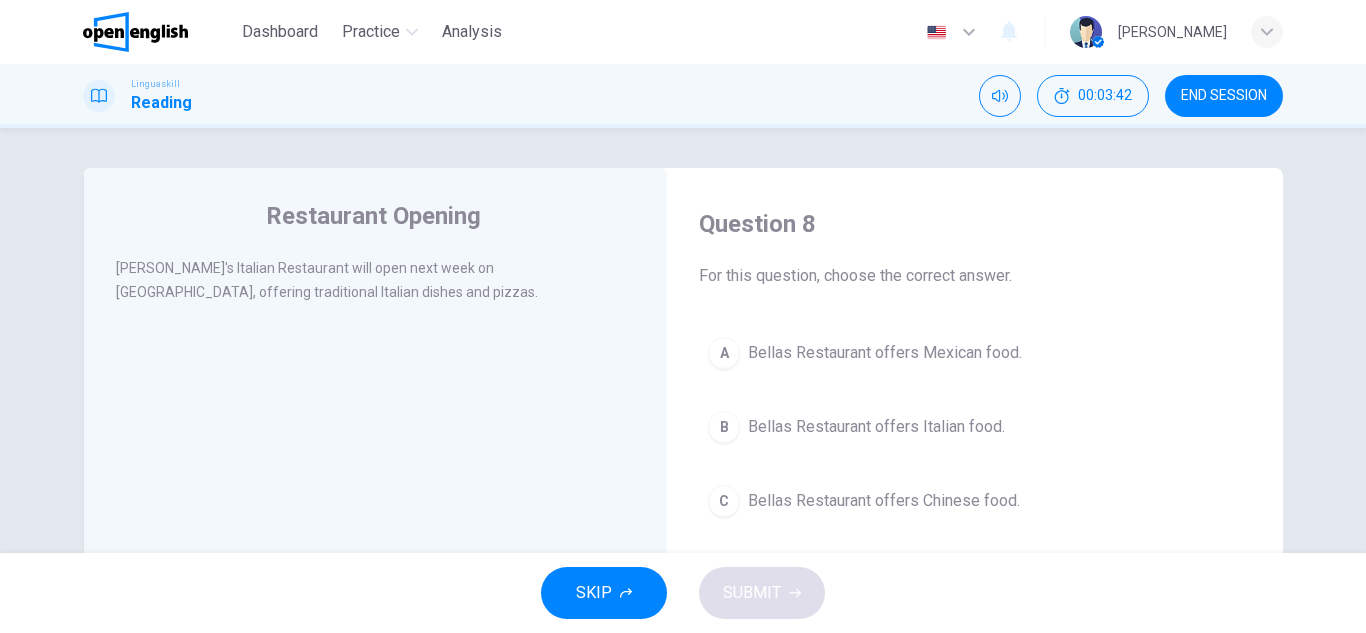 click on "B" at bounding box center (724, 427) 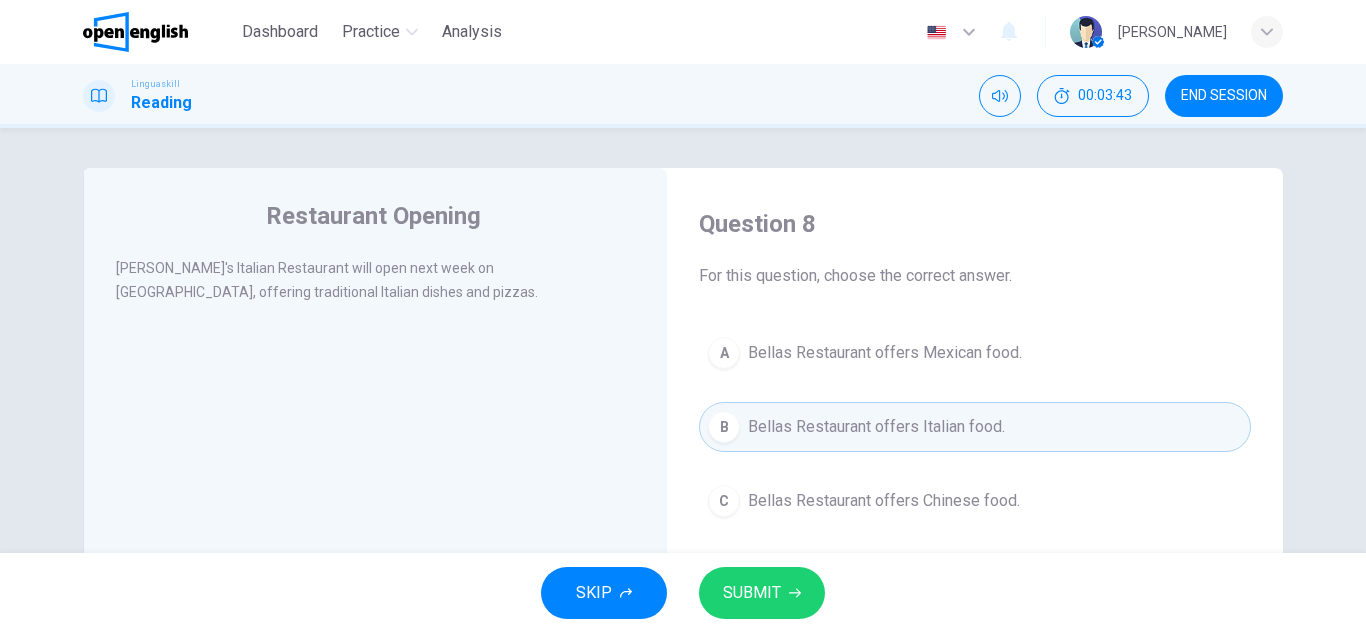 click on "SUBMIT" at bounding box center (762, 593) 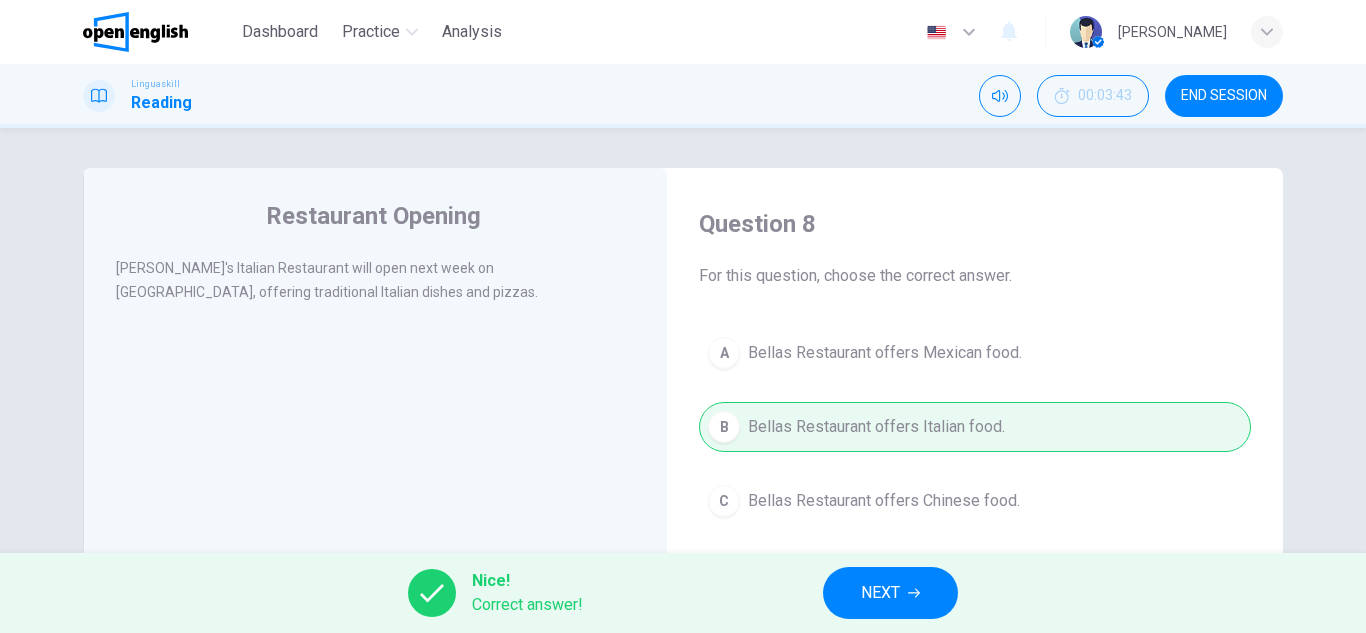 scroll, scrollTop: 100, scrollLeft: 0, axis: vertical 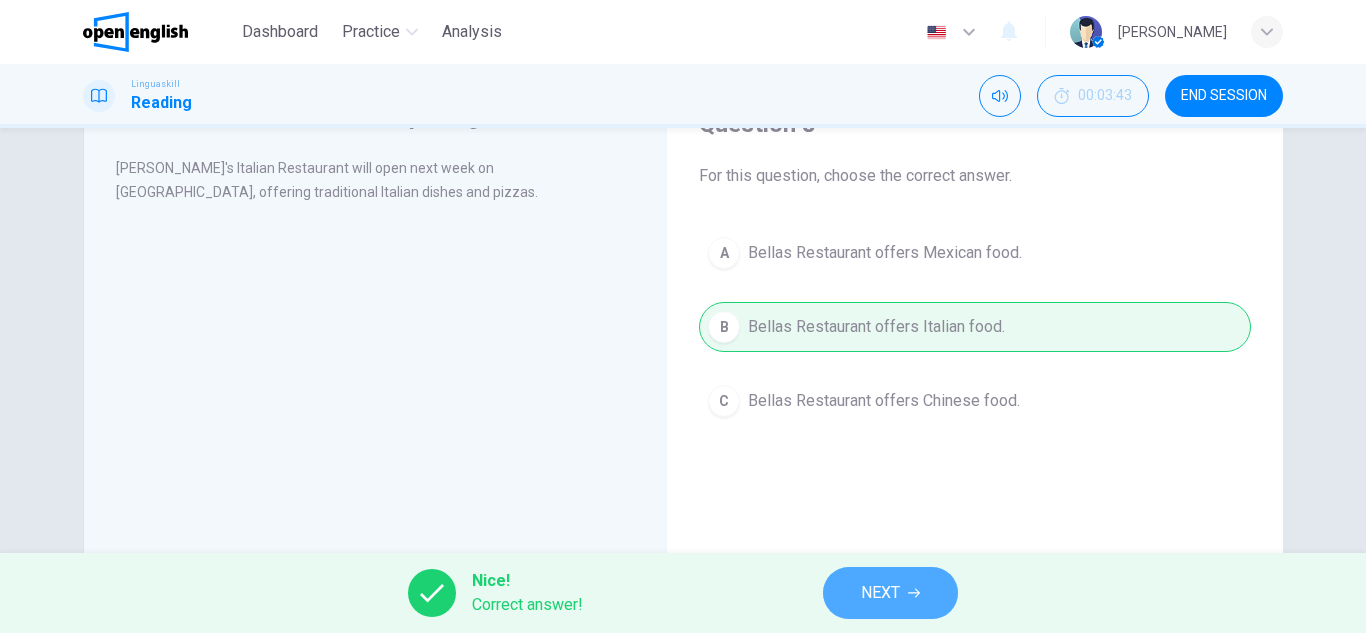 click on "NEXT" at bounding box center (890, 593) 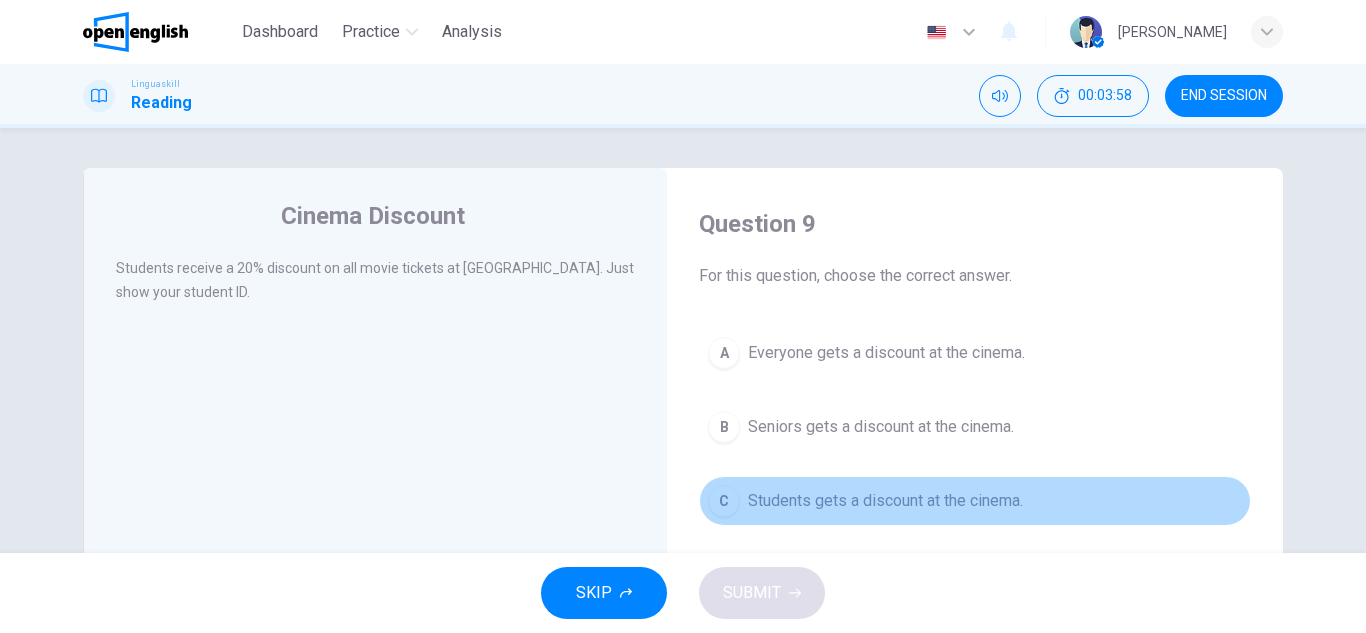 click on "Students gets a discount at the cinema." at bounding box center [885, 501] 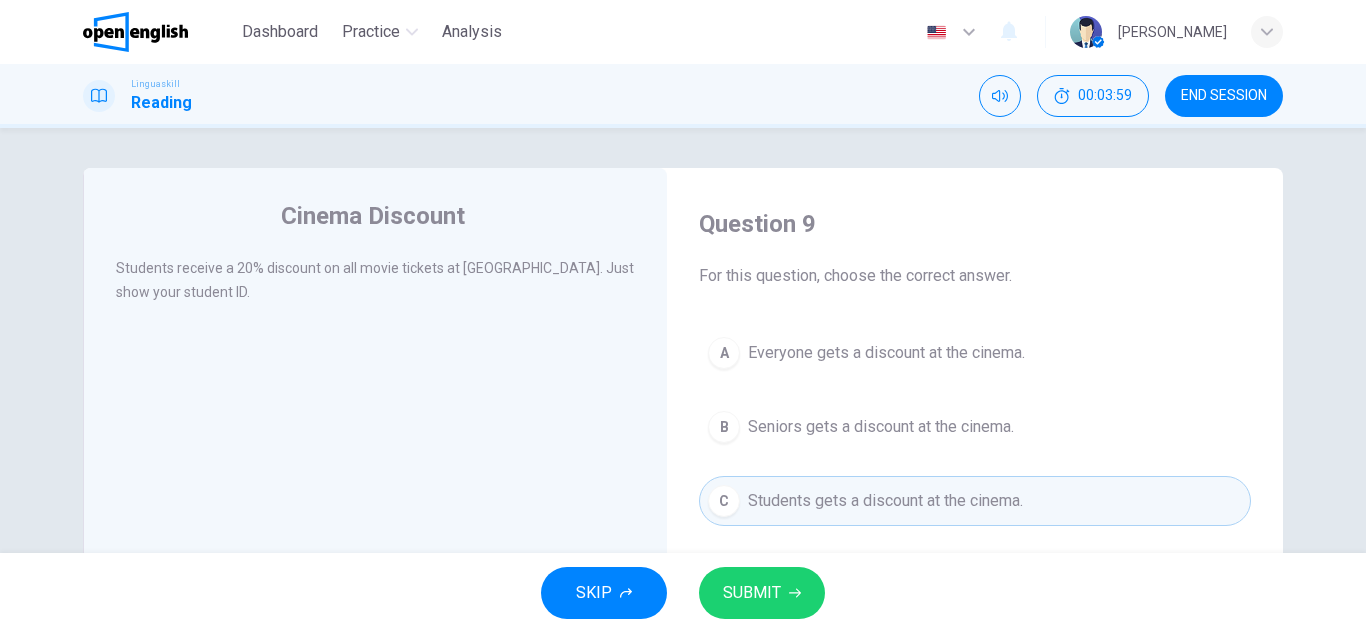 click on "SUBMIT" at bounding box center (762, 593) 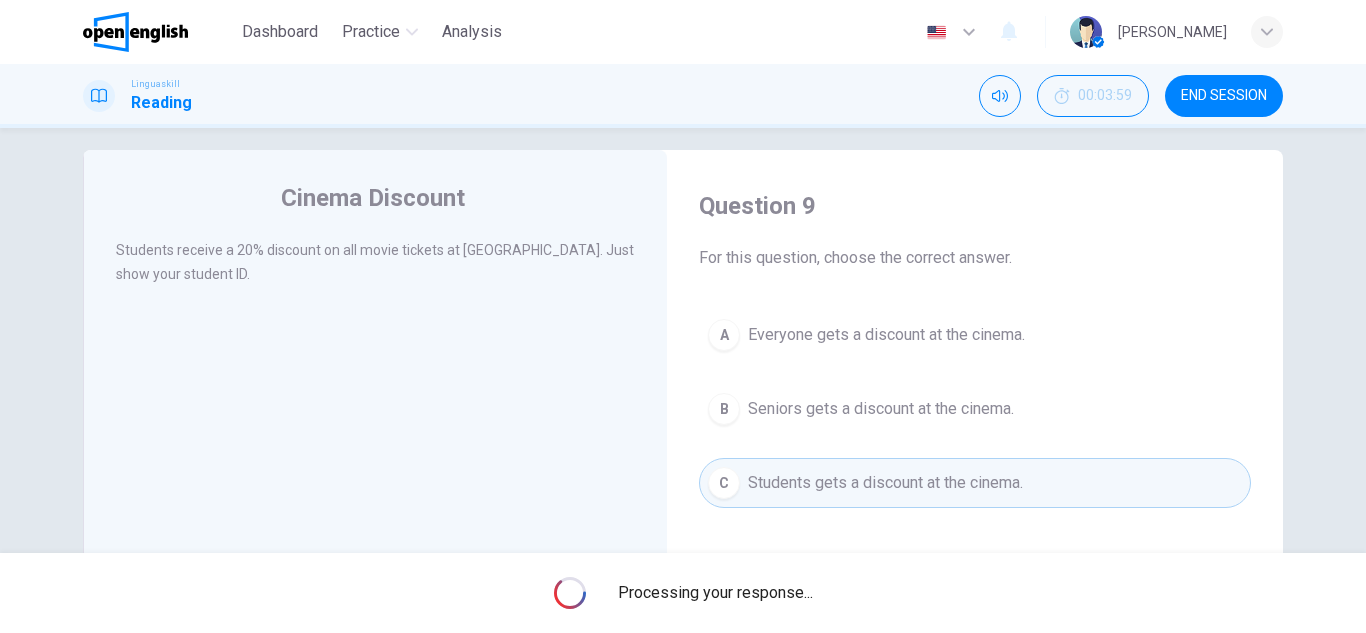 scroll, scrollTop: 0, scrollLeft: 0, axis: both 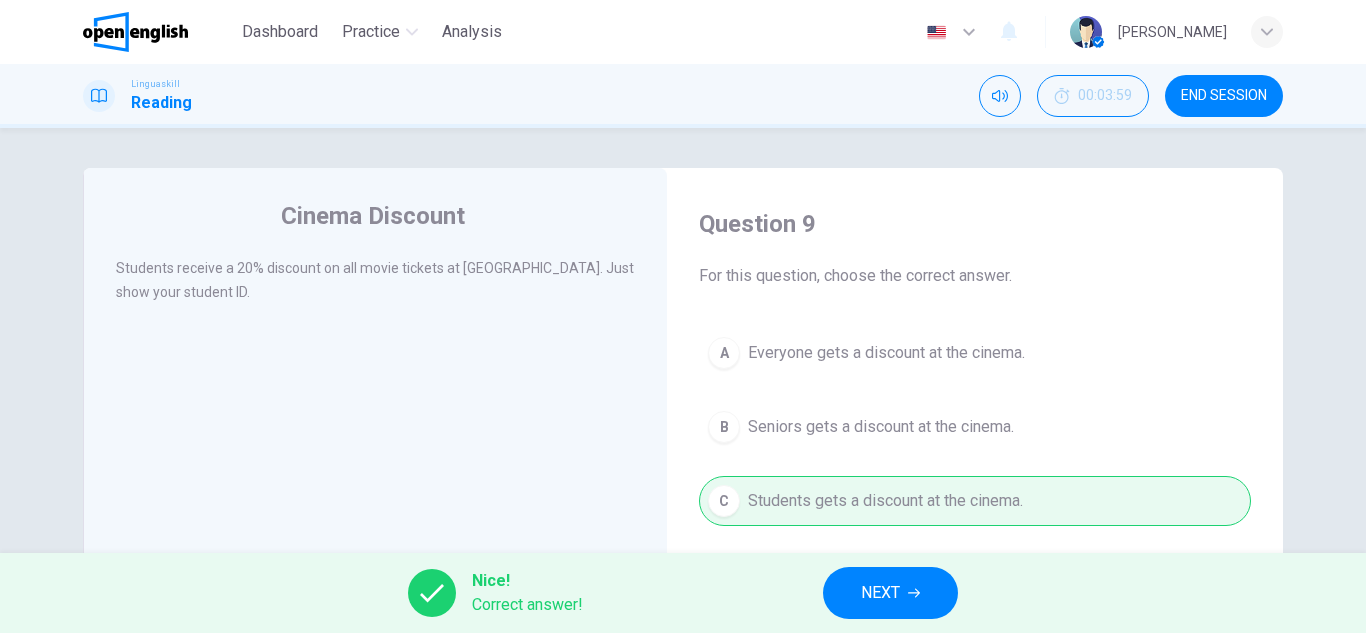 click on "NEXT" at bounding box center [890, 593] 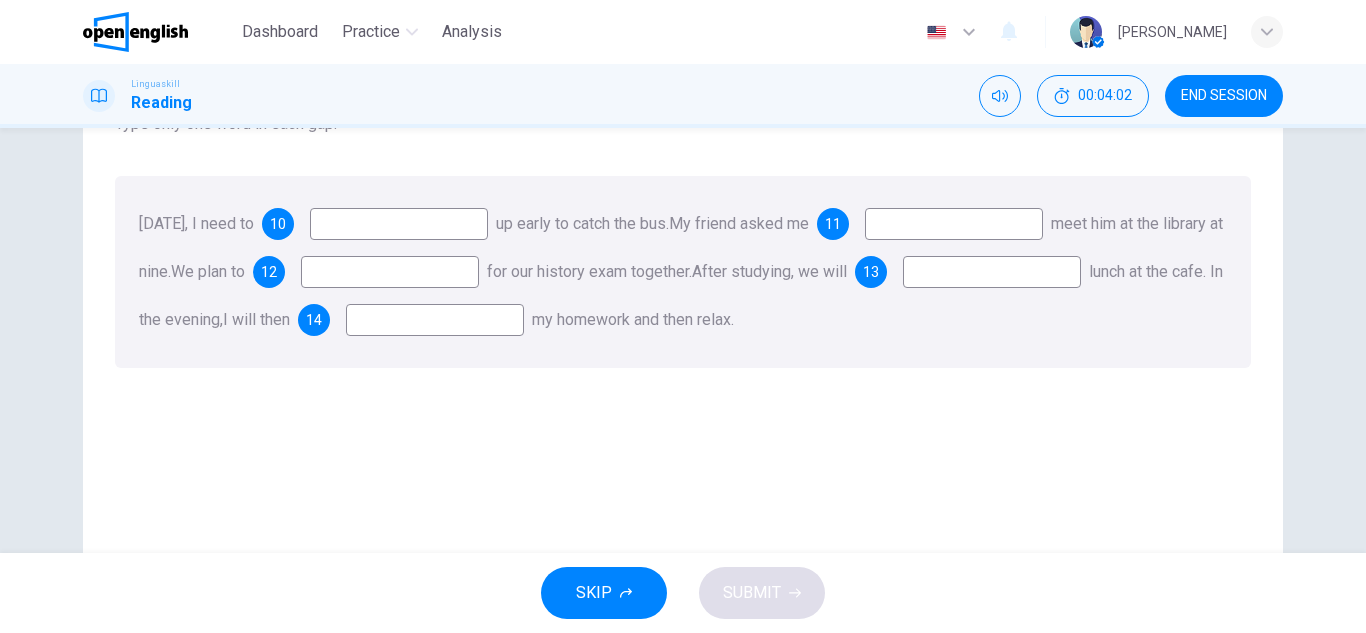 scroll, scrollTop: 100, scrollLeft: 0, axis: vertical 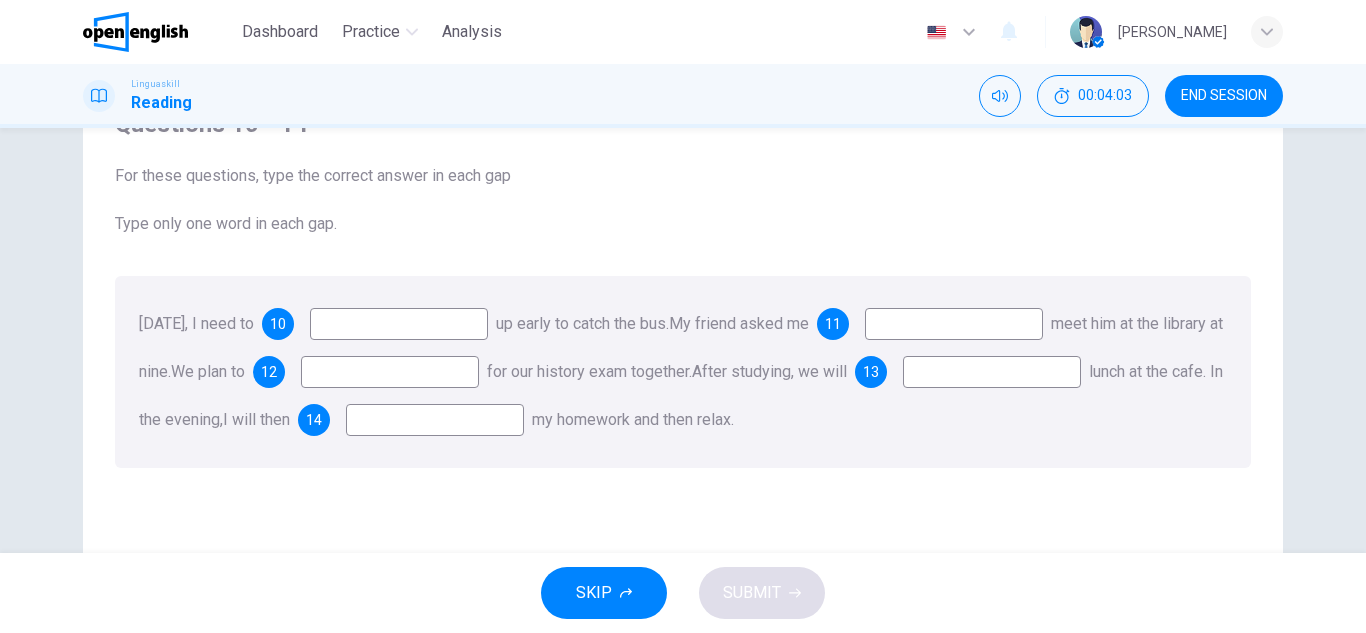 click at bounding box center [399, 324] 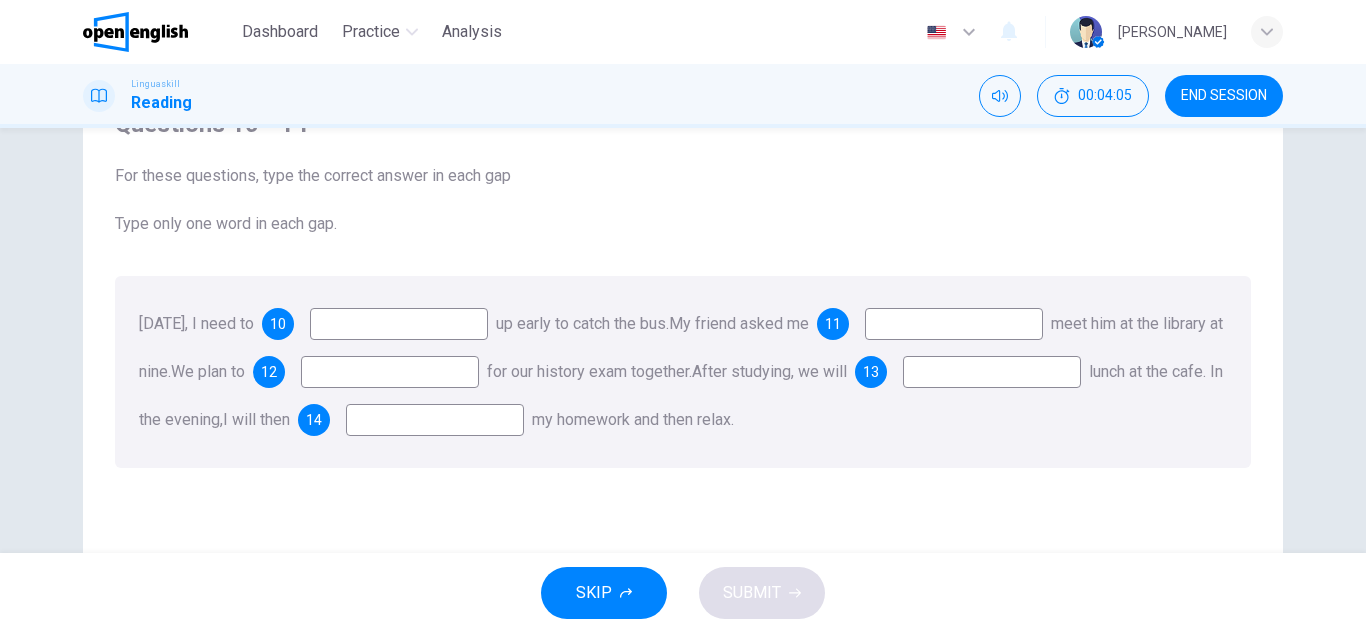 click at bounding box center [399, 324] 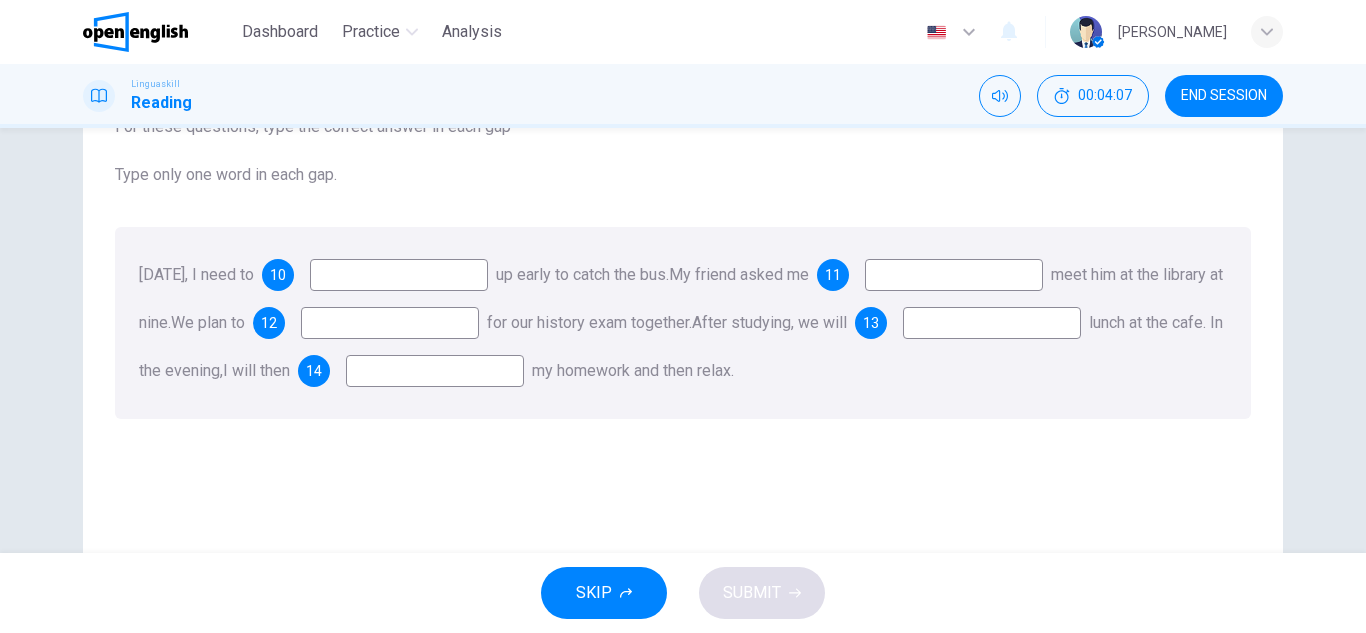 scroll, scrollTop: 100, scrollLeft: 0, axis: vertical 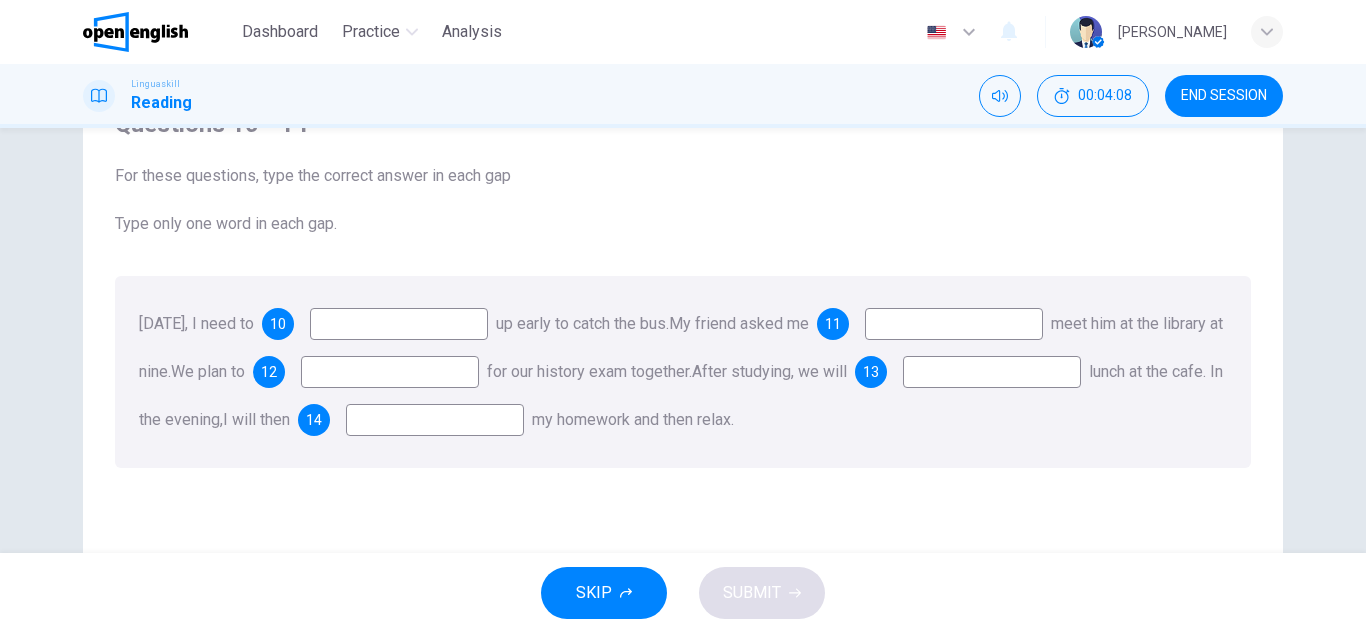 click at bounding box center (390, 372) 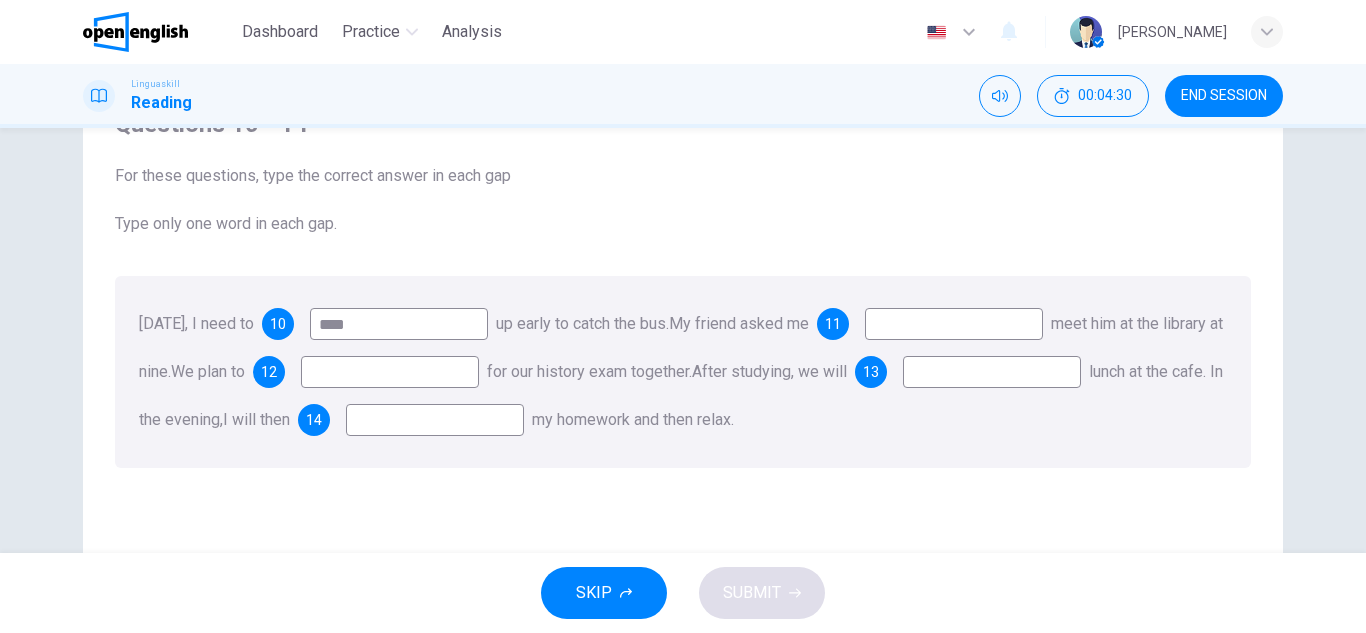 click on "****" at bounding box center (399, 324) 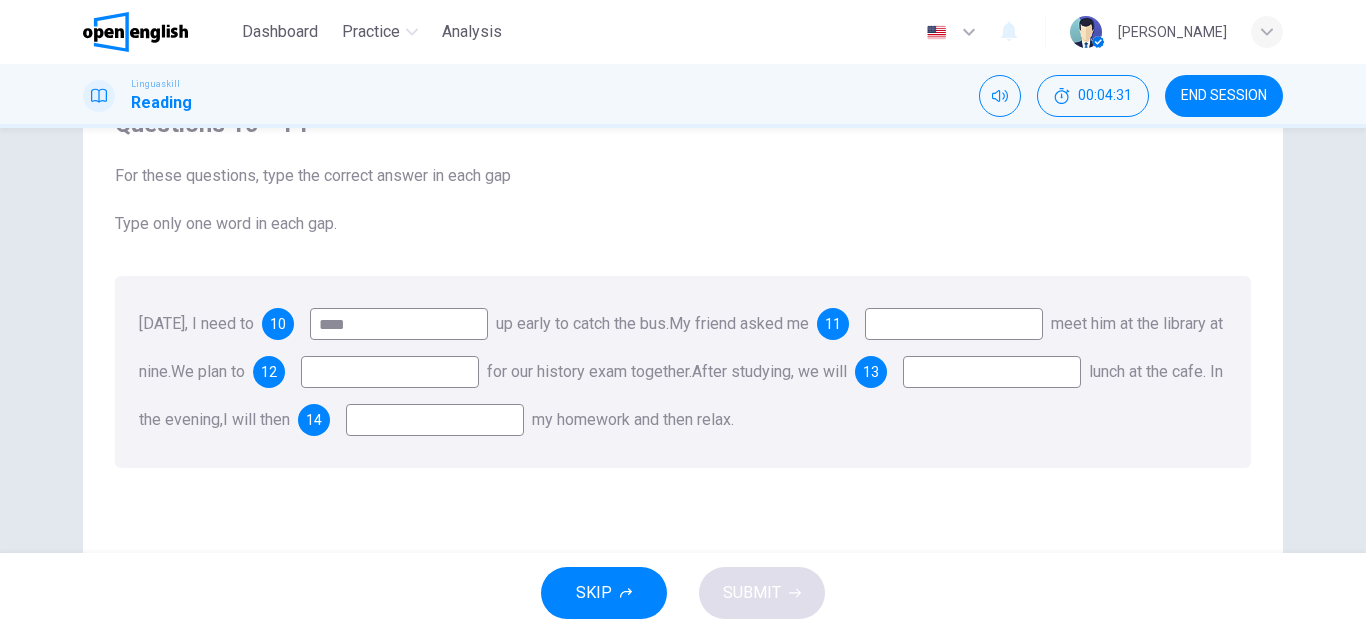 click on "****" at bounding box center [399, 324] 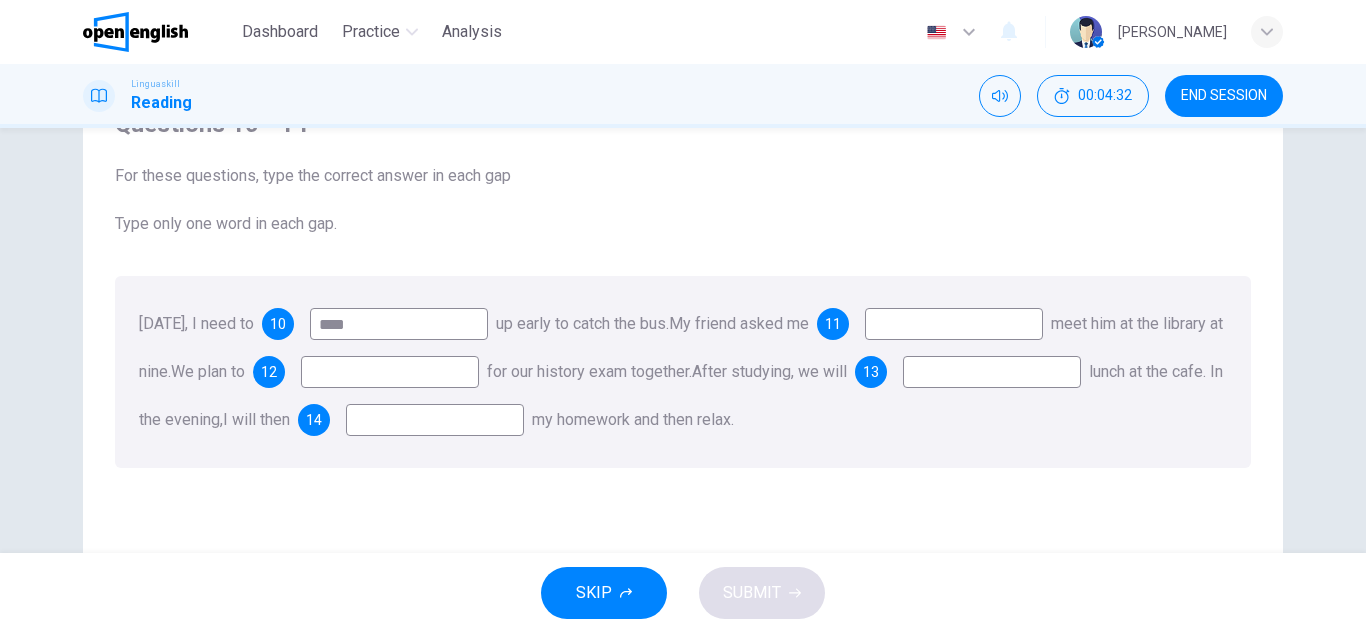 click on "****" at bounding box center (399, 324) 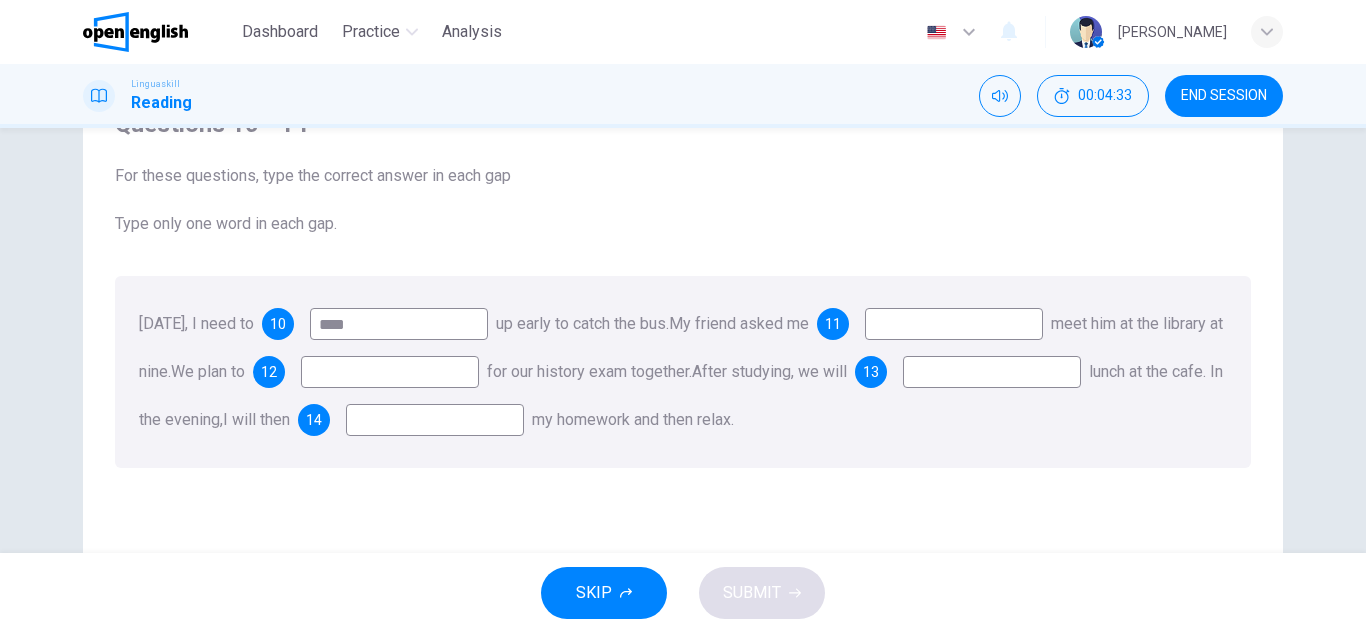click on "****" at bounding box center (399, 324) 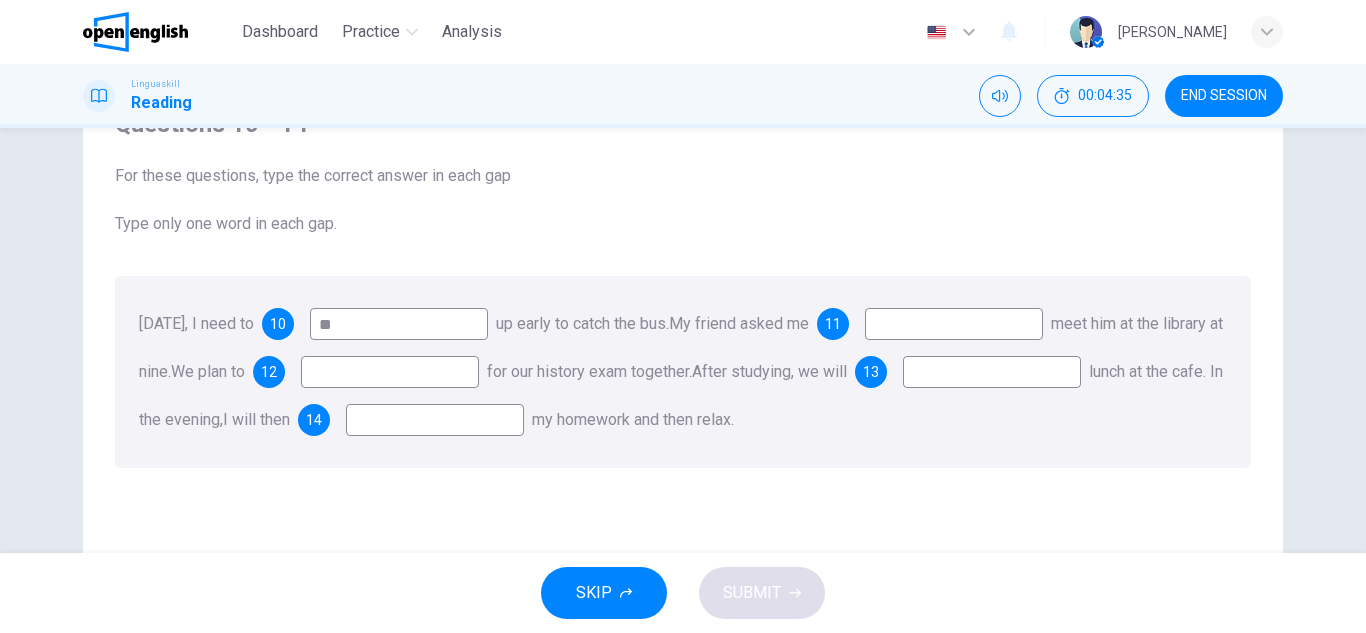 type on "*" 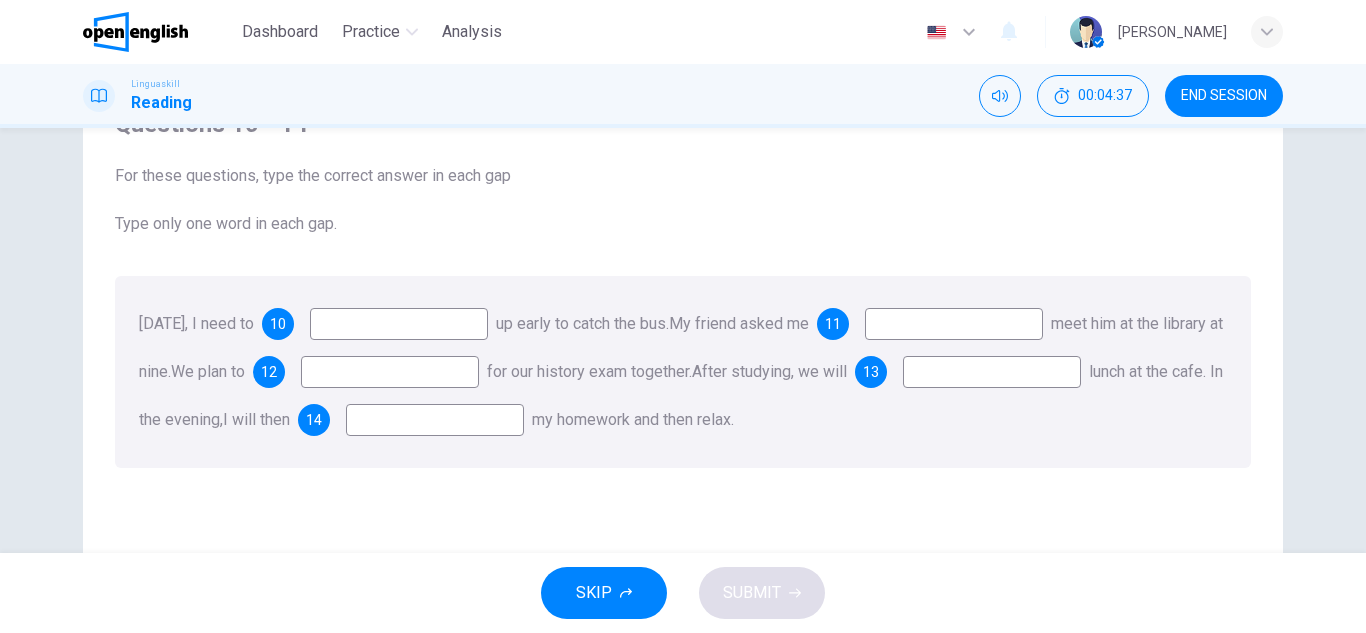 click on "Questions 10 - 14 For these questions, type the correct answer in each gap Type only one word in each gap. Tomorrow, I need to  10  up early to catch the bus.  My friend asked me  11  meet him at the library at nine.  We plan to  12  for our history exam together.  After studying, we will  13  lunch at the cafe. In the evening,  I will then  14  my homework and then relax." at bounding box center [683, 288] 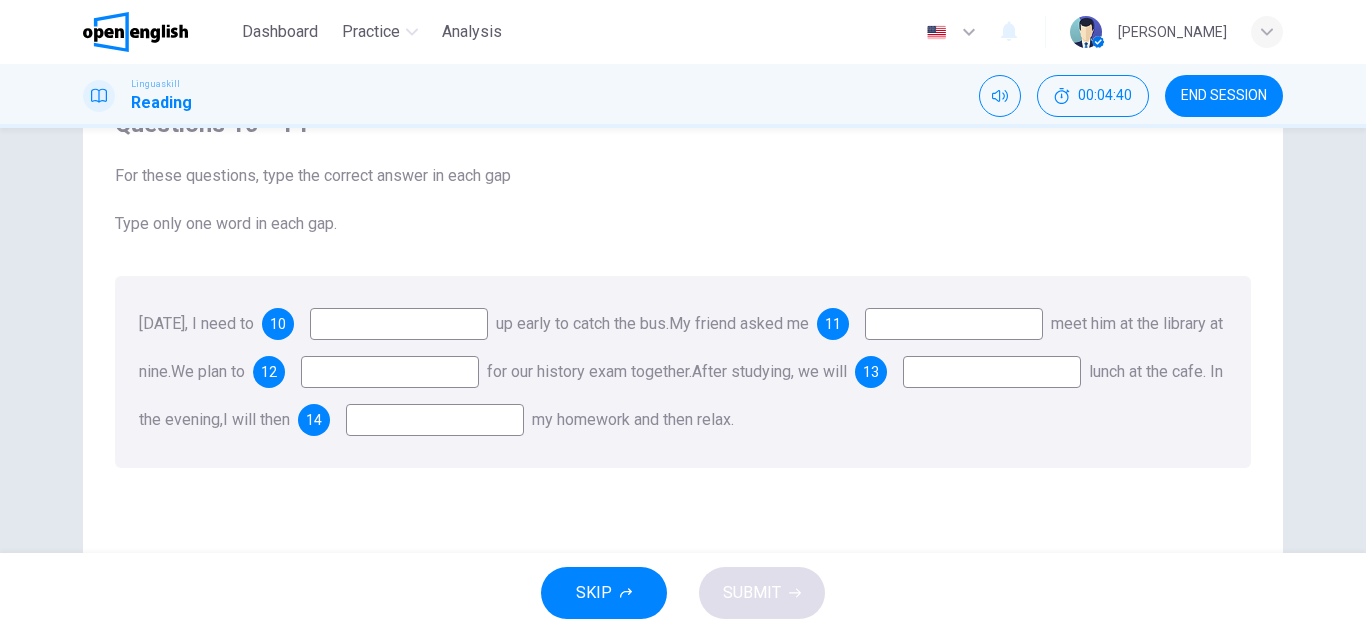 click at bounding box center [954, 324] 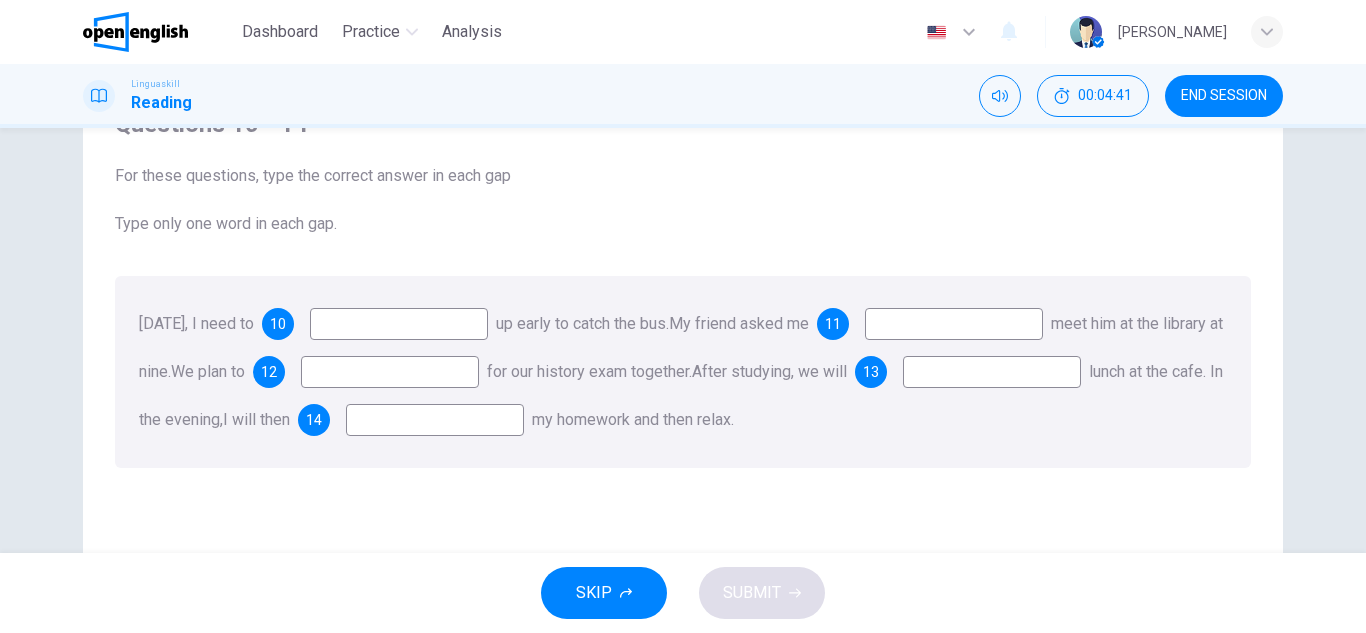 click at bounding box center (435, 420) 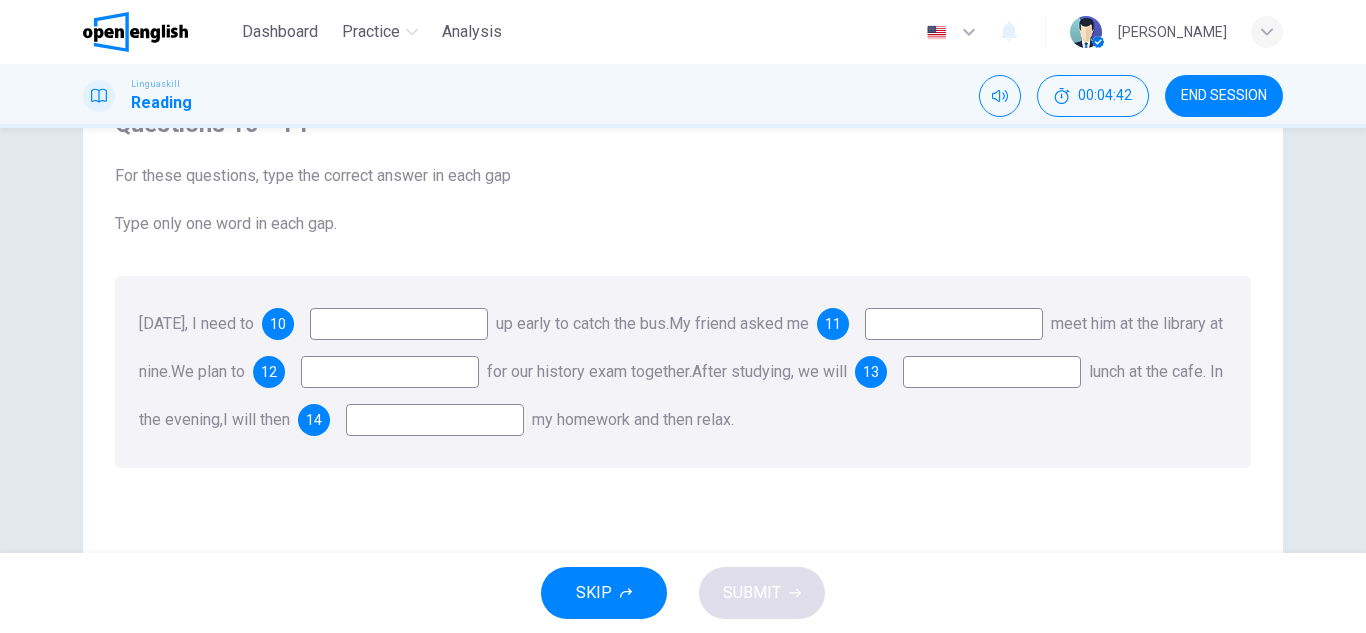 click at bounding box center (992, 372) 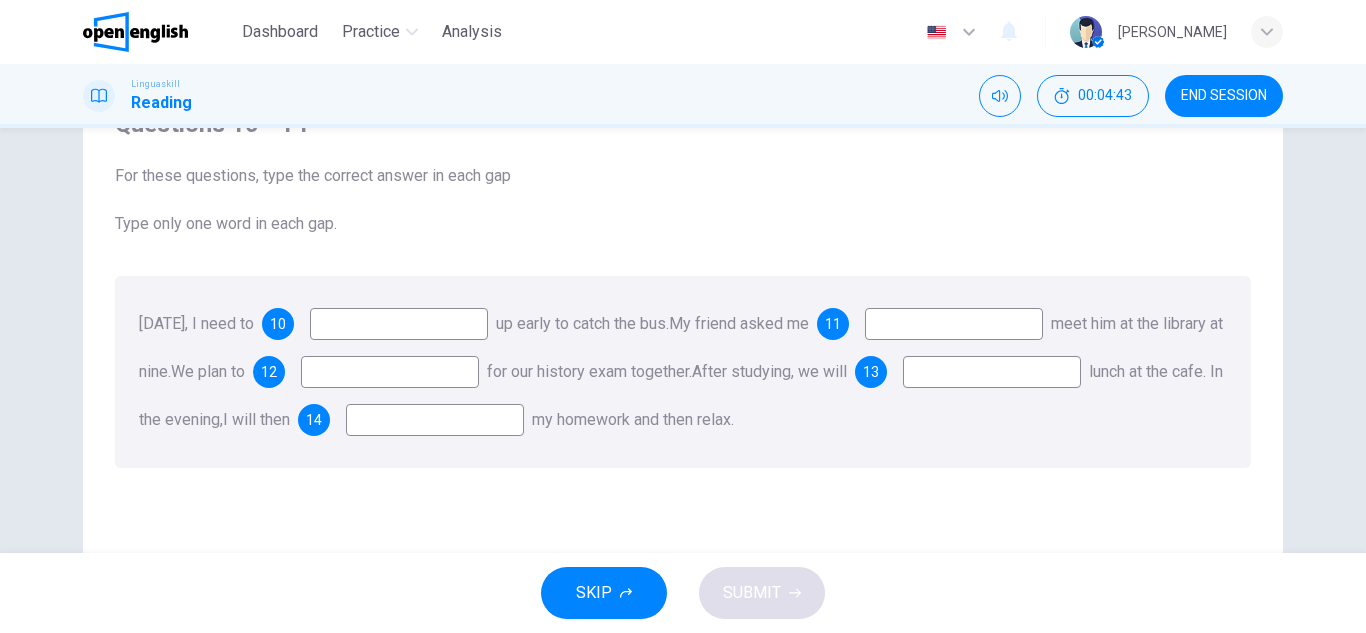 click at bounding box center (399, 324) 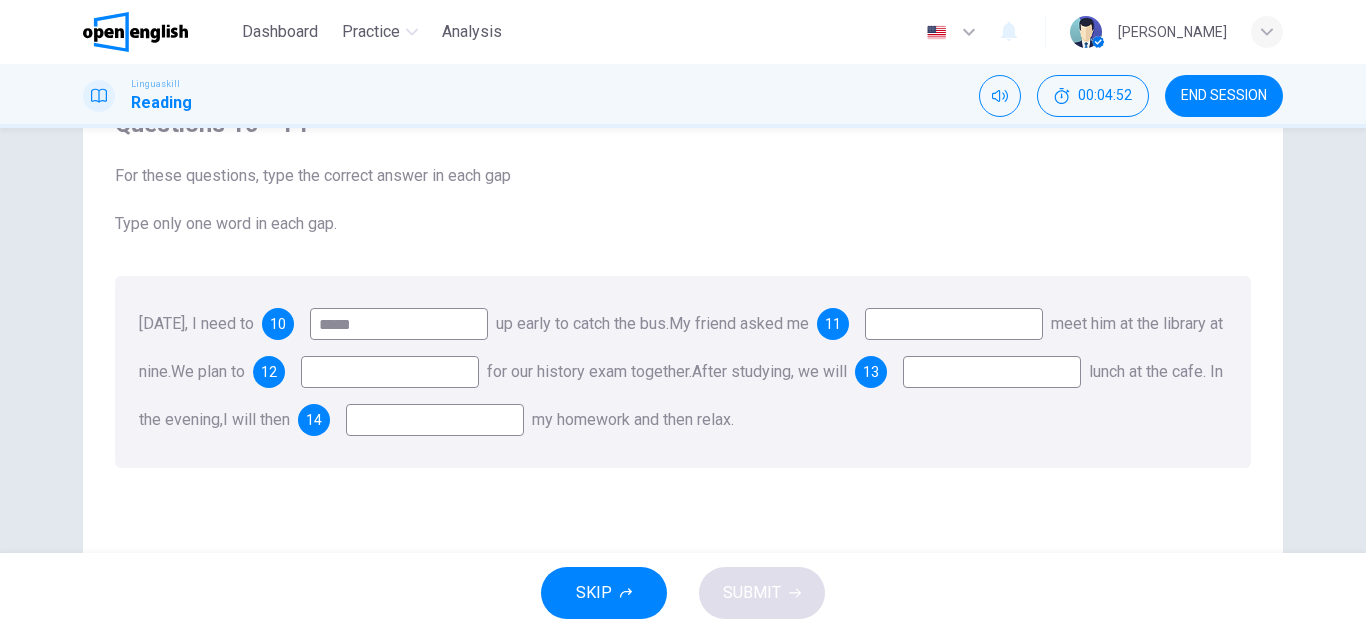 type on "****" 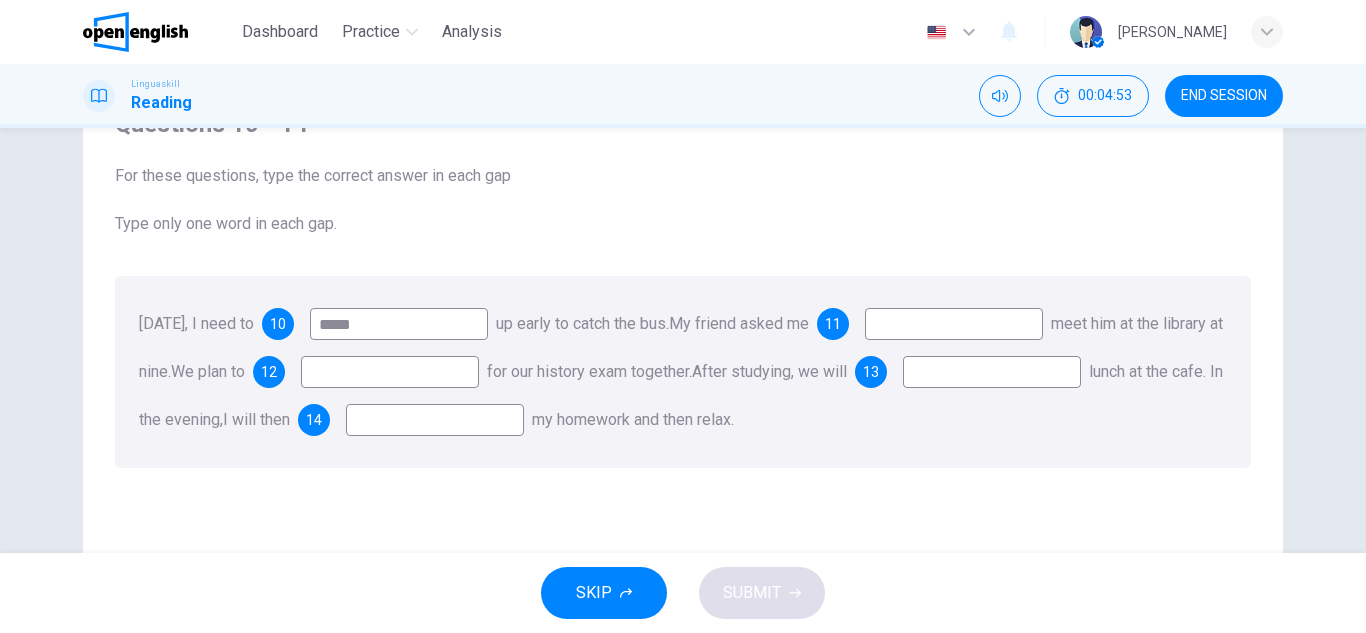 click at bounding box center [954, 324] 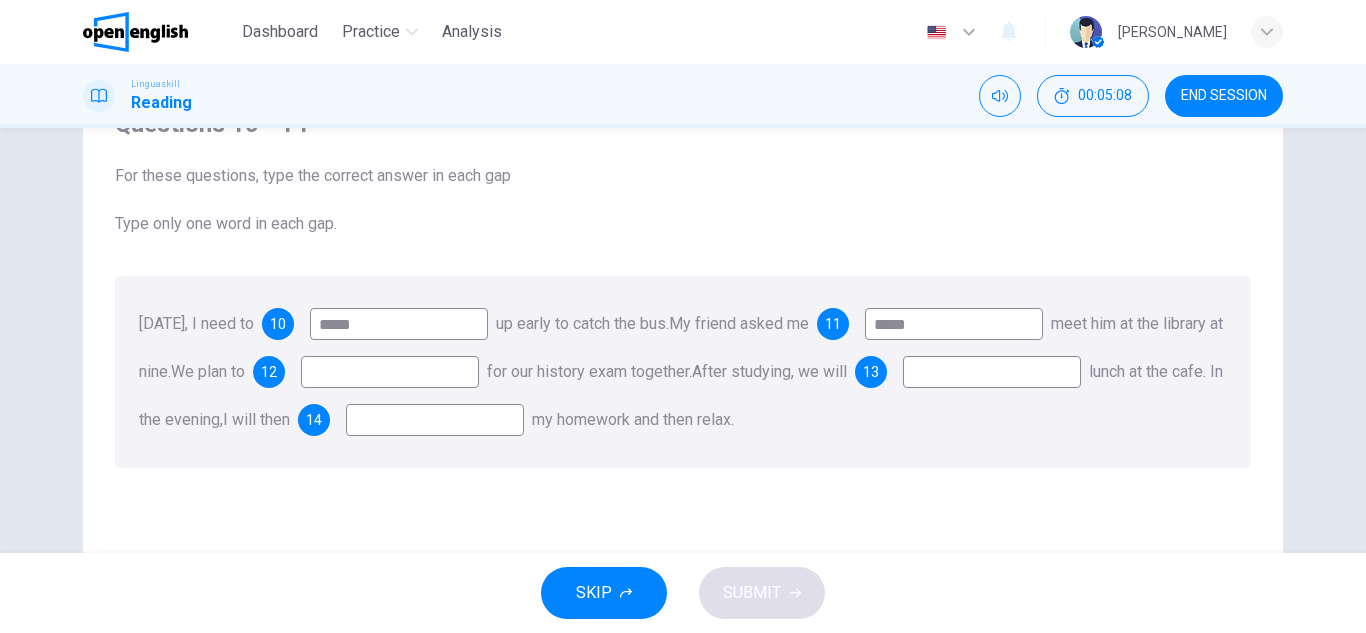 type on "*****" 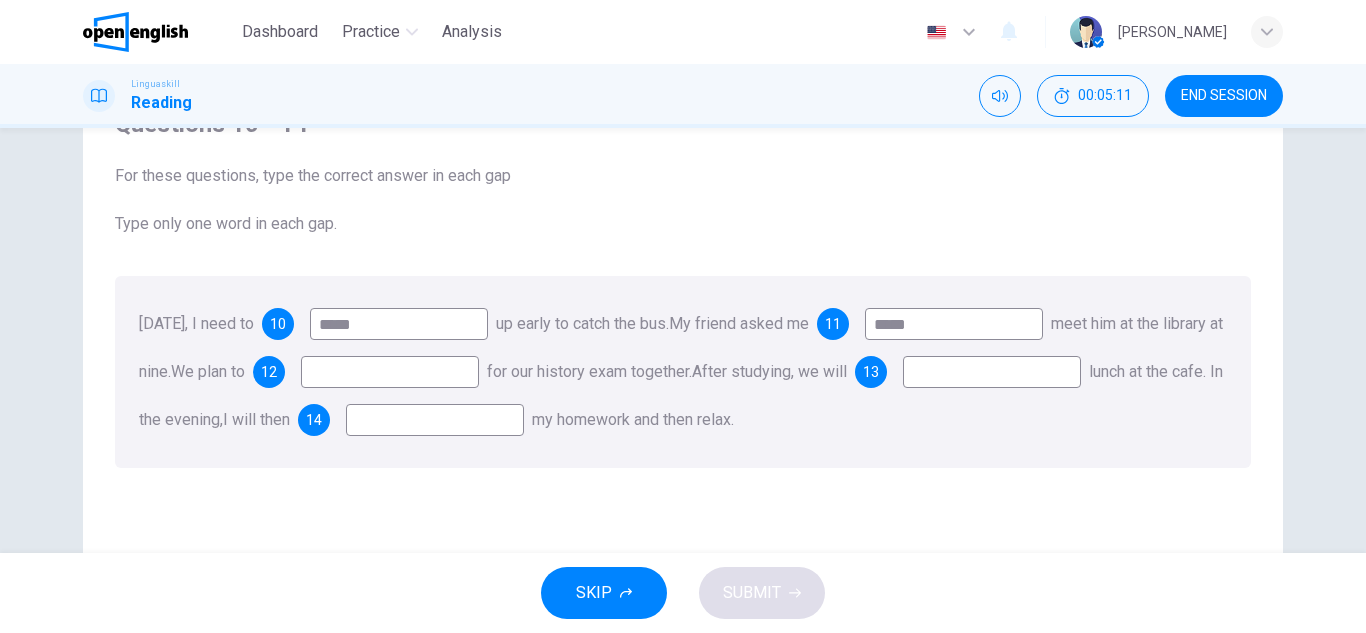 click on "12" at bounding box center [269, 372] 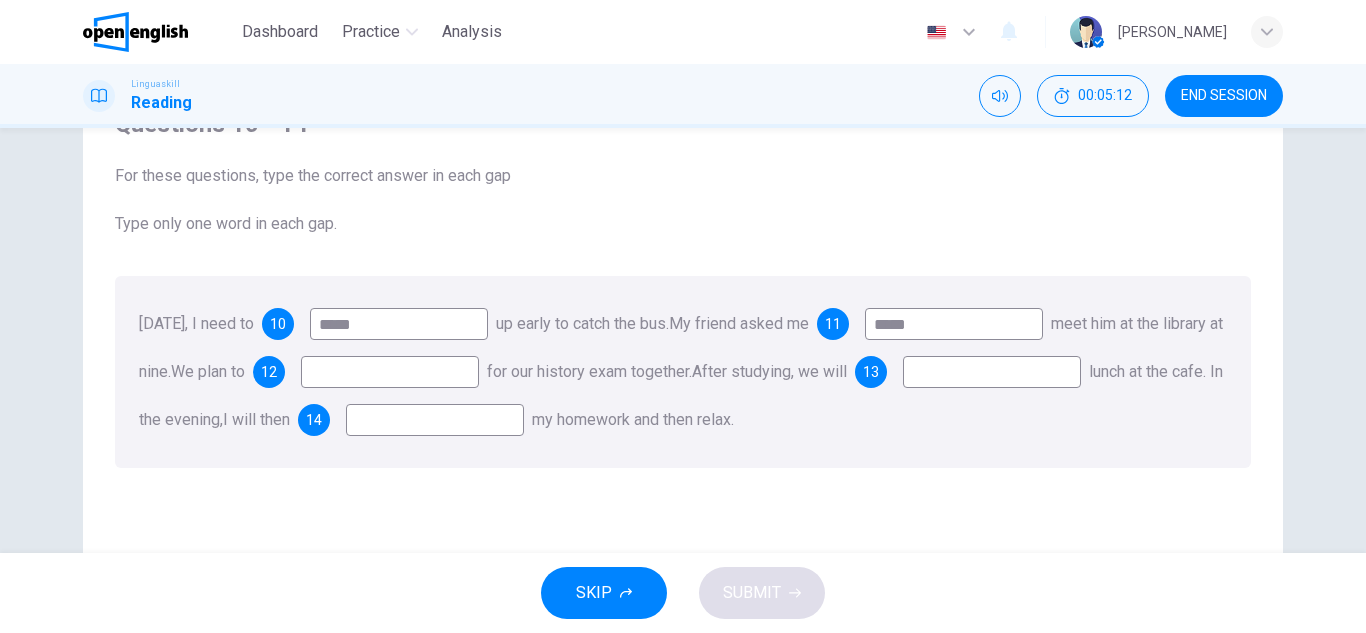 click at bounding box center (390, 372) 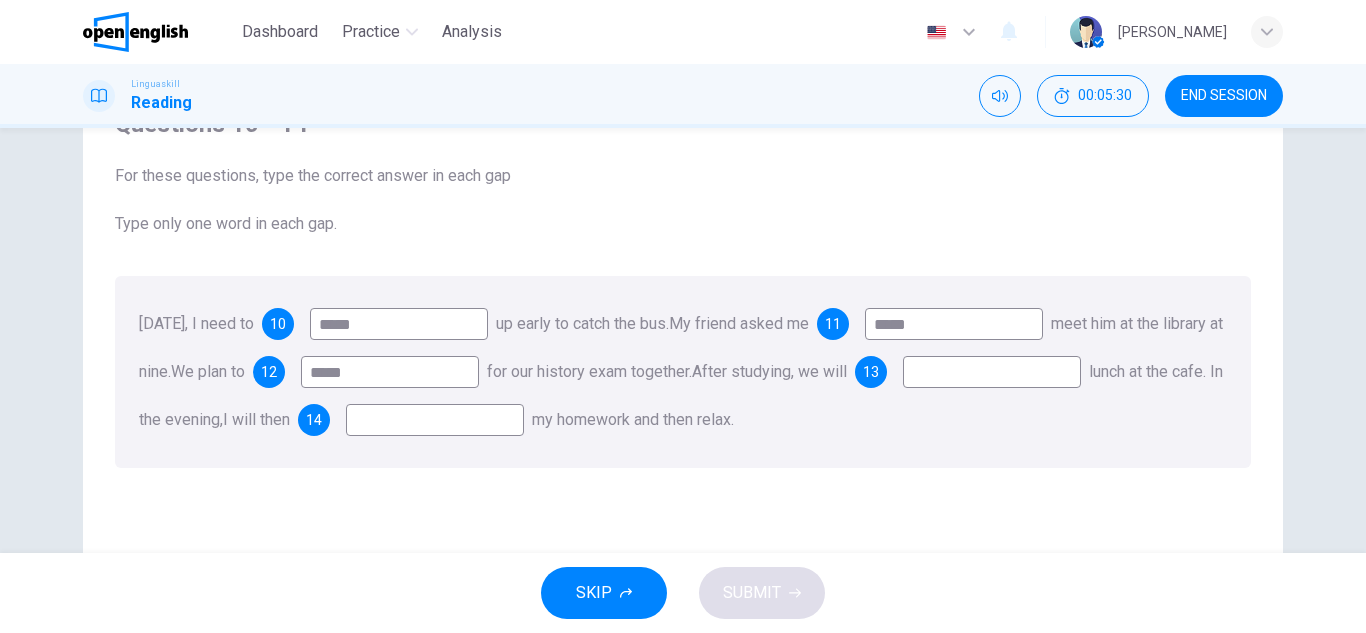 type on "*****" 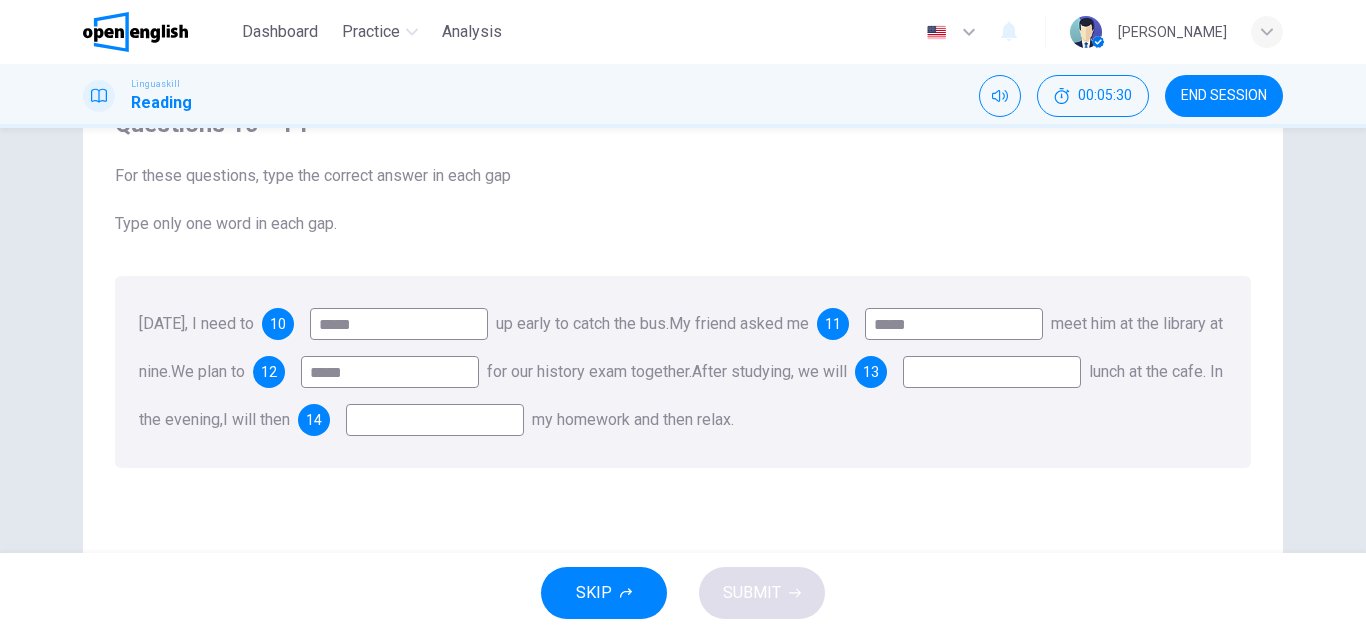 click at bounding box center [435, 420] 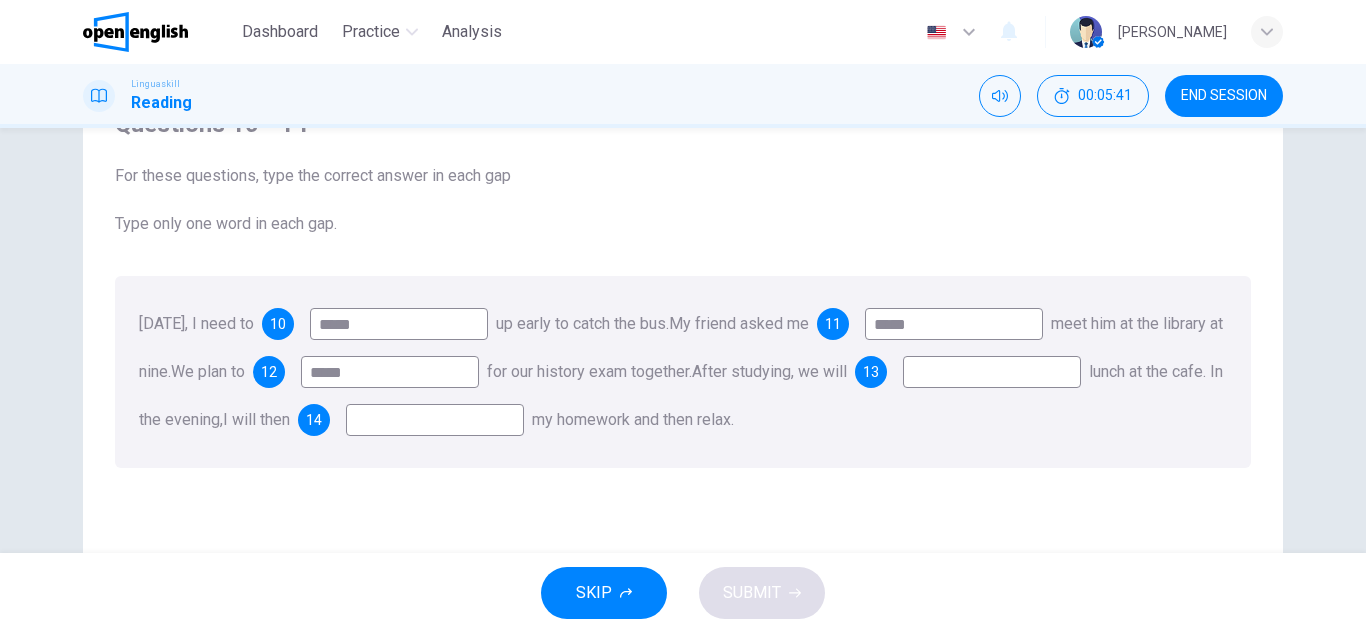 click at bounding box center (992, 372) 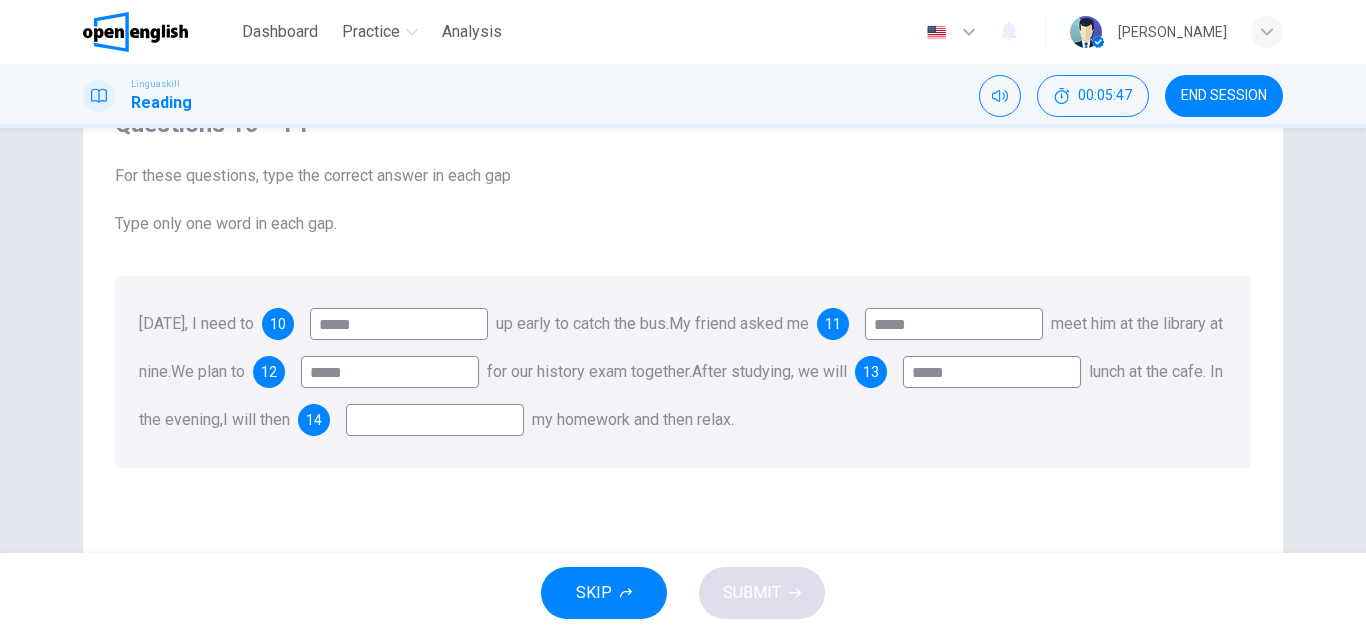 type on "****" 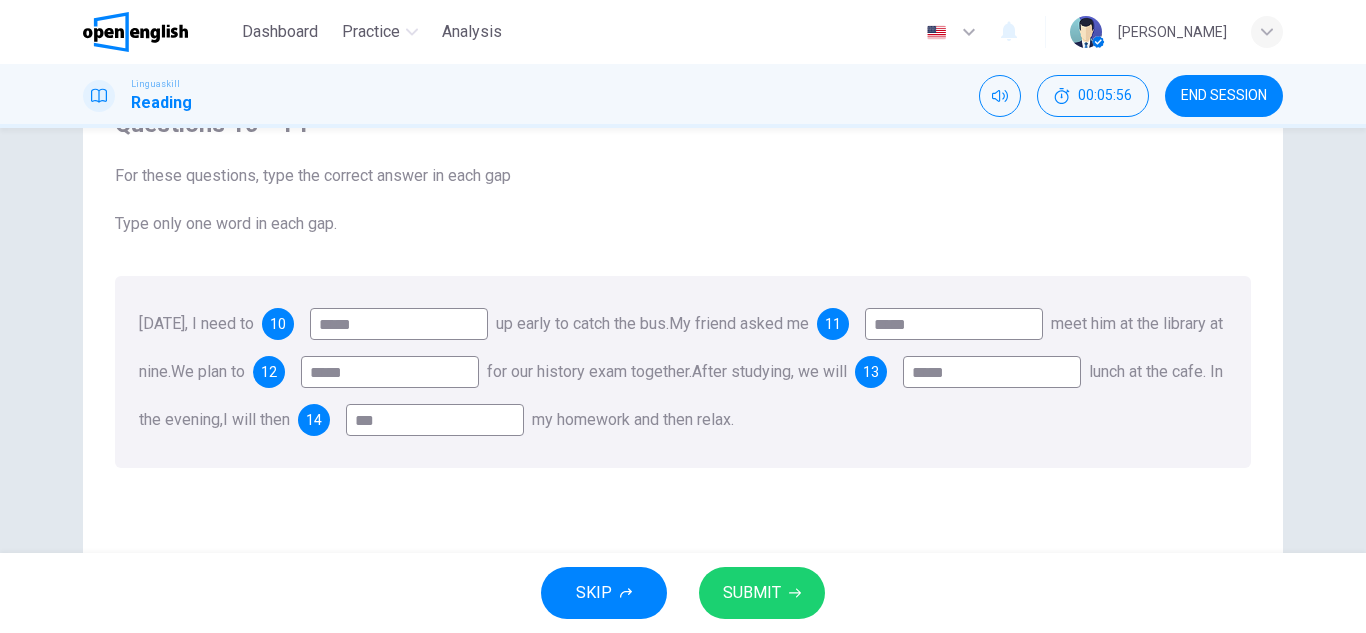 type on "***" 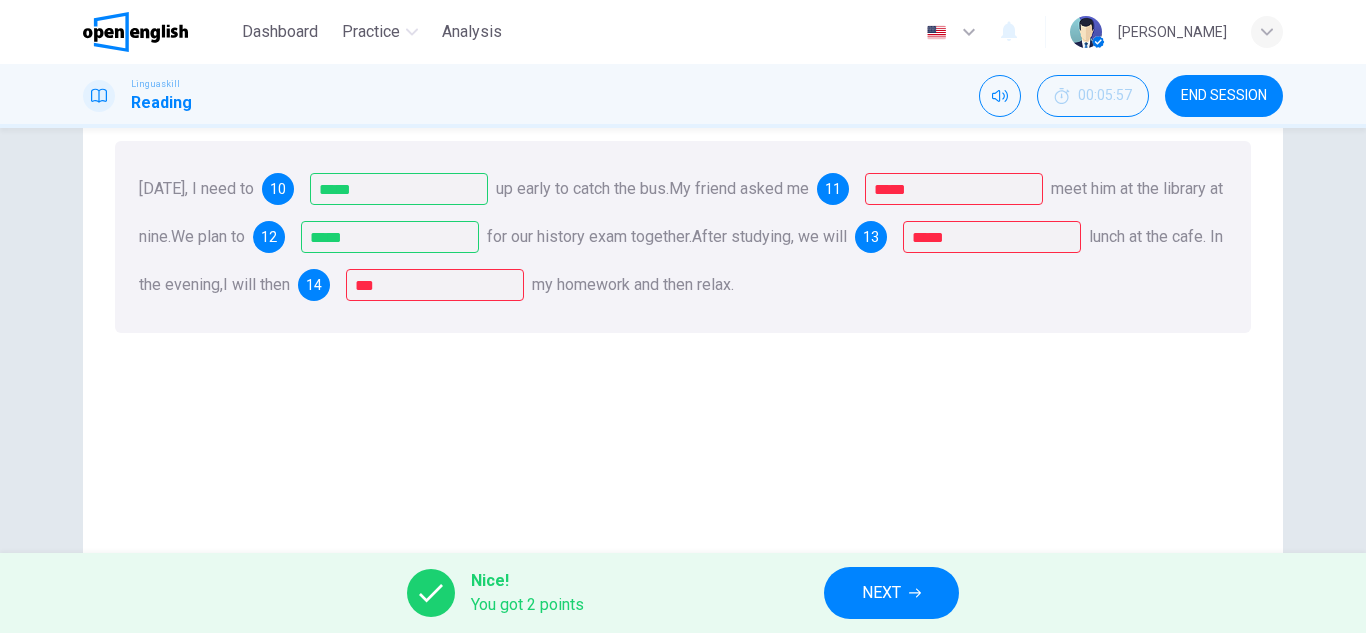 scroll, scrollTop: 200, scrollLeft: 0, axis: vertical 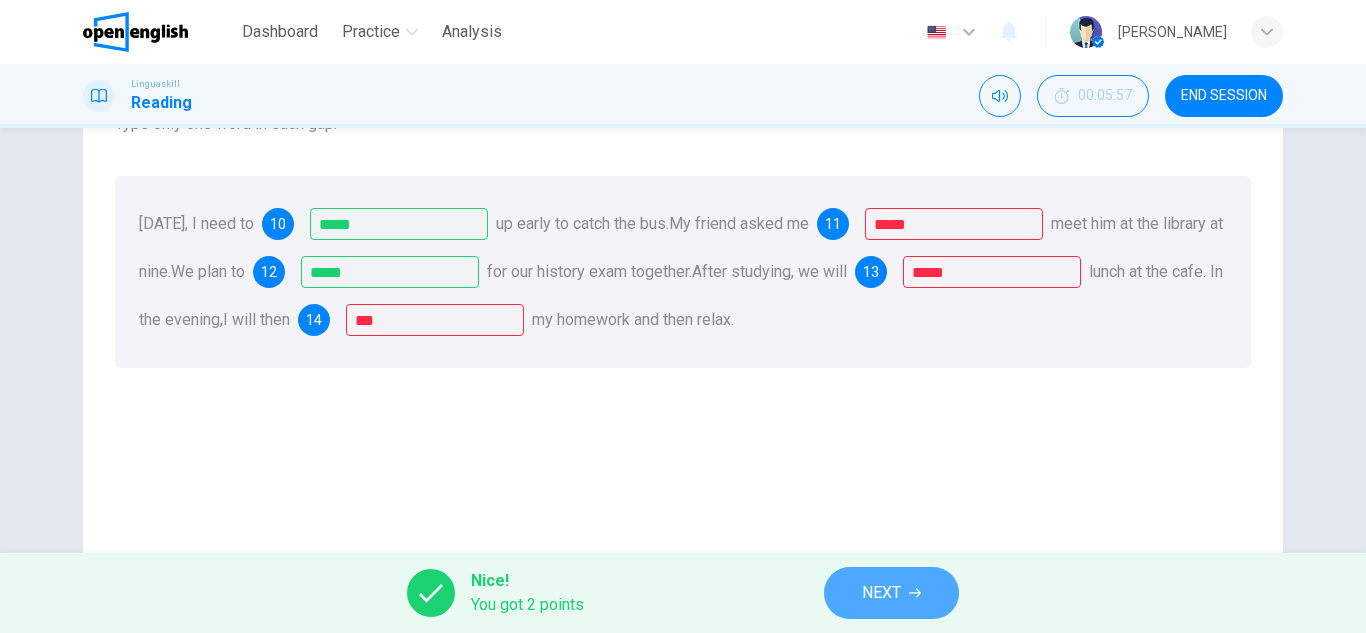 click on "NEXT" at bounding box center (891, 593) 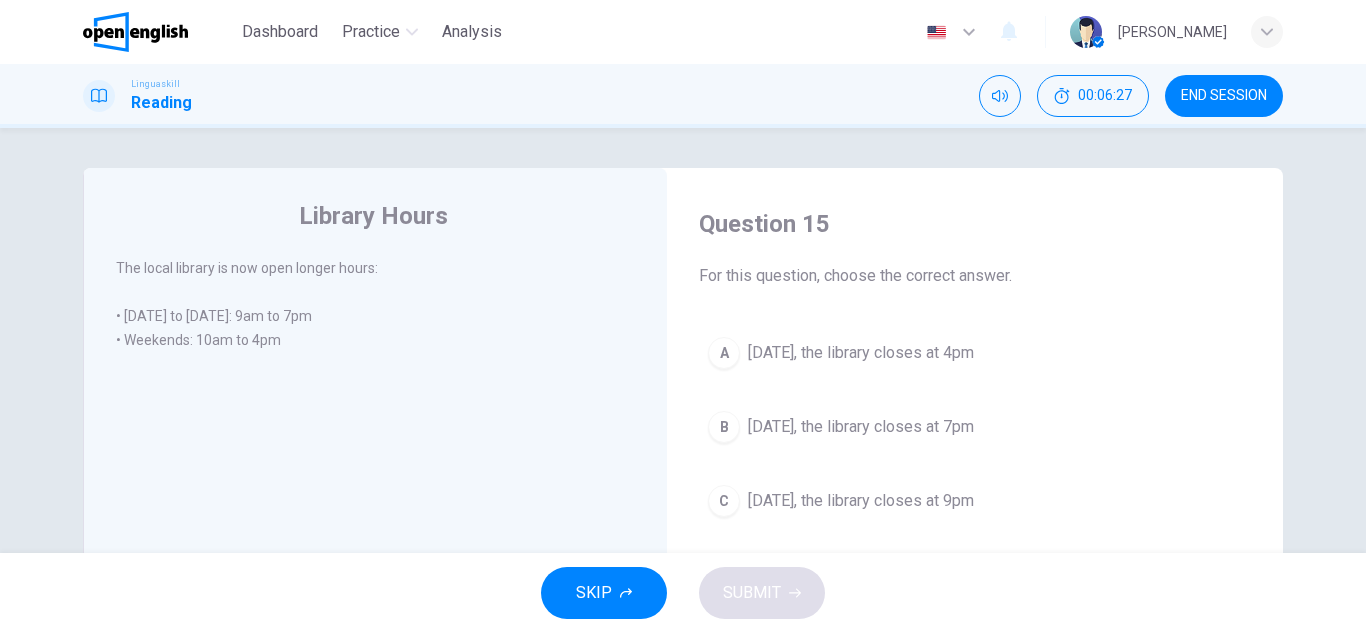 click on "On Saturday, the library closes at 4pm" at bounding box center (861, 353) 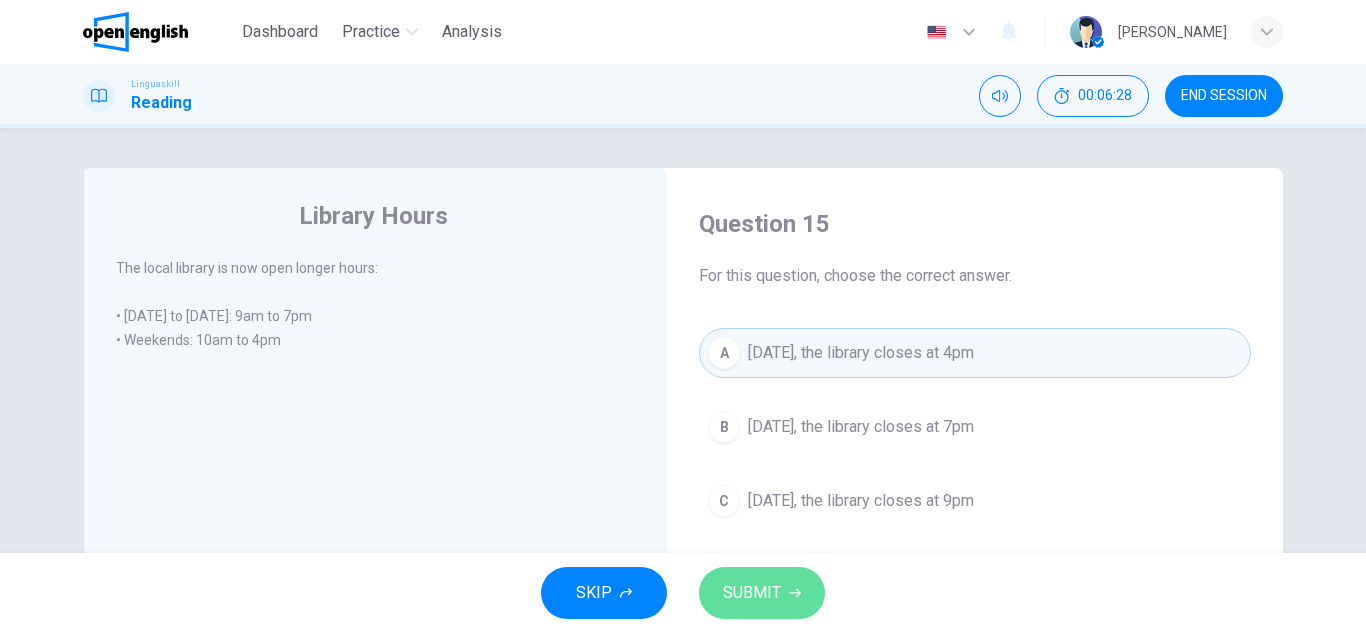 click on "SUBMIT" at bounding box center [762, 593] 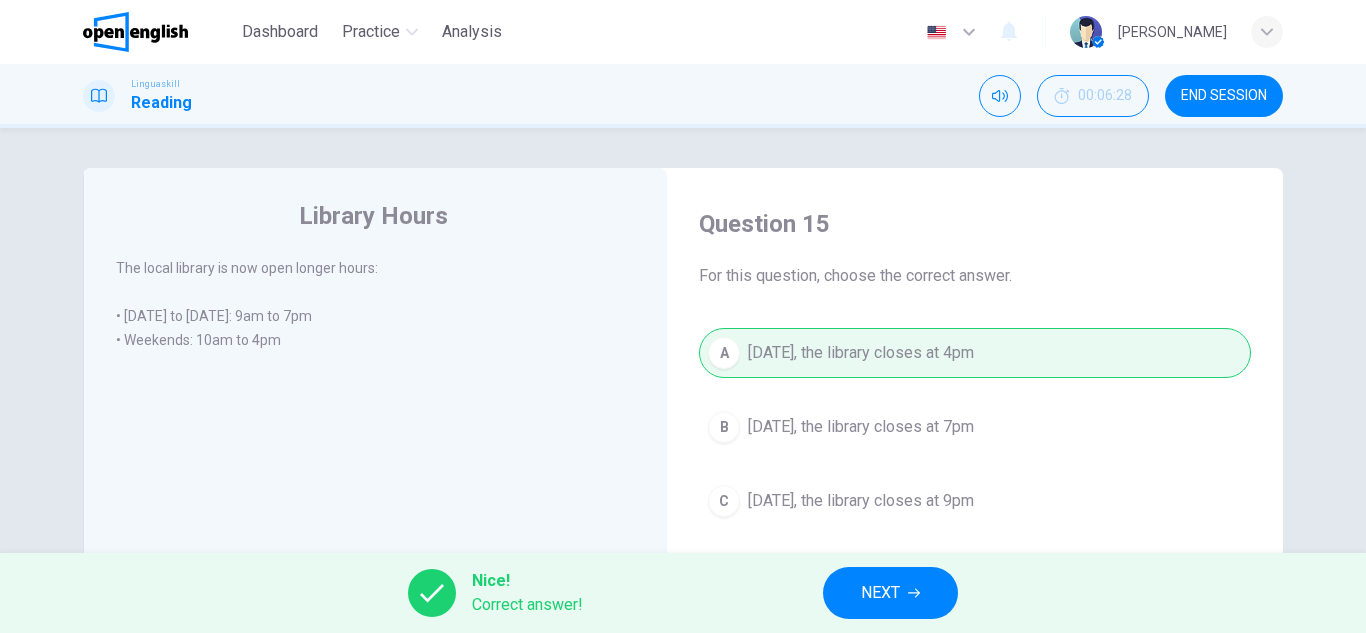 click on "END SESSION" at bounding box center [1224, 96] 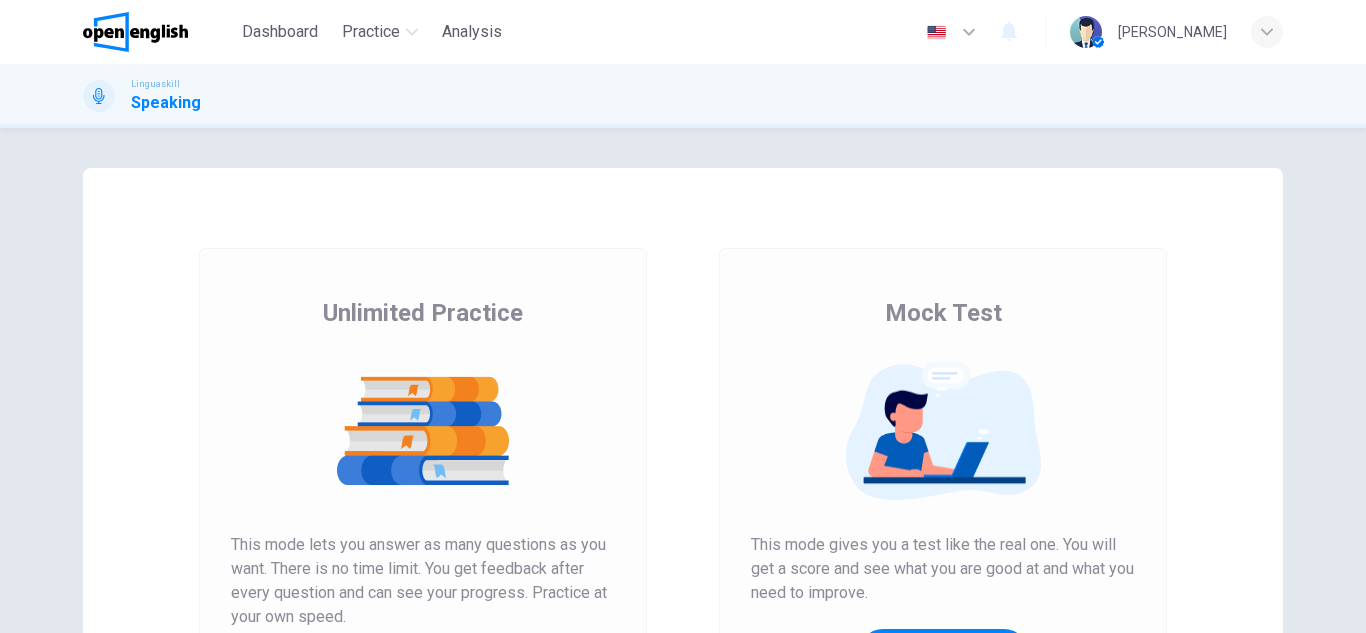 scroll, scrollTop: 0, scrollLeft: 0, axis: both 